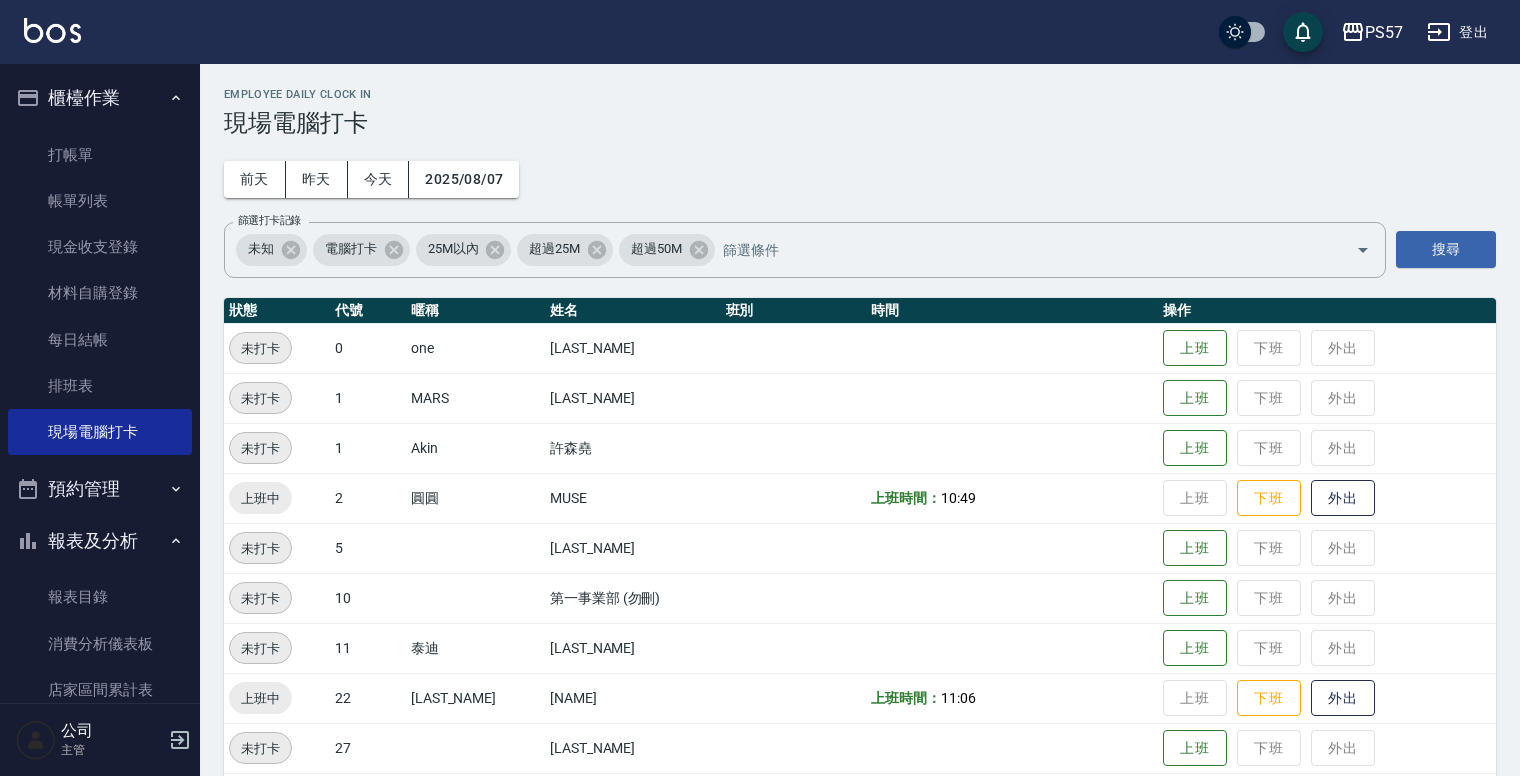 scroll, scrollTop: 521, scrollLeft: 0, axis: vertical 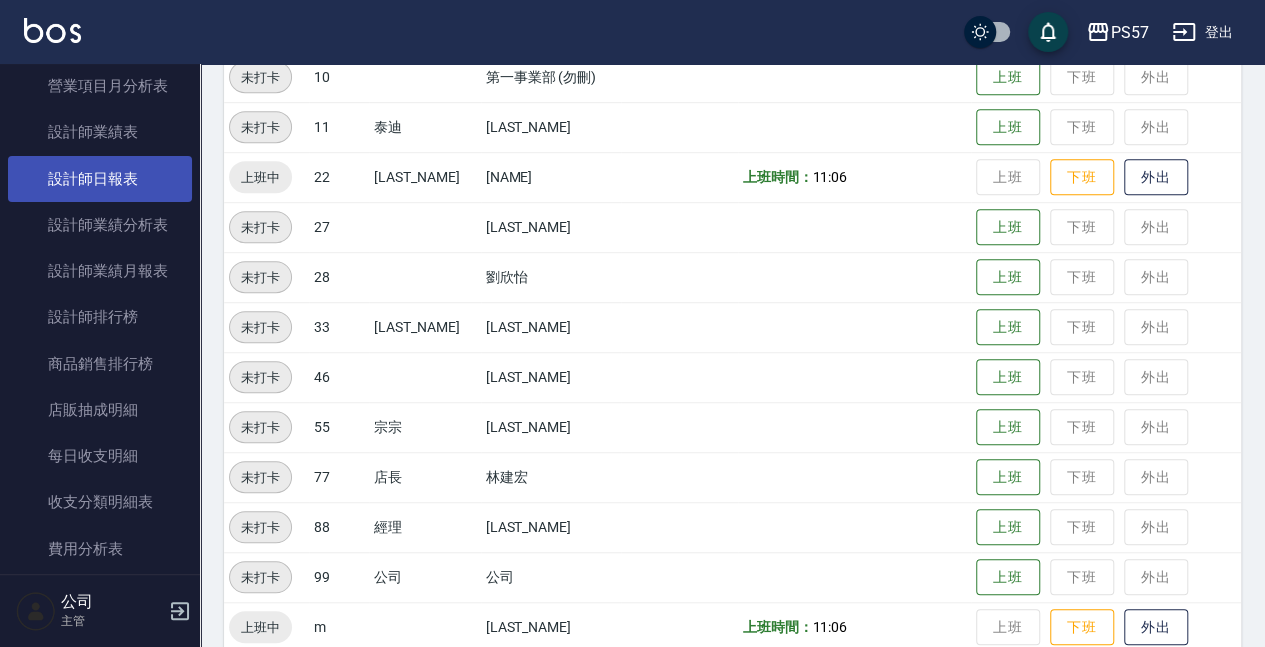 click on "設計師日報表" at bounding box center [100, 179] 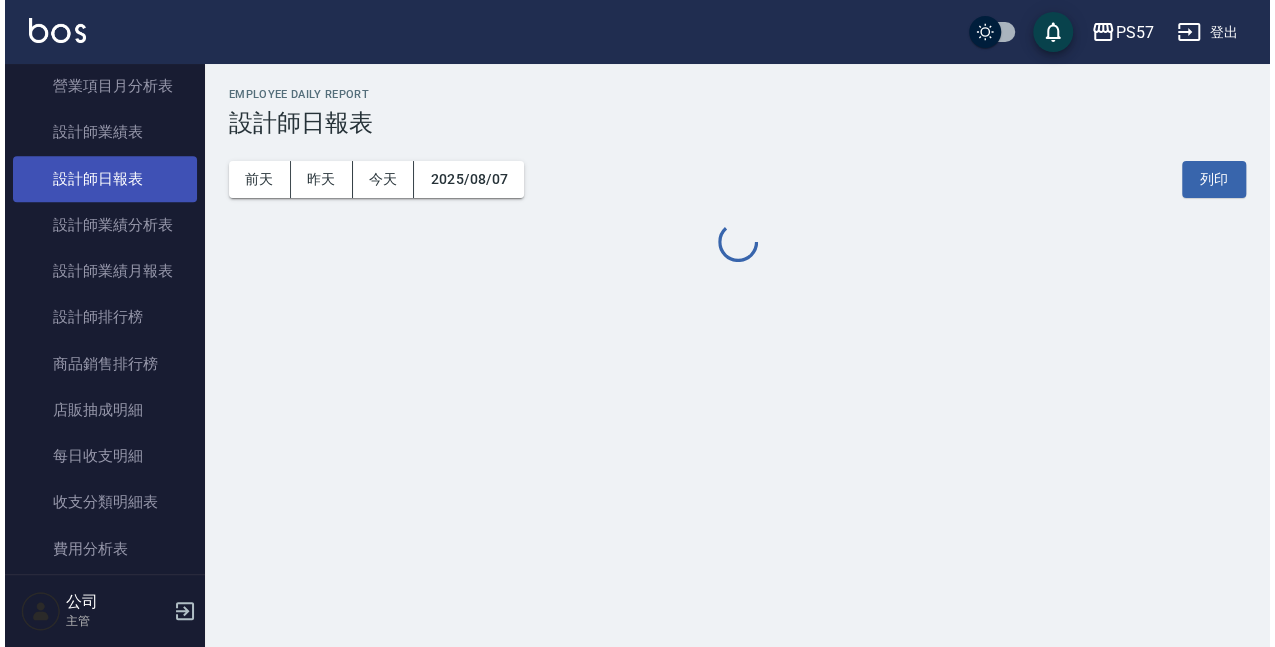 scroll, scrollTop: 0, scrollLeft: 0, axis: both 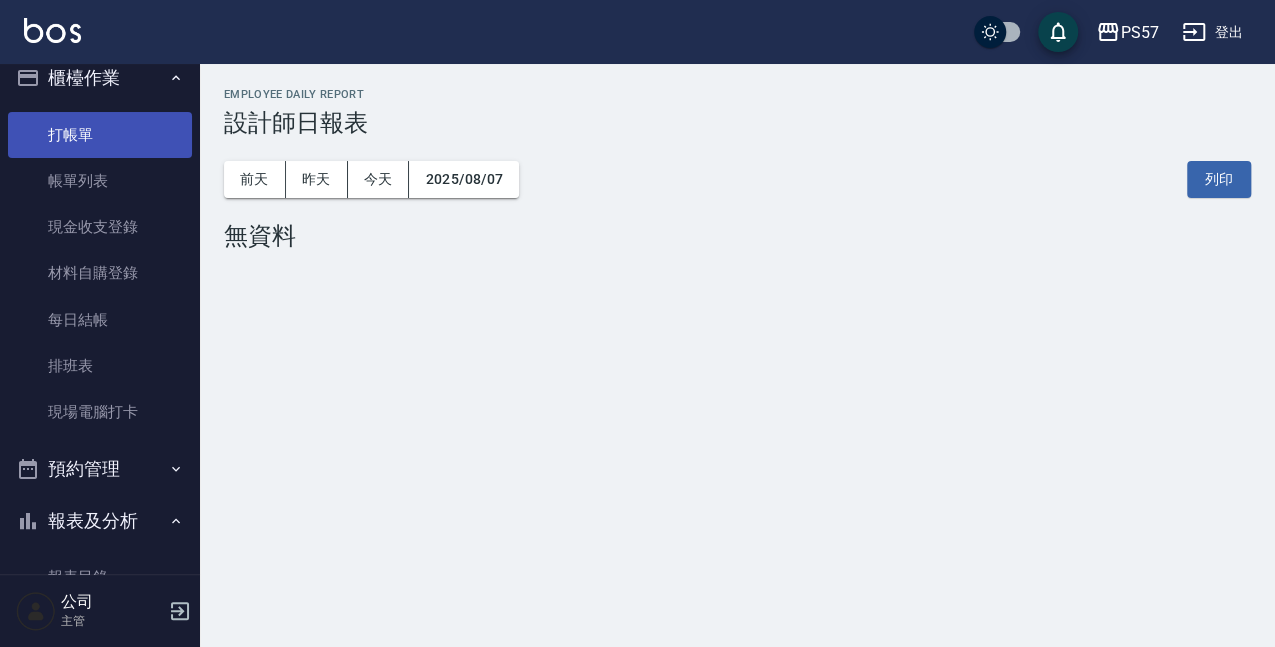click on "打帳單" at bounding box center (100, 135) 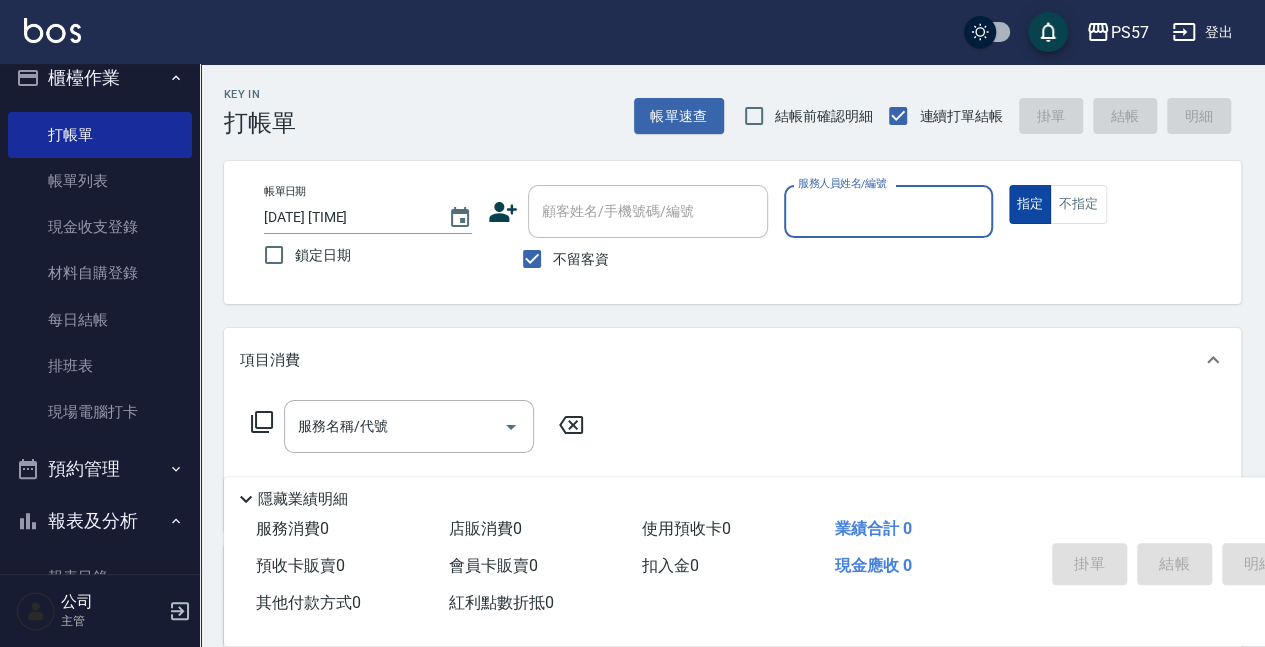 type on "ㄩ" 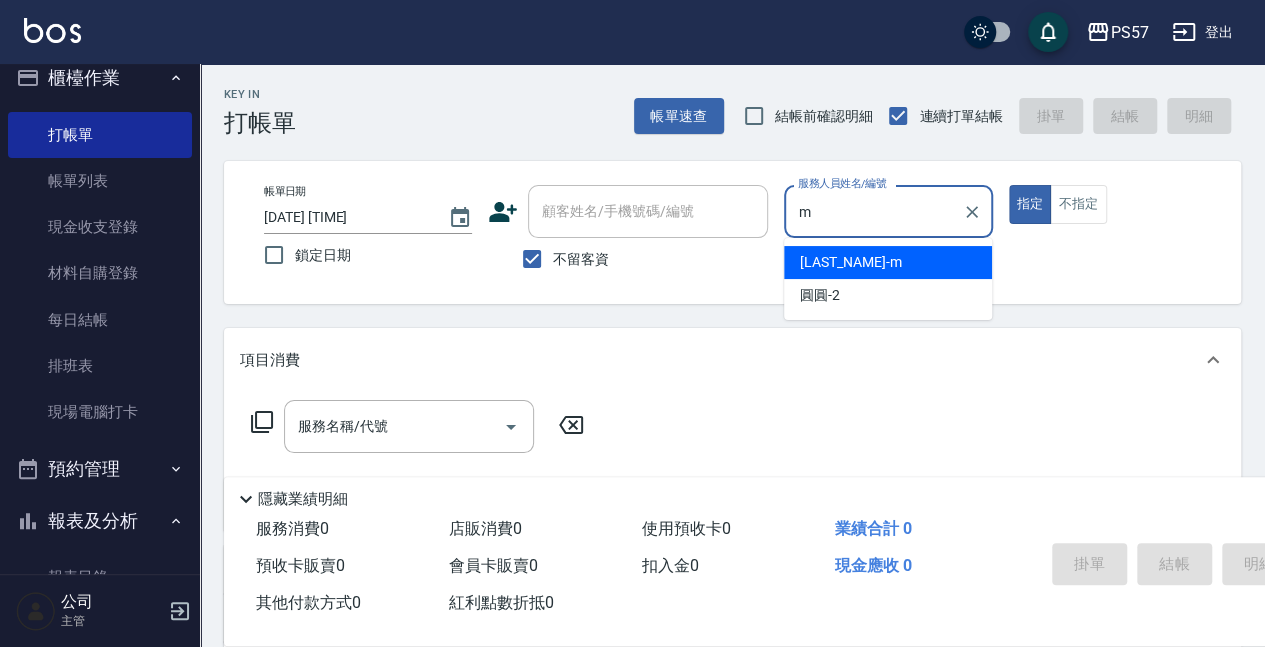 type on "[LAST_NAME]-[LETTER]" 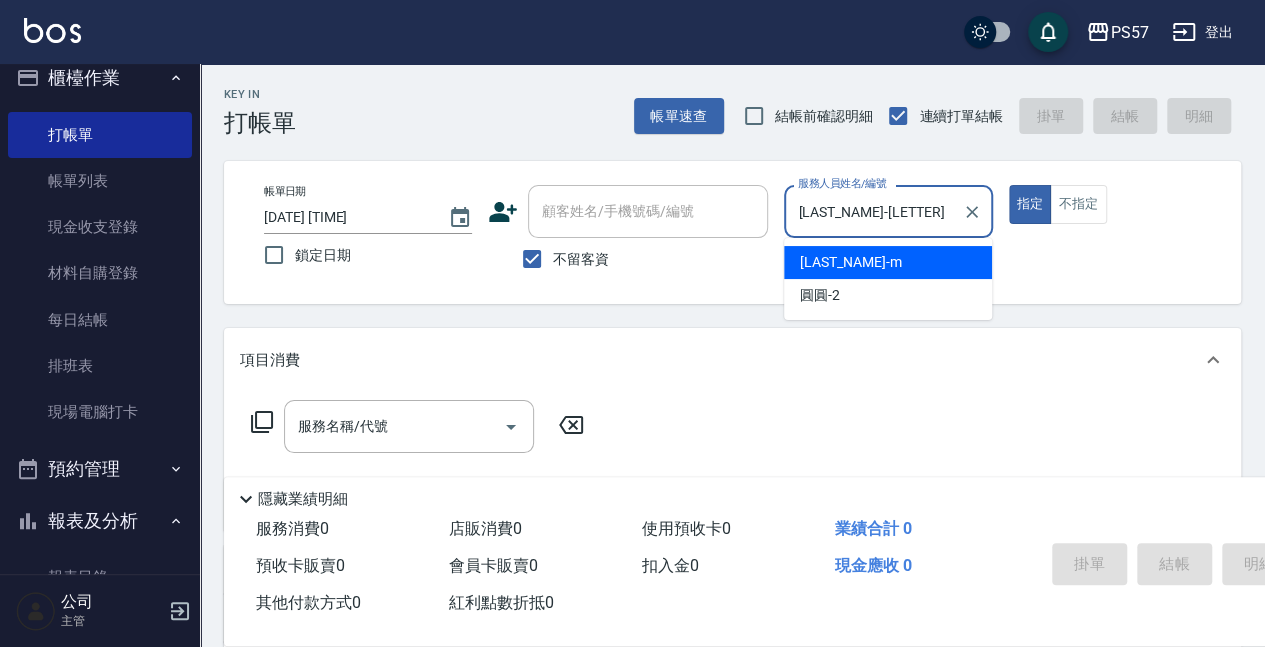 type on "true" 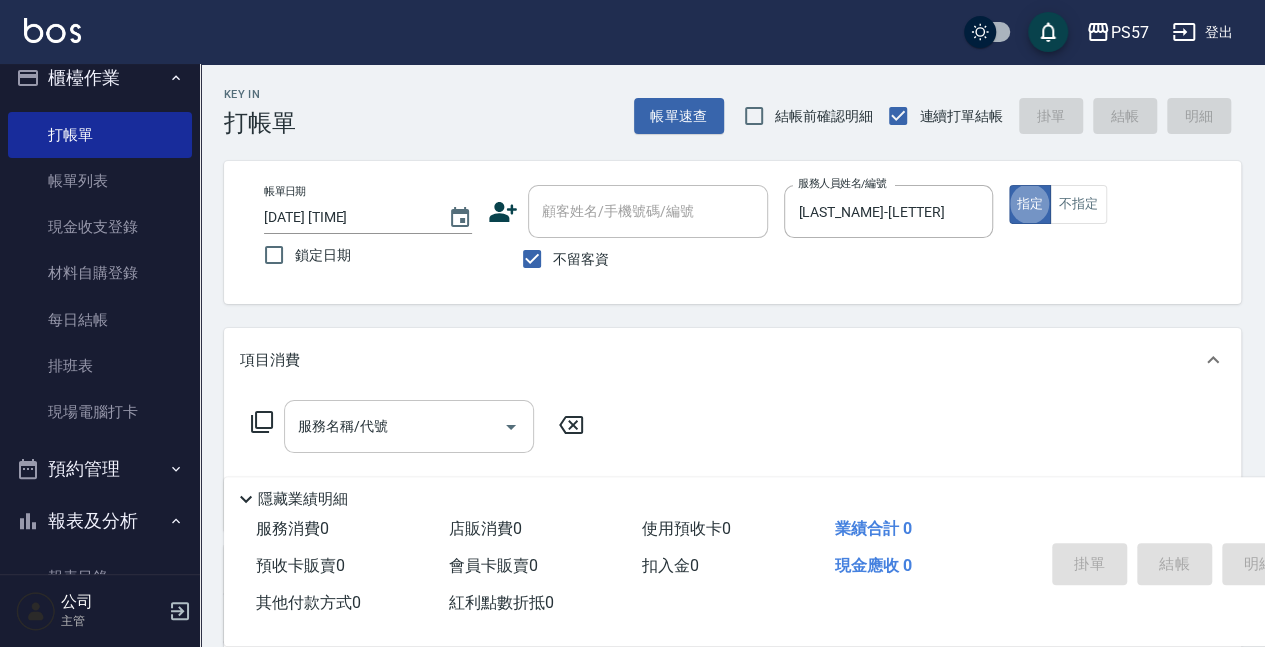 click on "服務名稱/代號" at bounding box center [394, 426] 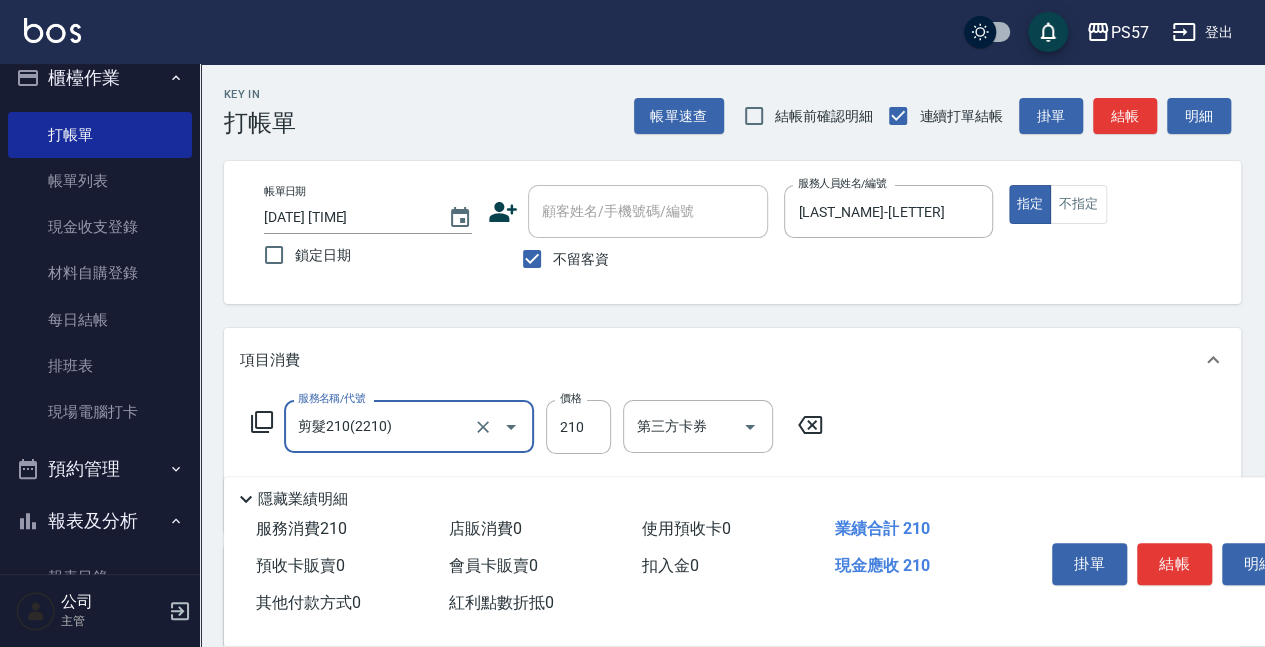 type on "剪髮210(2210)" 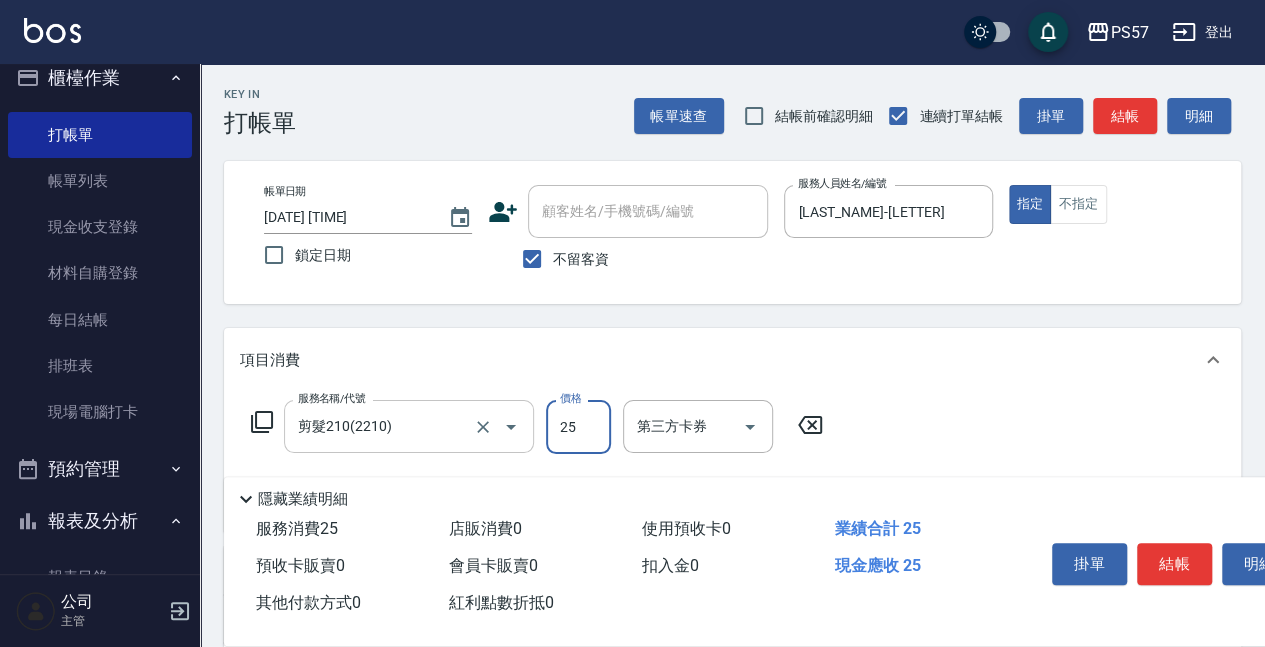 type on "250" 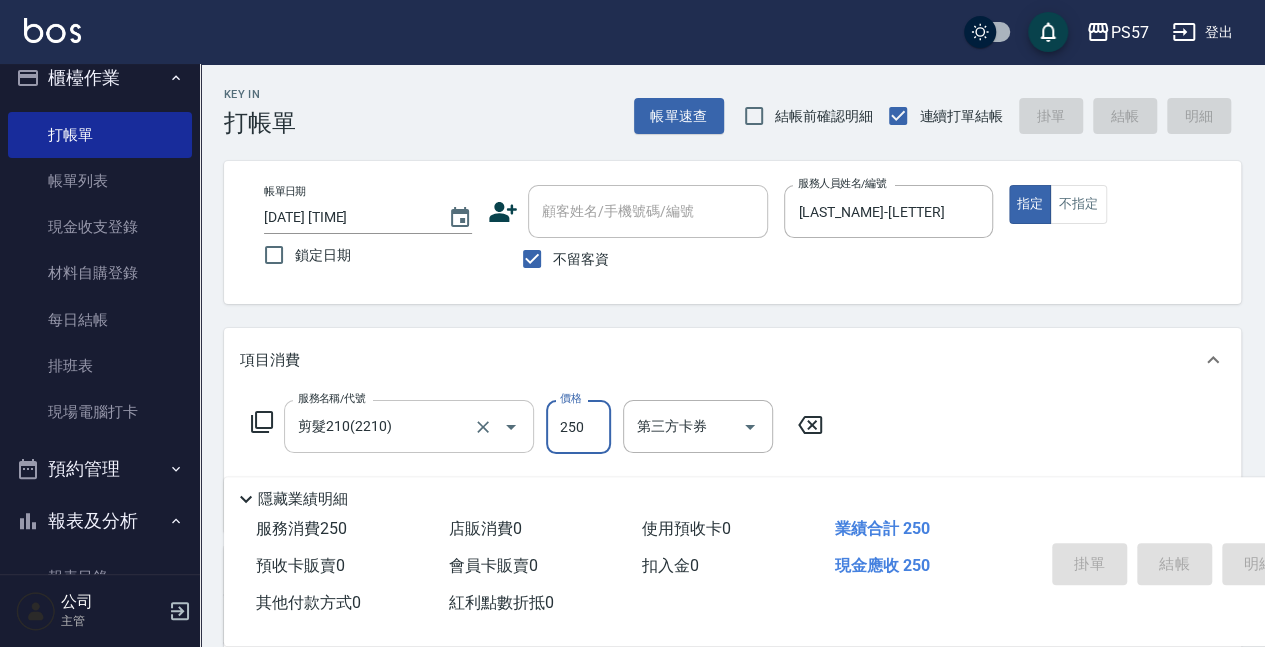 type 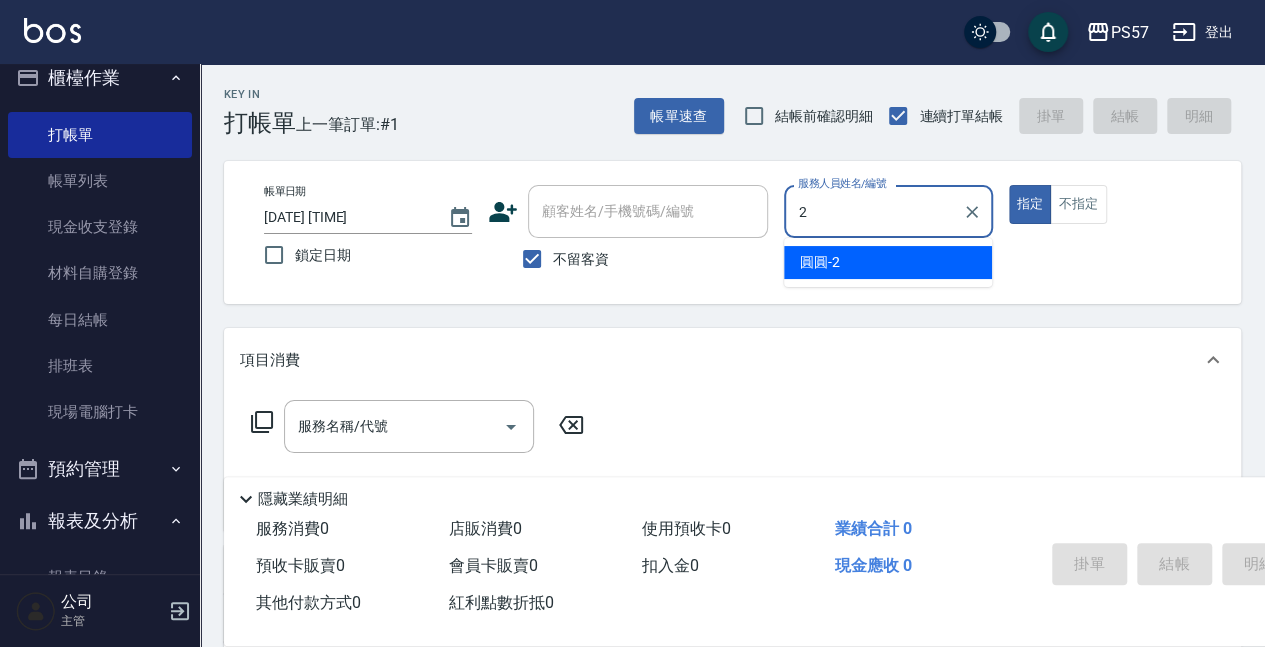 type on "圓圓-2" 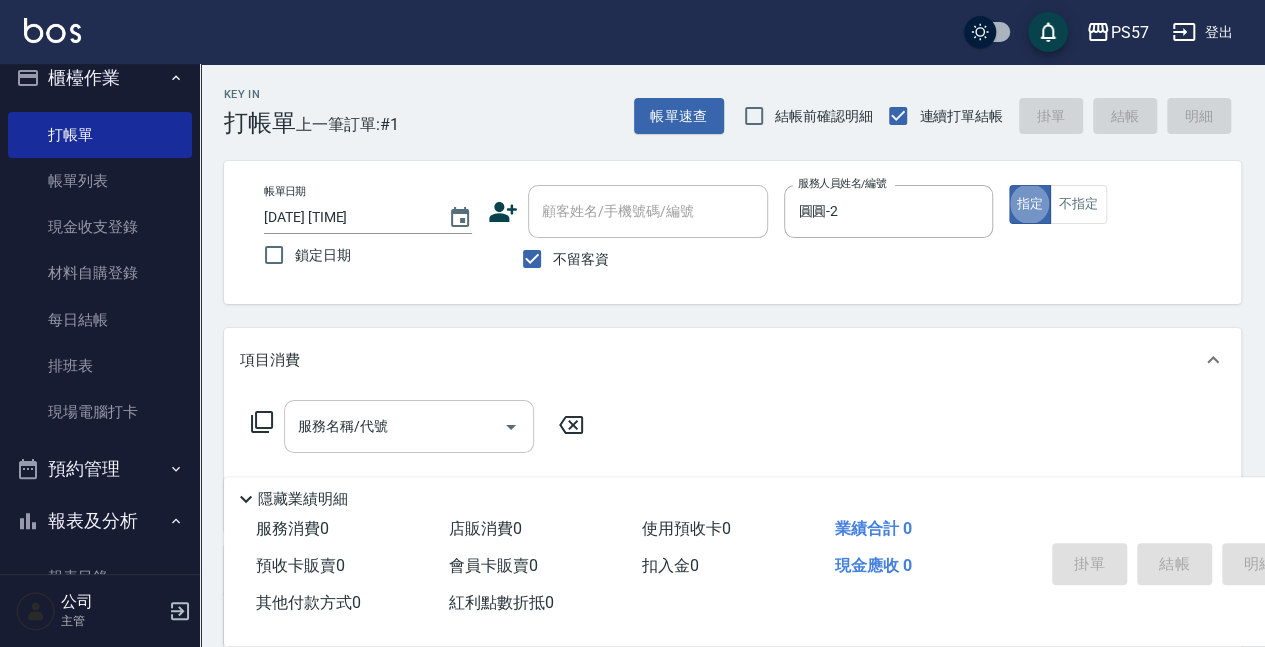 click on "服務名稱/代號" at bounding box center (394, 426) 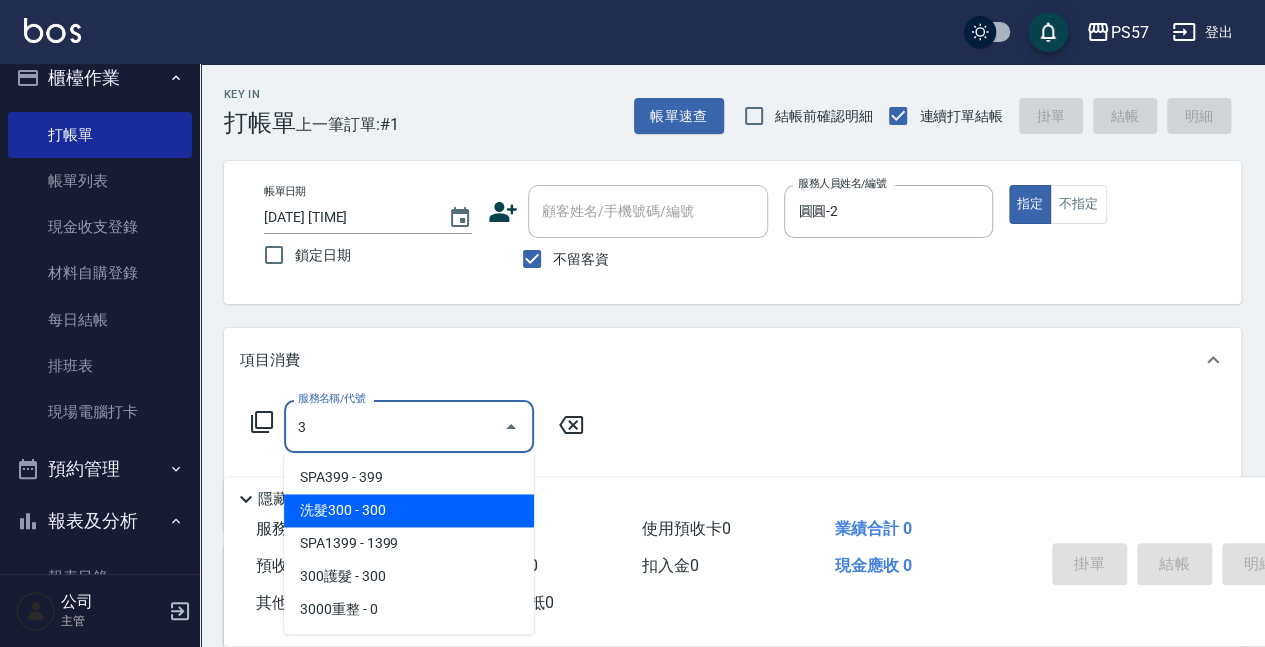 drag, startPoint x: 451, startPoint y: 510, endPoint x: 364, endPoint y: 434, distance: 115.52056 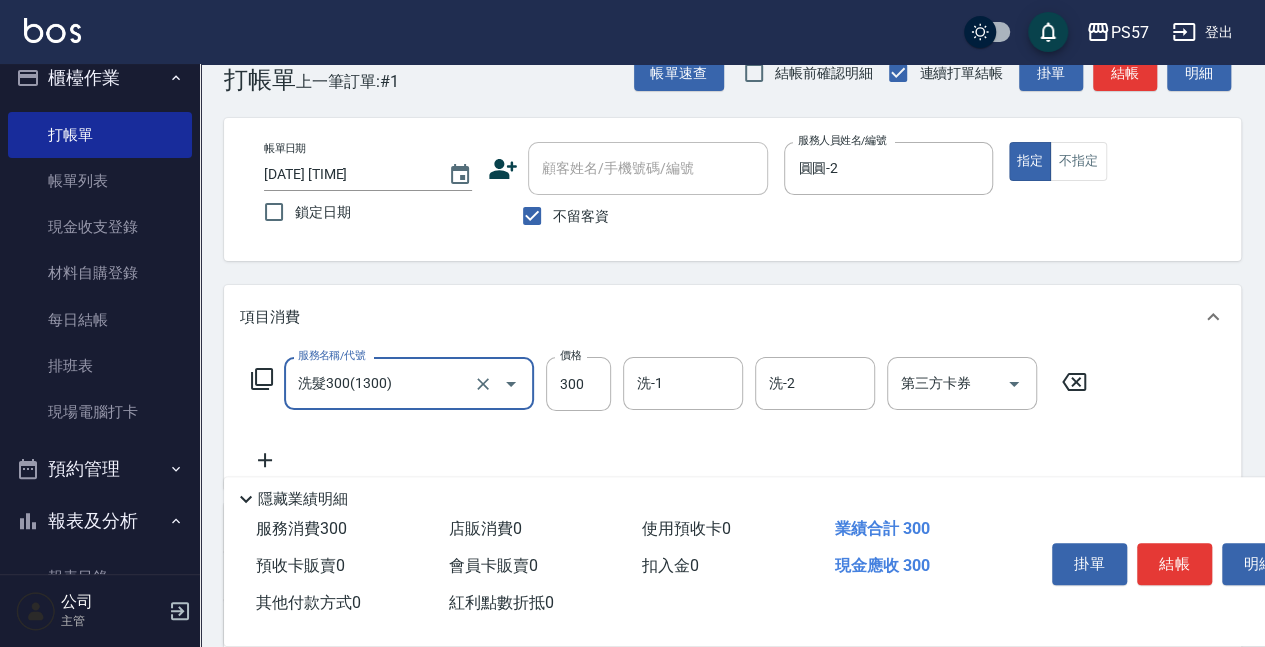 scroll, scrollTop: 66, scrollLeft: 0, axis: vertical 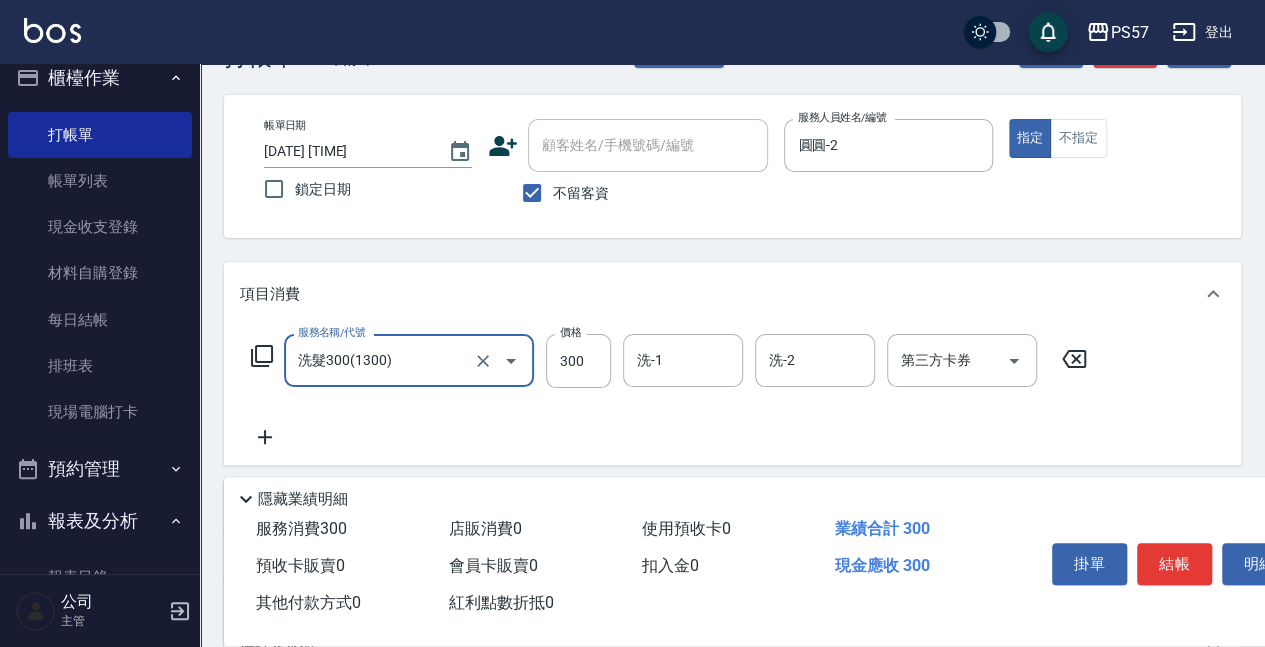 type on "洗髮300(1300)" 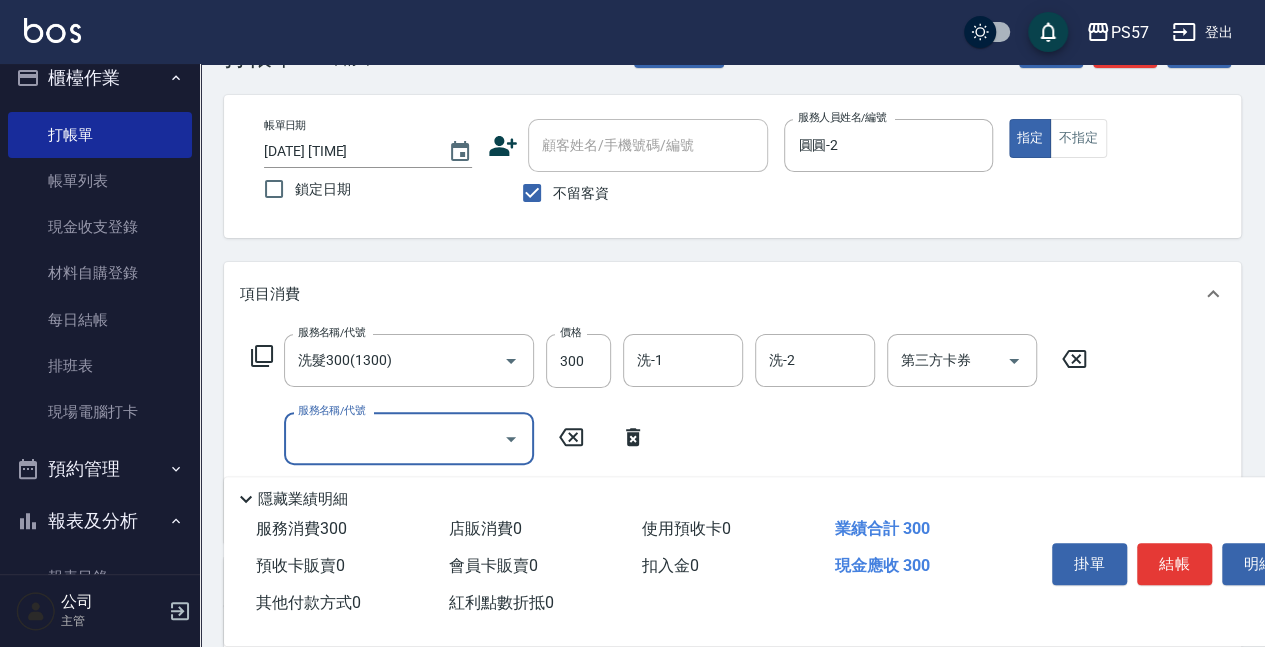 click on "服務名稱/代號" at bounding box center (394, 438) 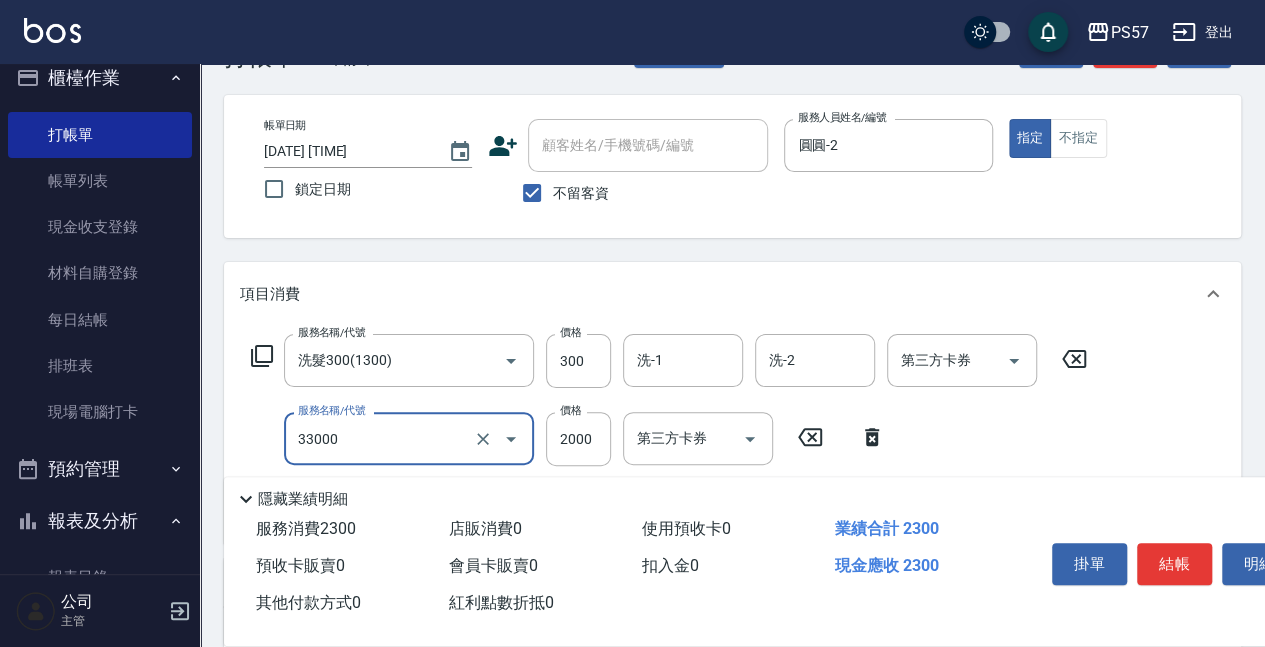 type on "韓氏鍍膜(33000)" 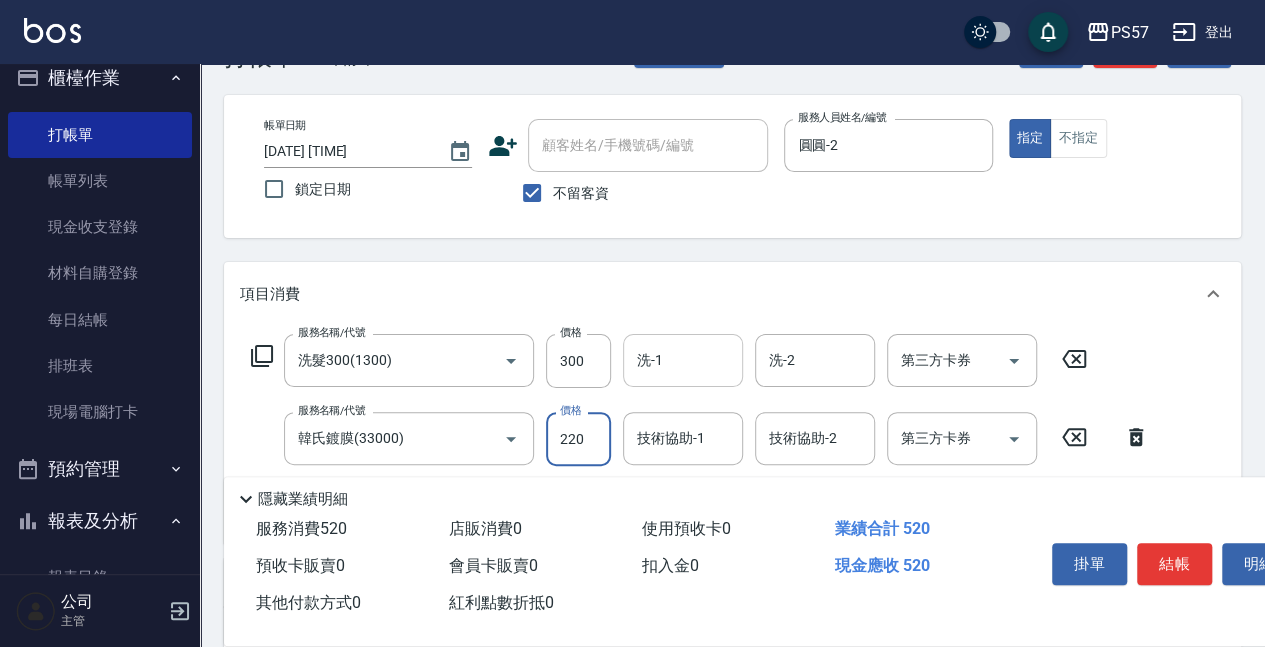 click on "洗-1" at bounding box center [683, 360] 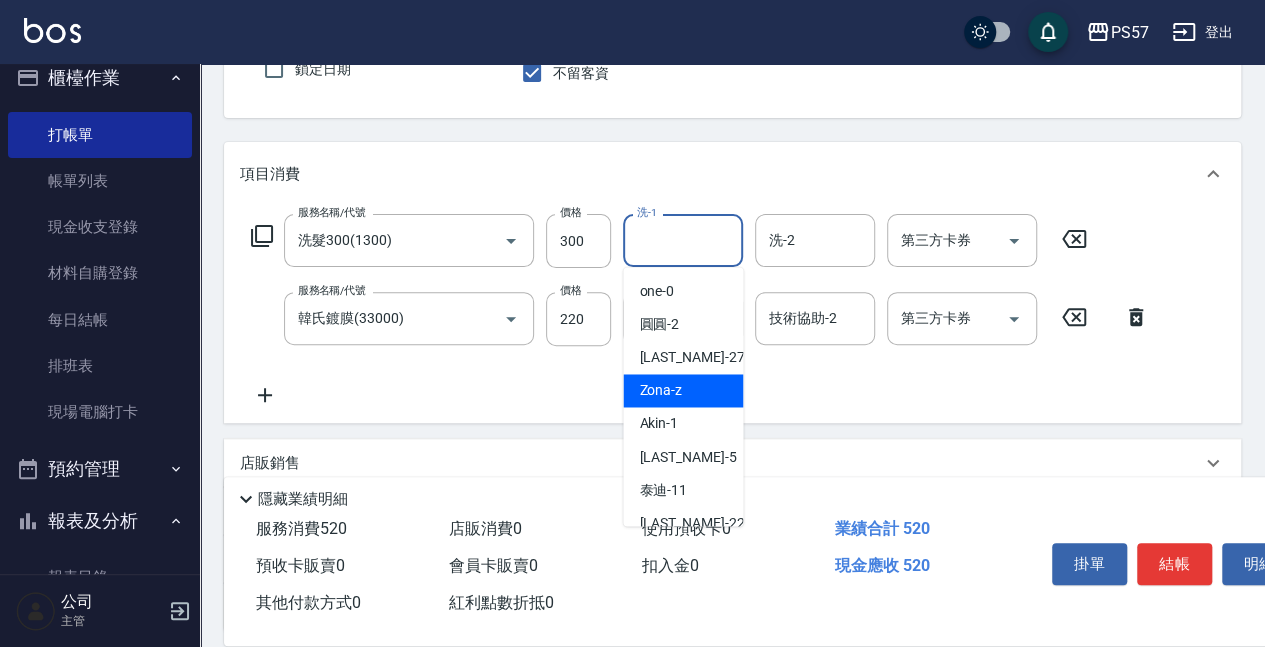 scroll, scrollTop: 200, scrollLeft: 0, axis: vertical 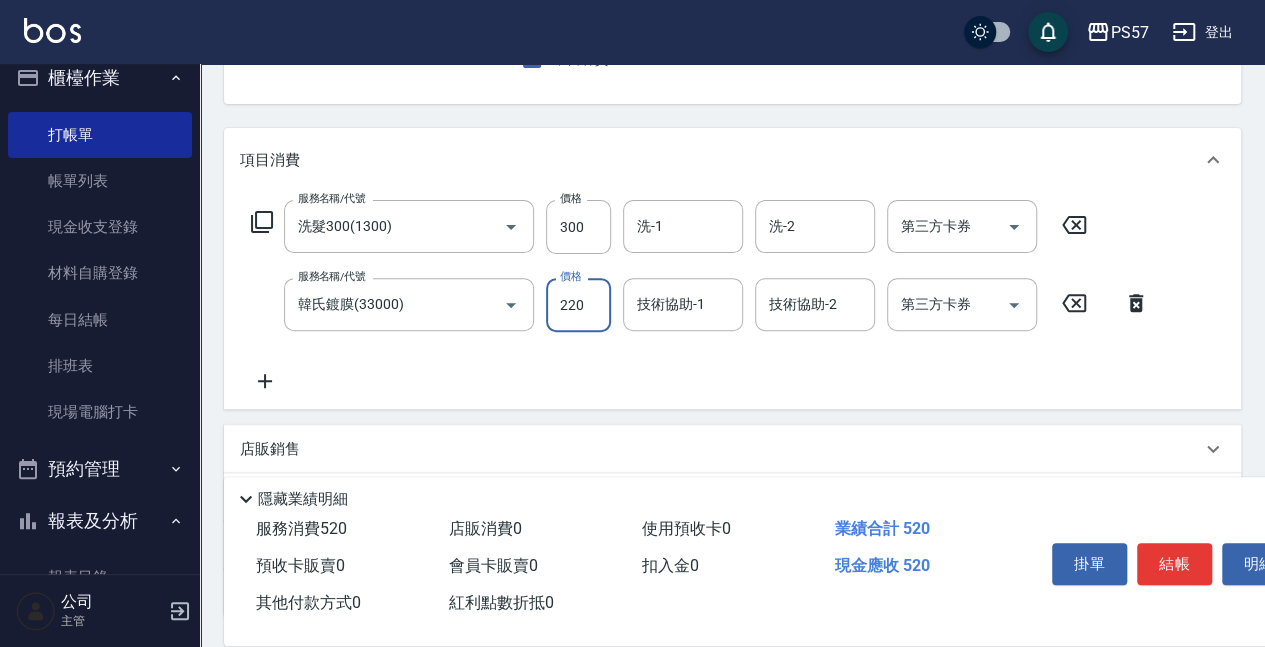 click on "220" at bounding box center (578, 305) 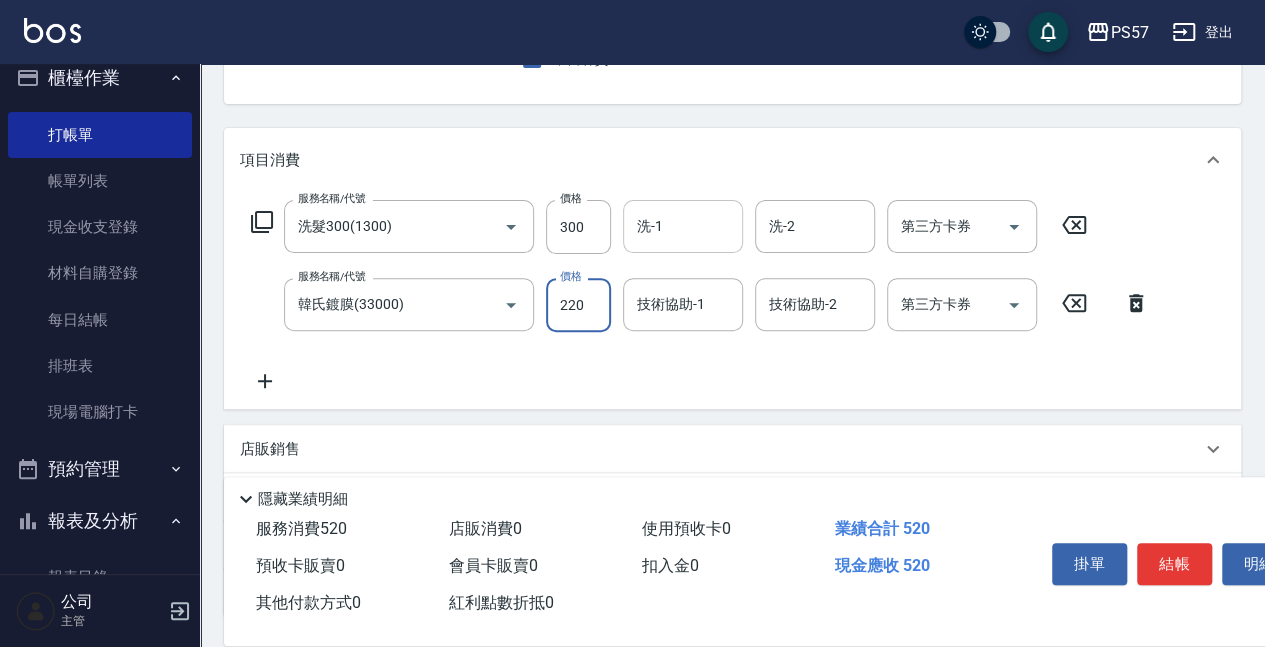 click on "洗-1" at bounding box center (683, 226) 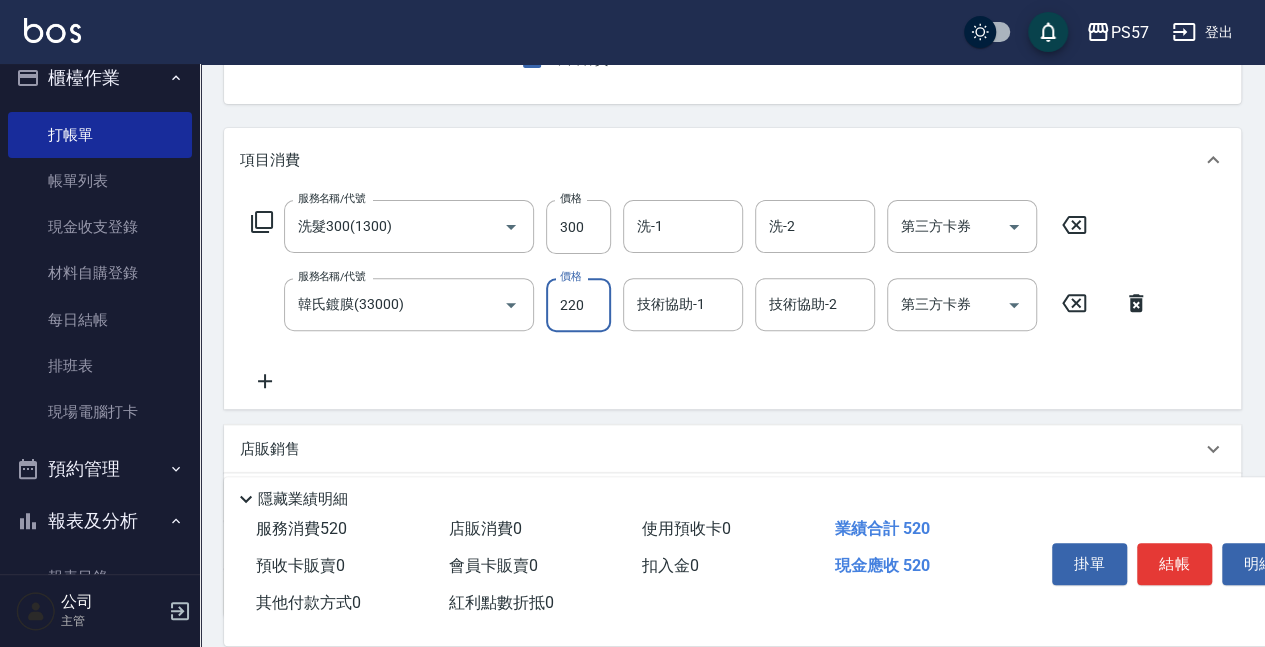 click on "220" at bounding box center [578, 305] 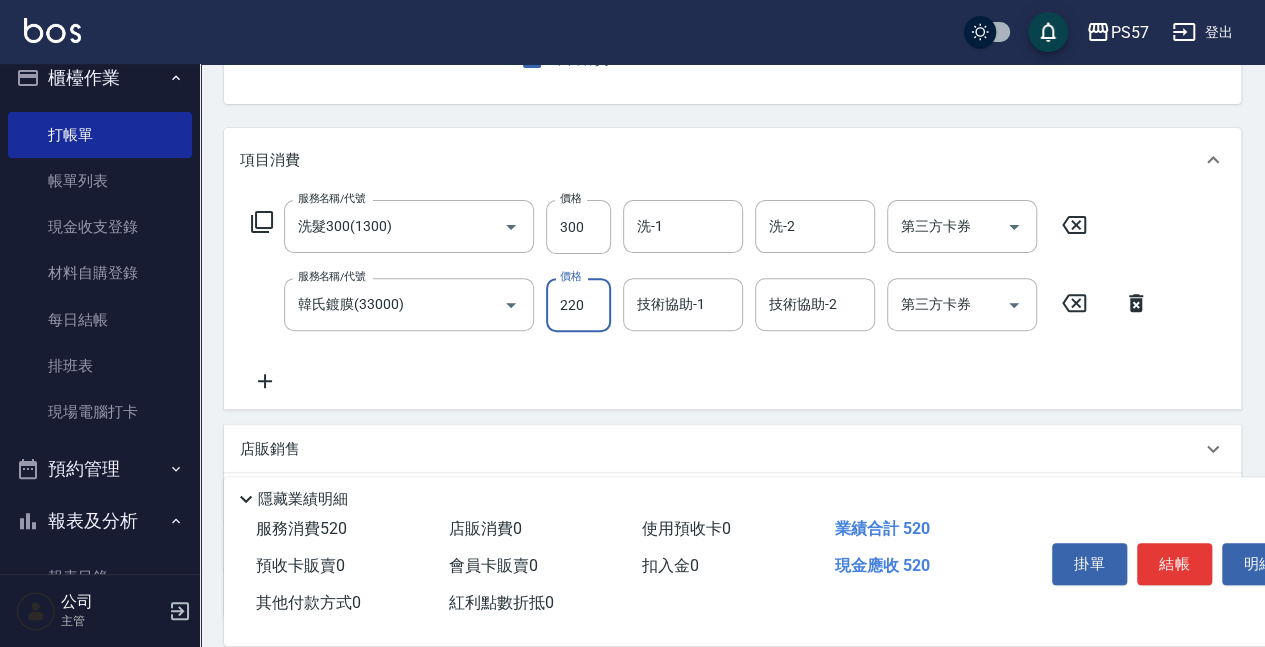 type on "2200" 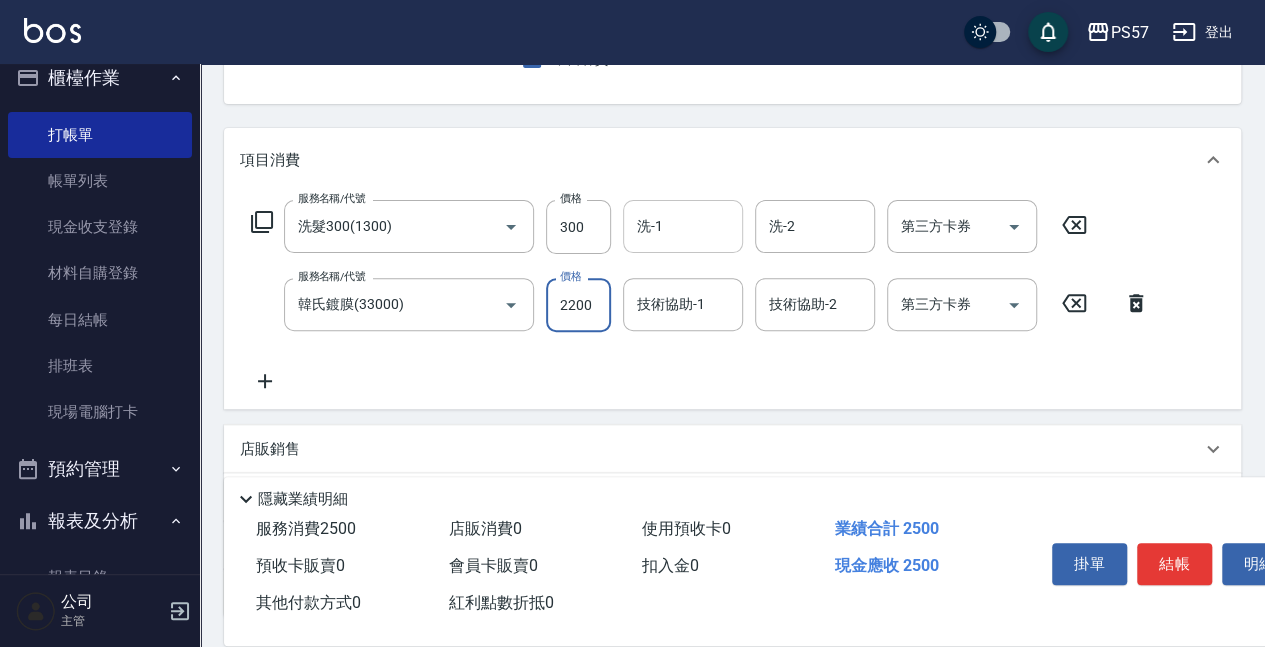click on "洗-1" at bounding box center [683, 226] 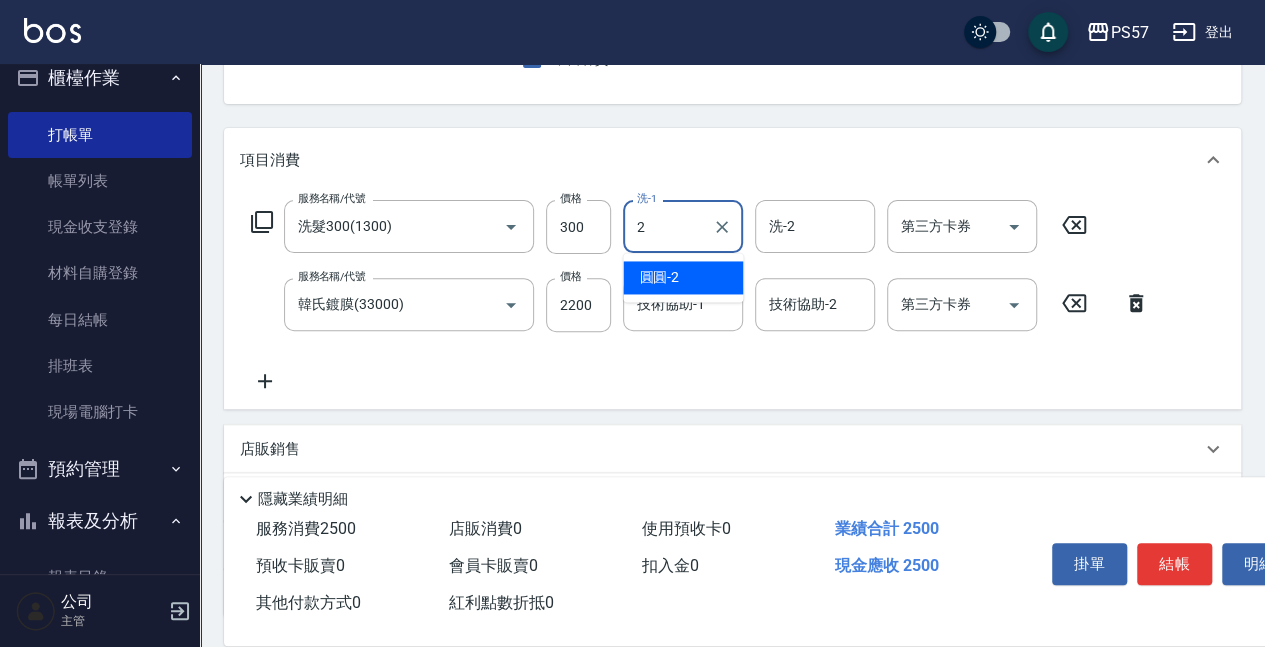 type on "圓圓-2" 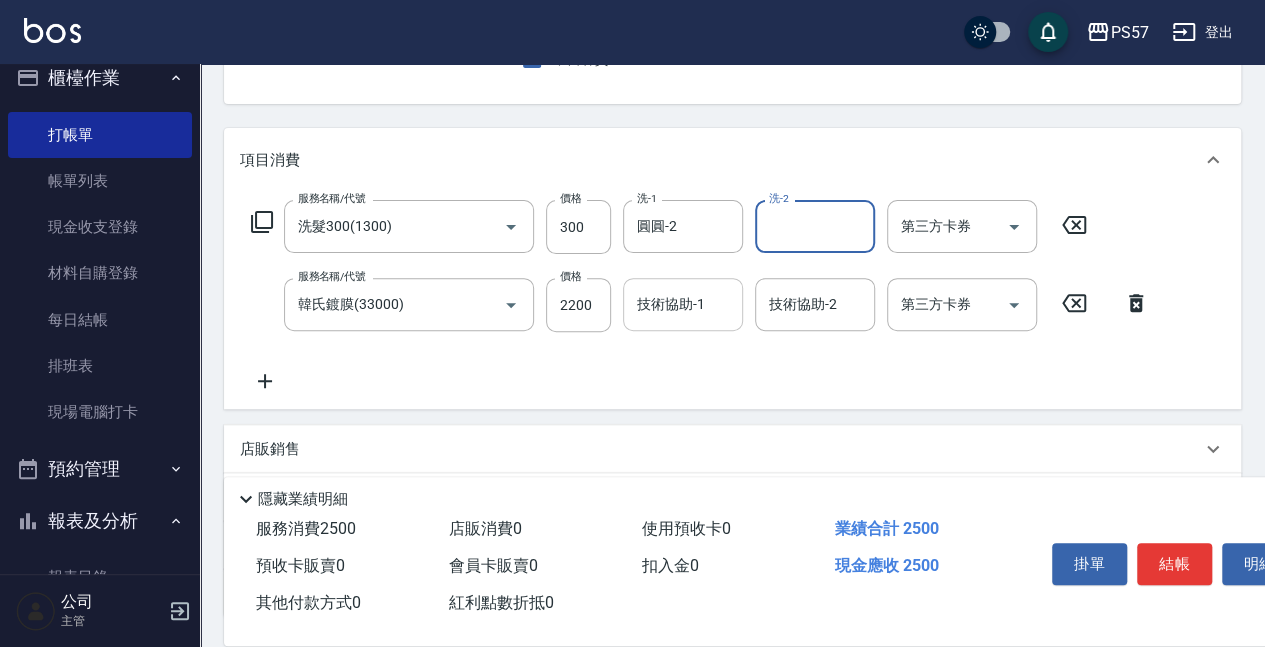 click on "技術協助-1" at bounding box center (683, 304) 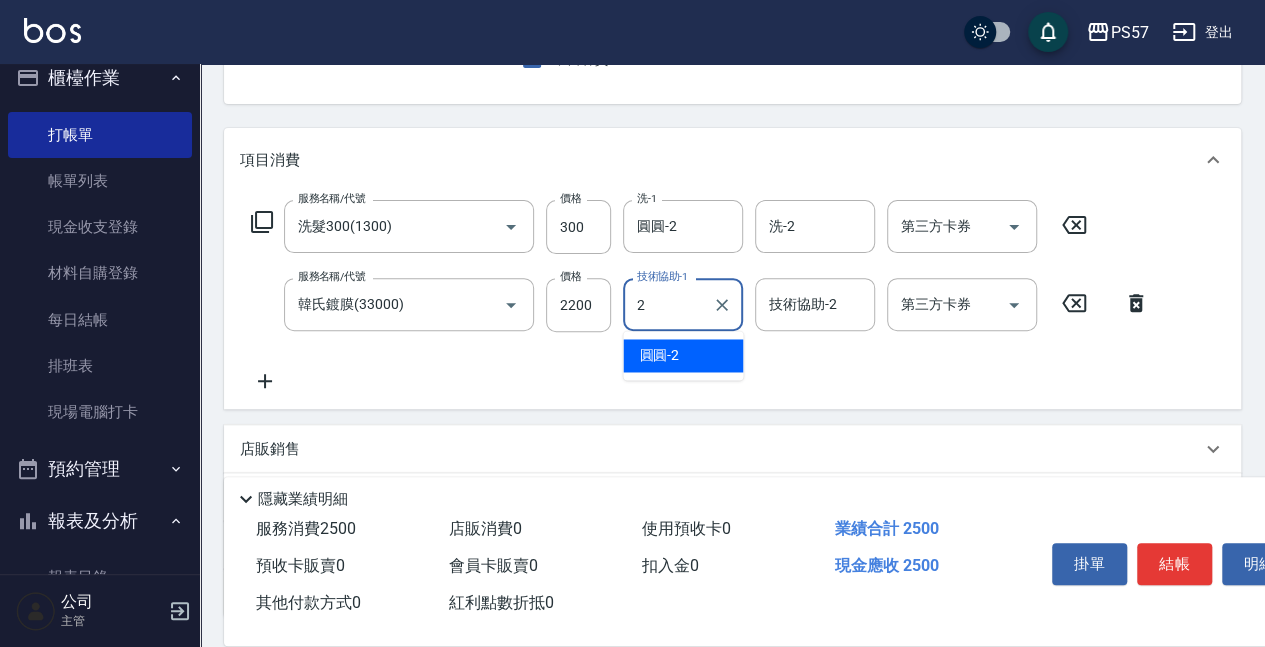 type on "圓圓-2" 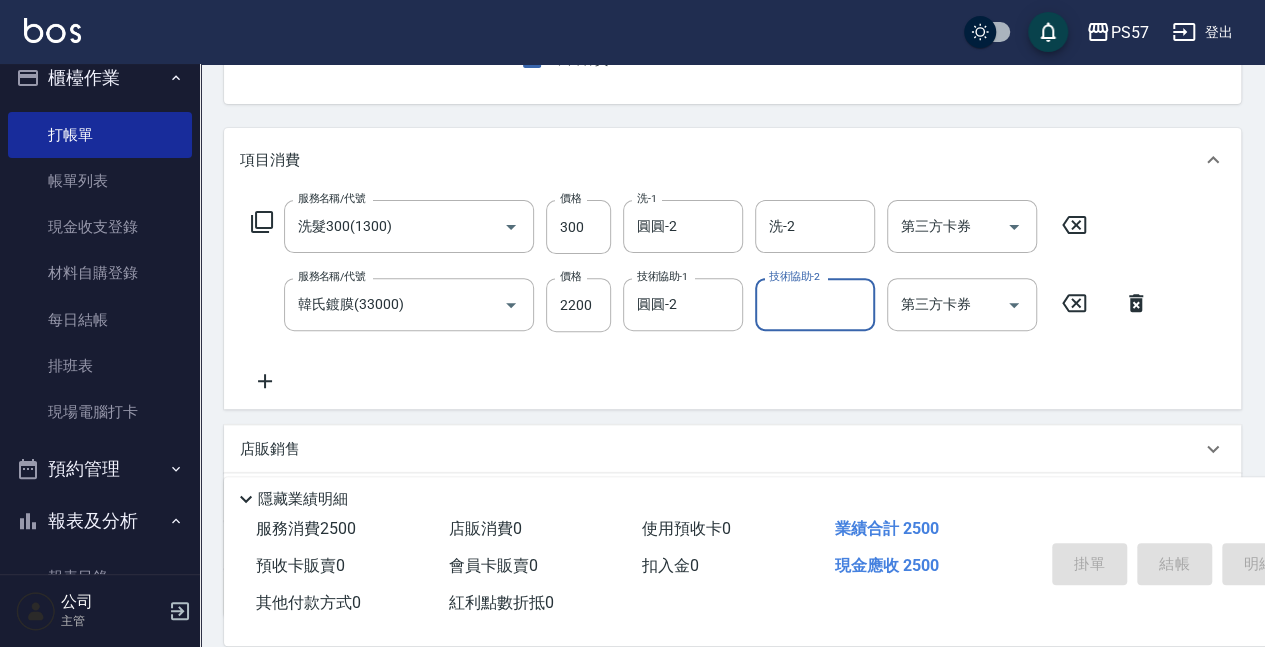 type 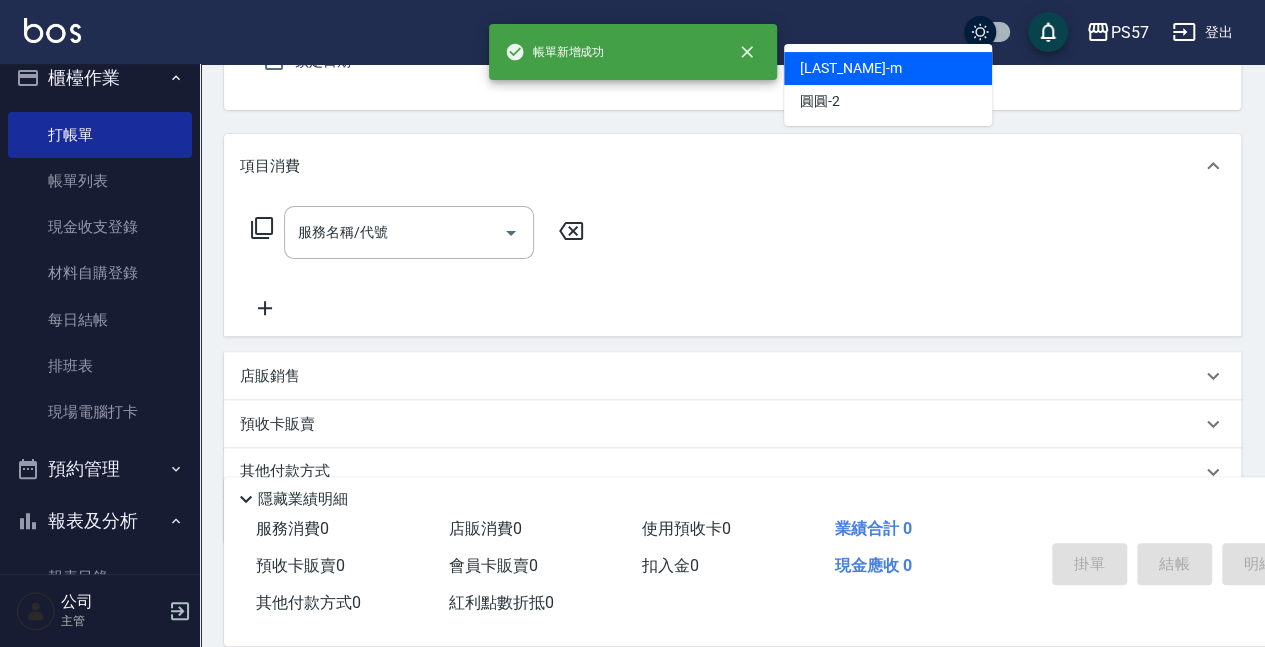 scroll, scrollTop: 60, scrollLeft: 0, axis: vertical 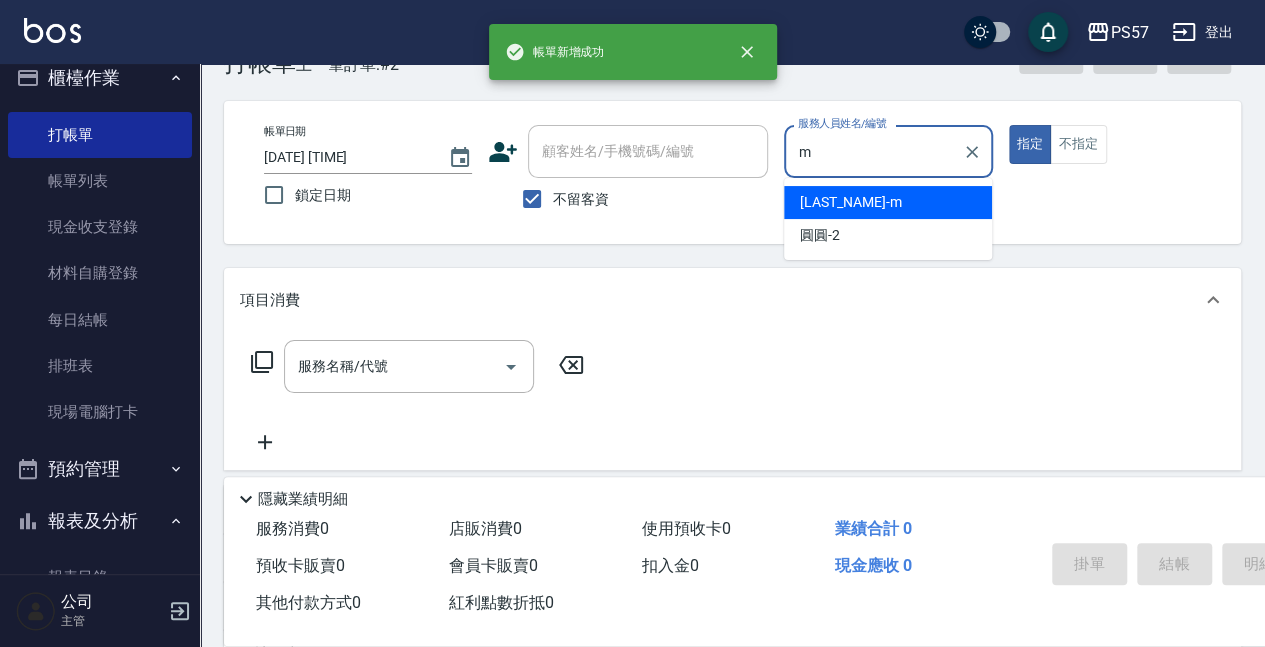 type on "[LAST_NAME]-[LETTER]" 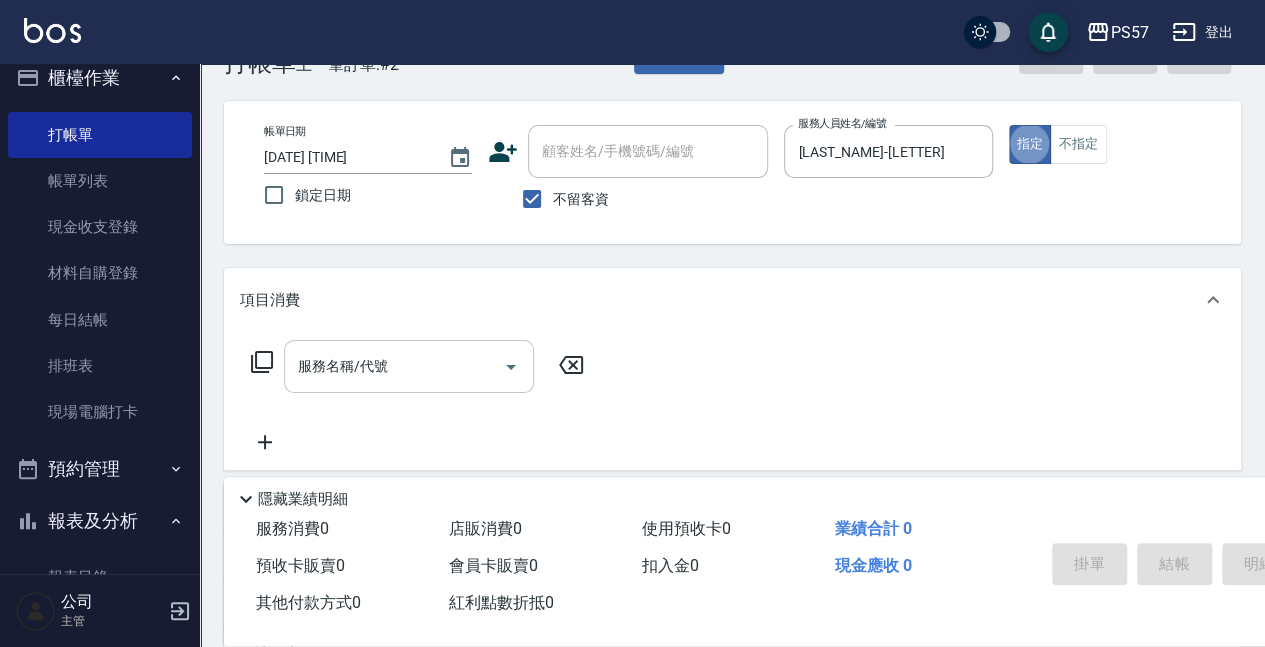 click on "服務名稱/代號" at bounding box center [409, 366] 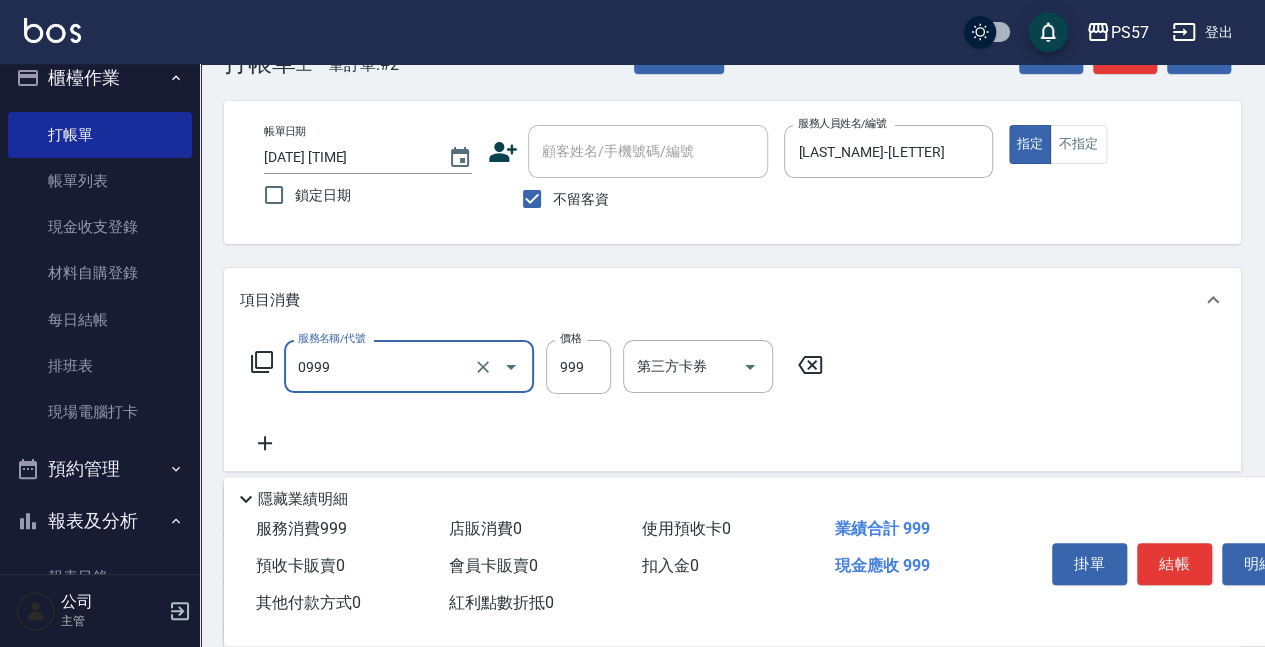 type on "SPA999(0999)" 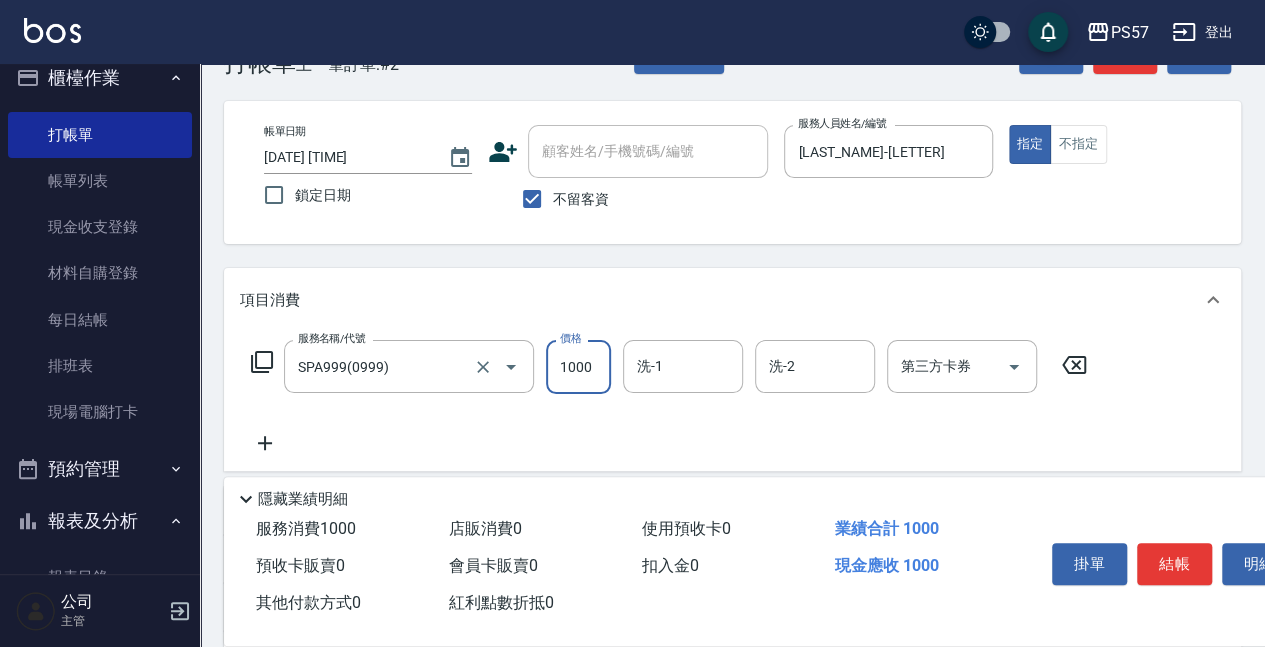 type on "1000" 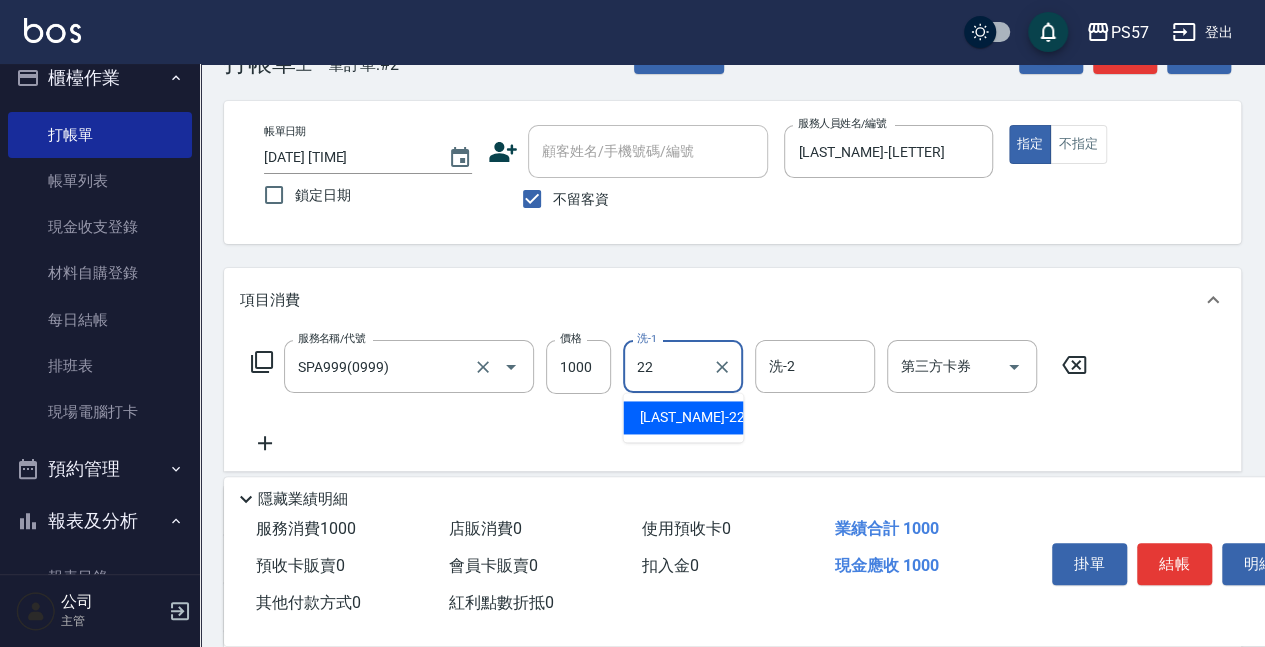 type on "[LAST_NAME]-[NUMBER]" 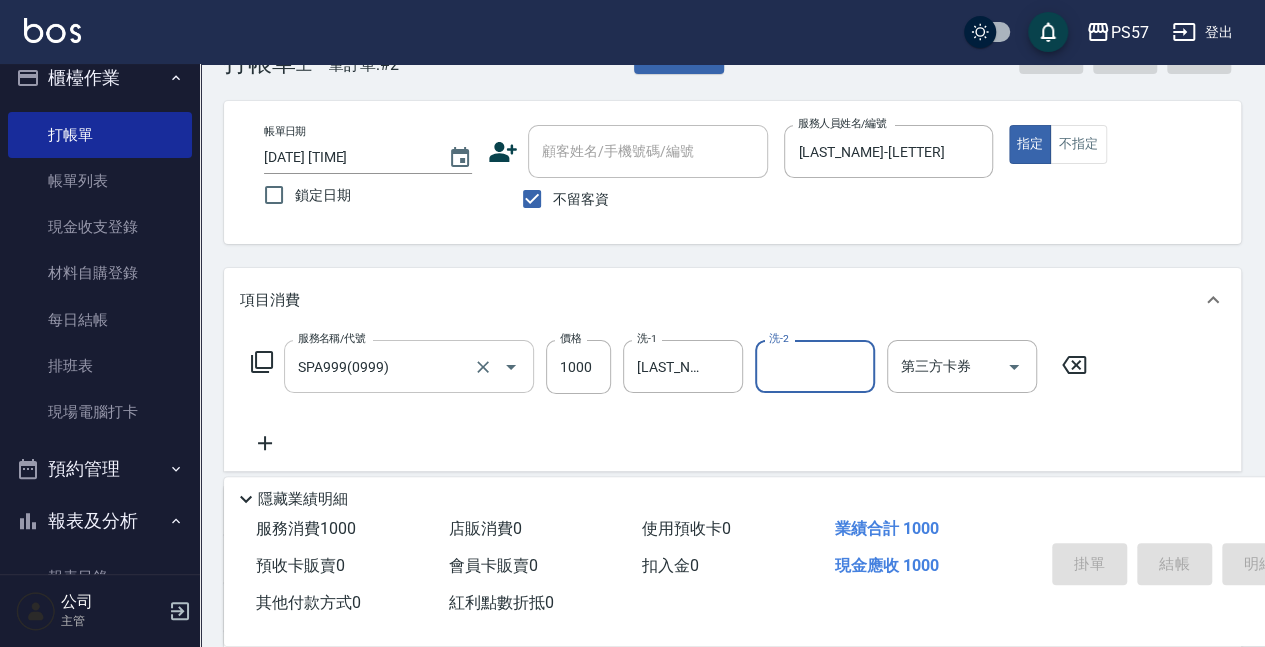 type on "[DATE] [TIME]" 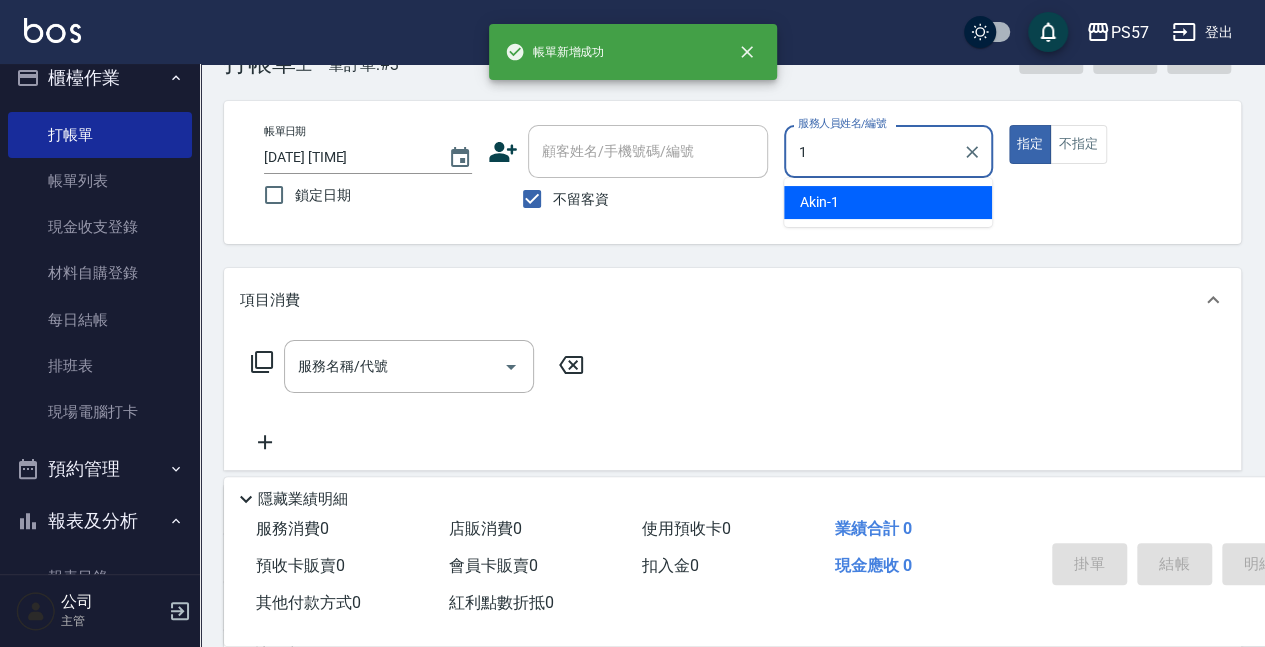 type on "Akin-1" 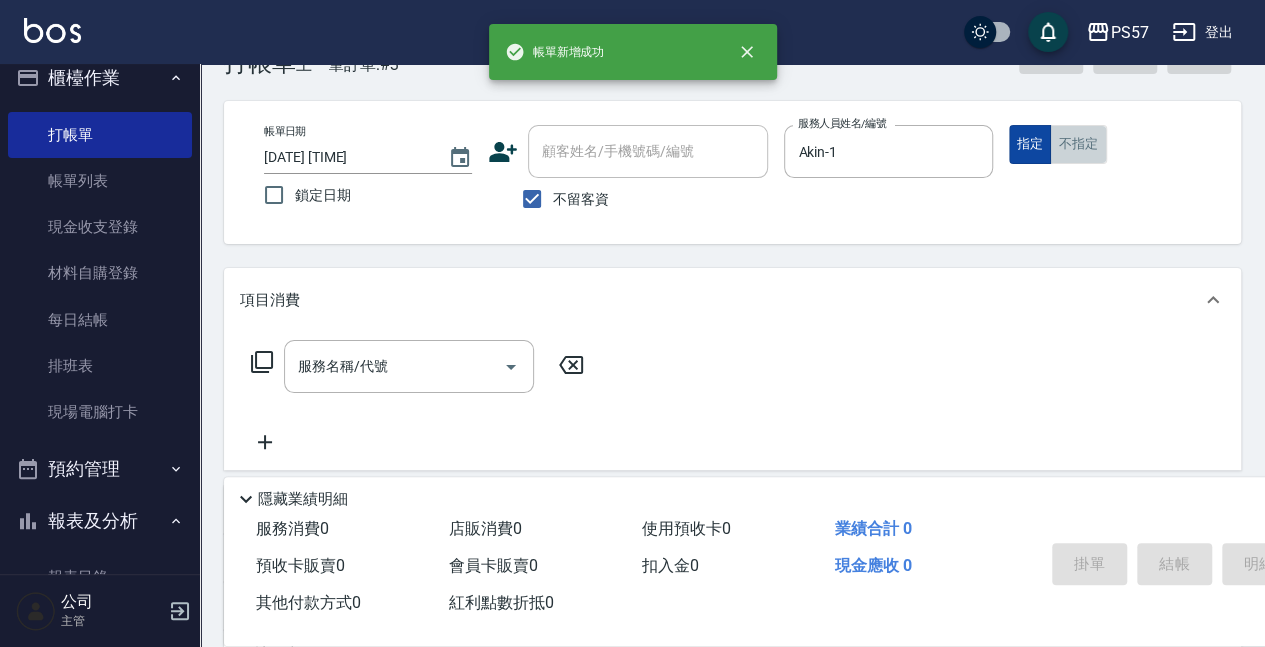 drag, startPoint x: 1076, startPoint y: 138, endPoint x: 1031, endPoint y: 157, distance: 48.8467 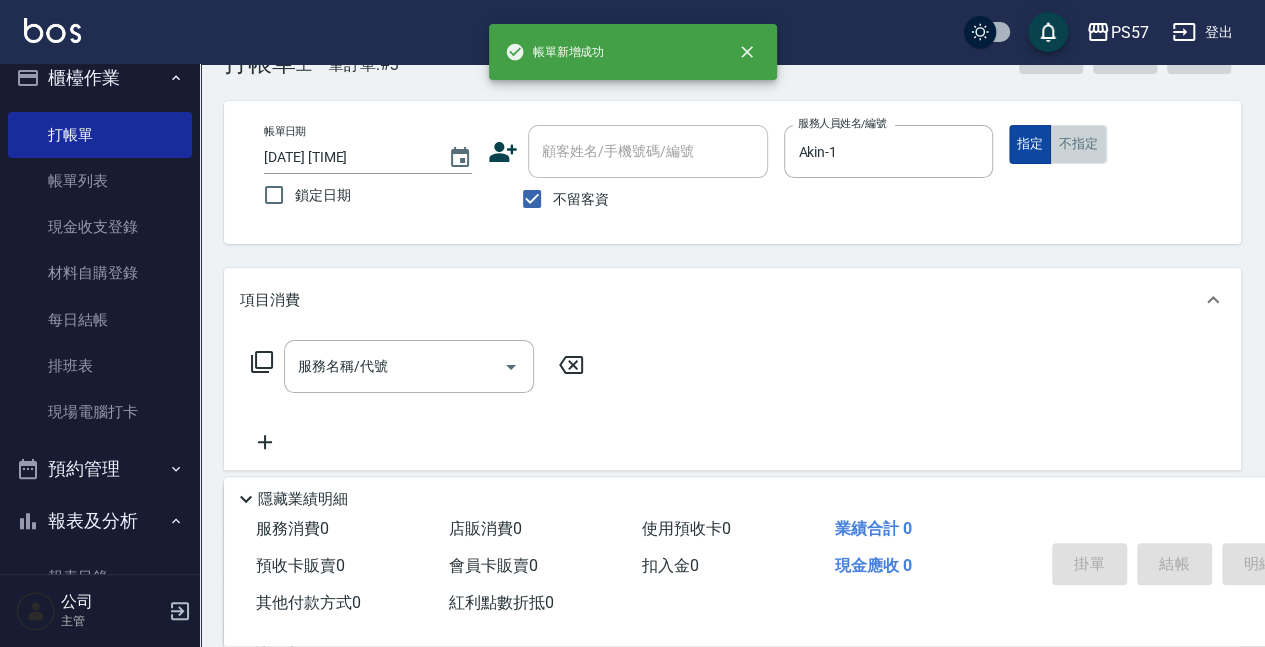 click on "不指定" at bounding box center [1078, 144] 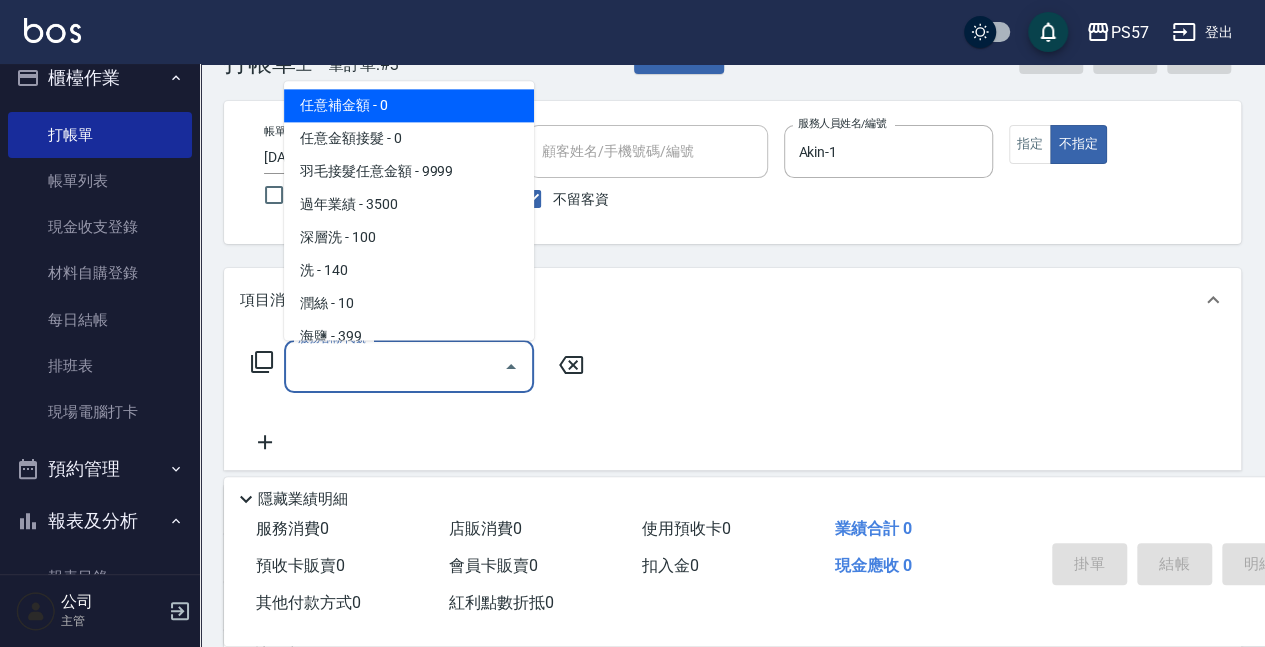 click on "服務名稱/代號" at bounding box center (394, 366) 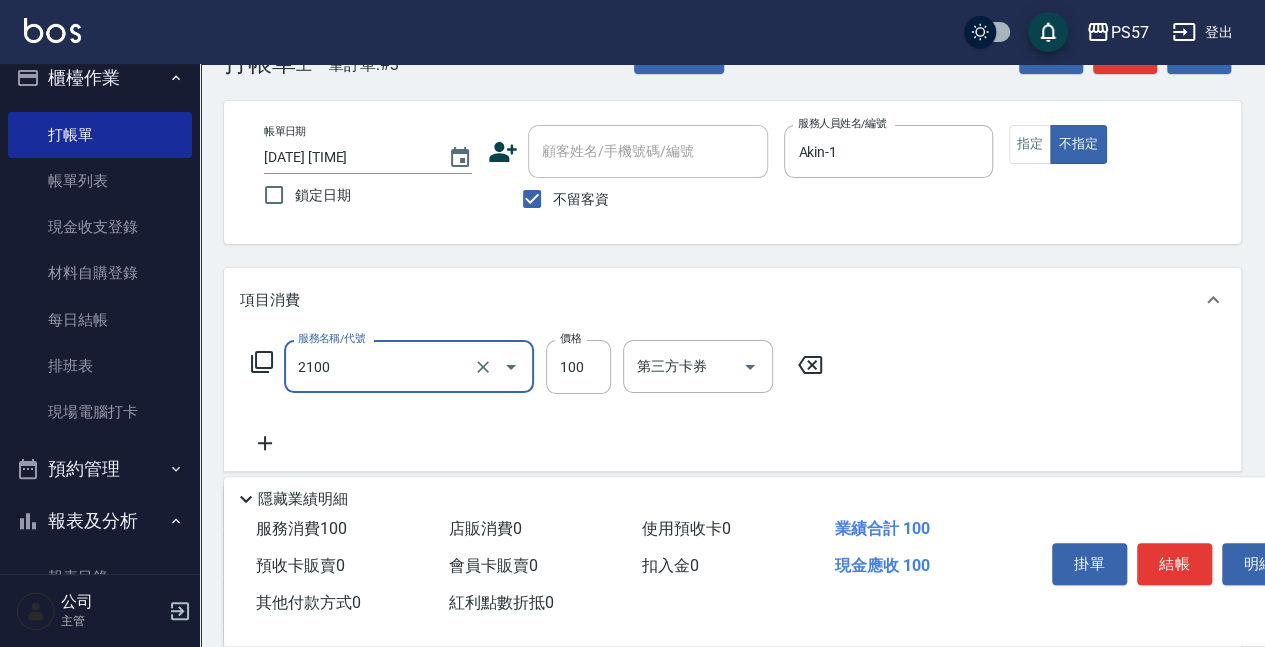 type on "剪髮100(2100)" 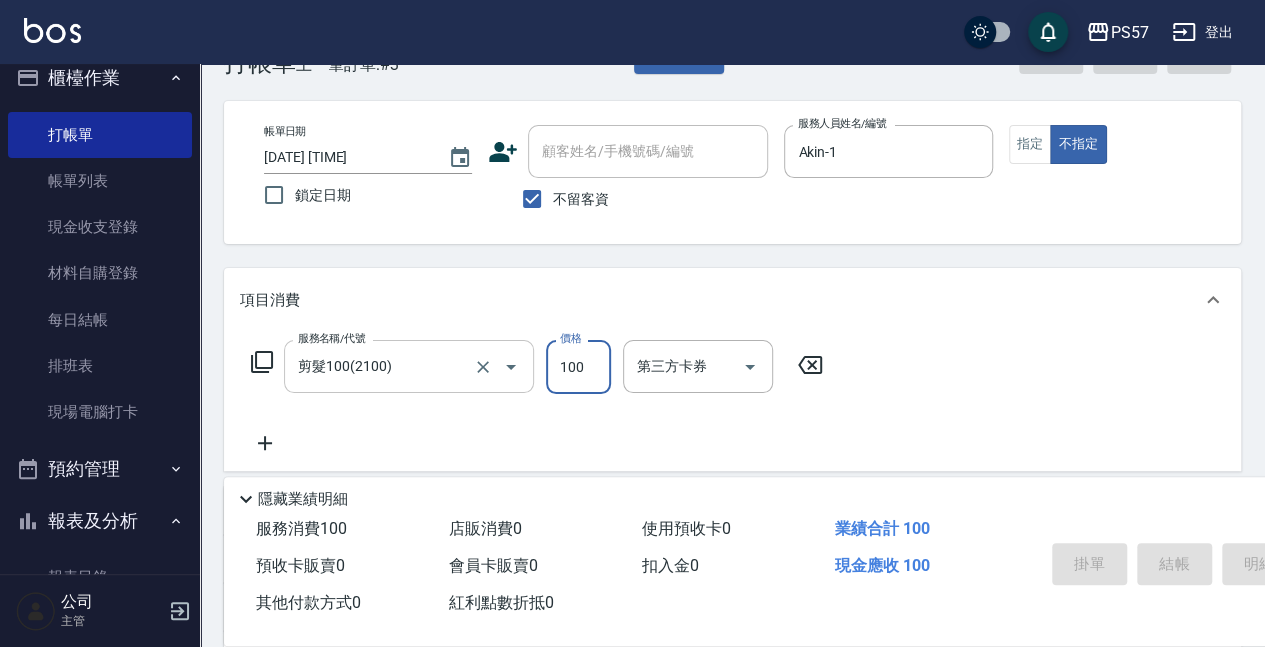 type 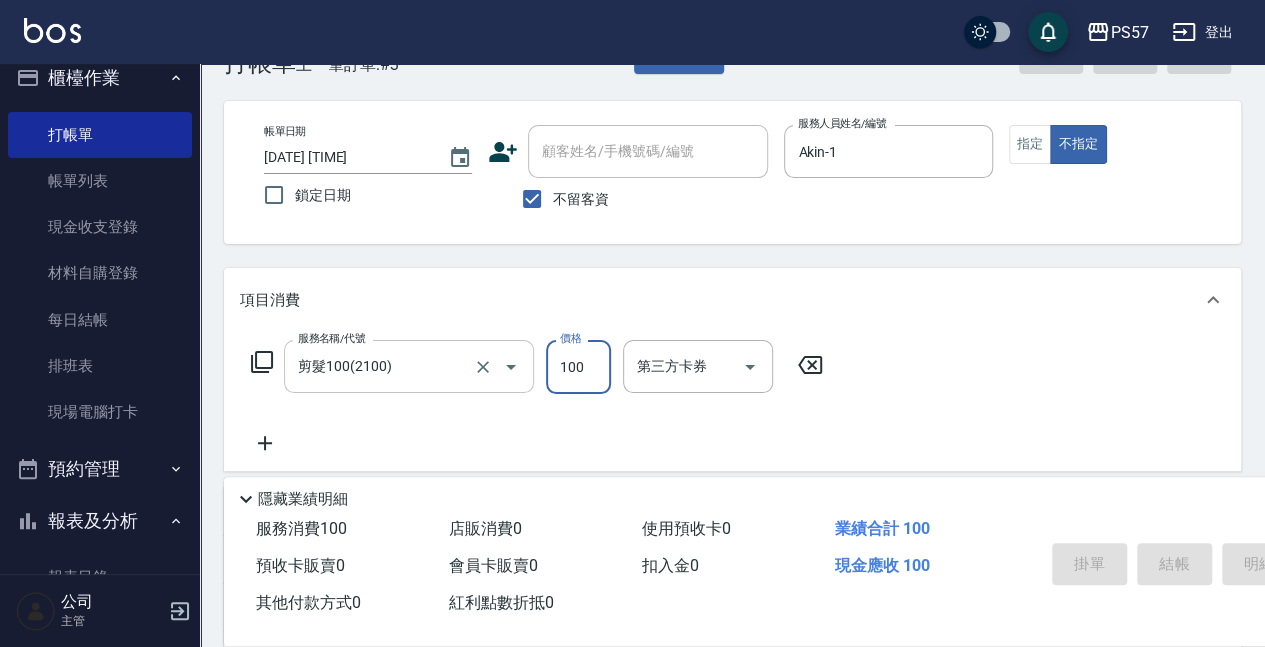 type 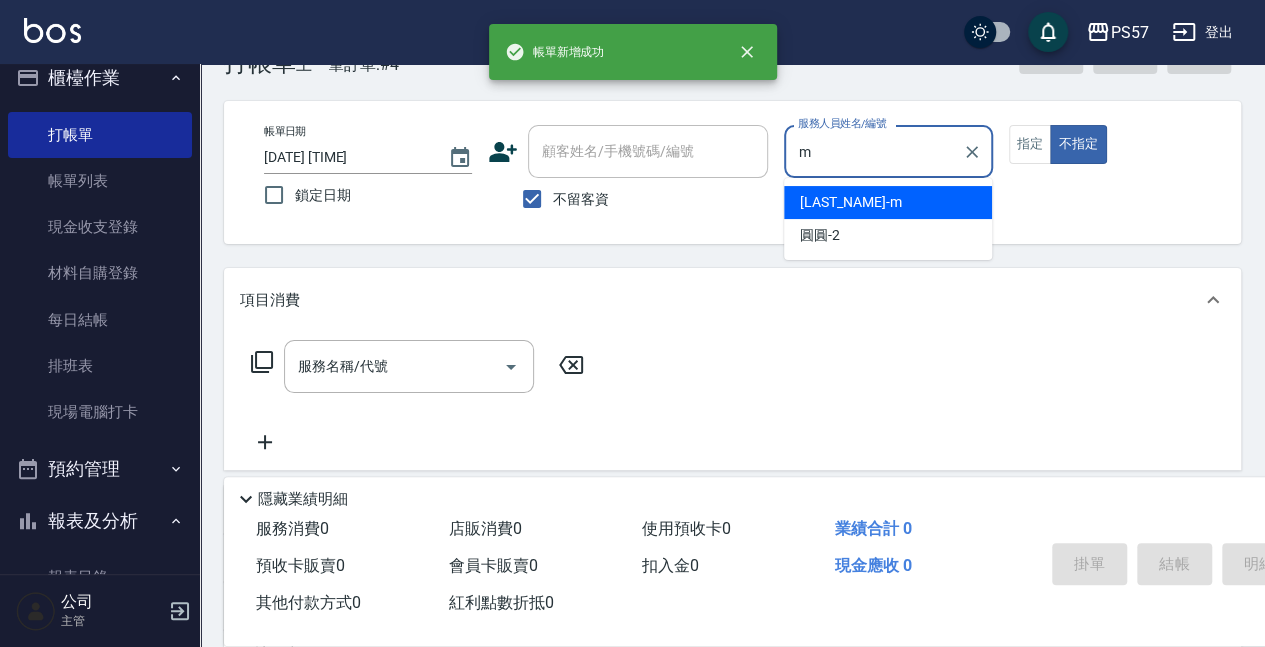 type on "[LAST_NAME]-[LETTER]" 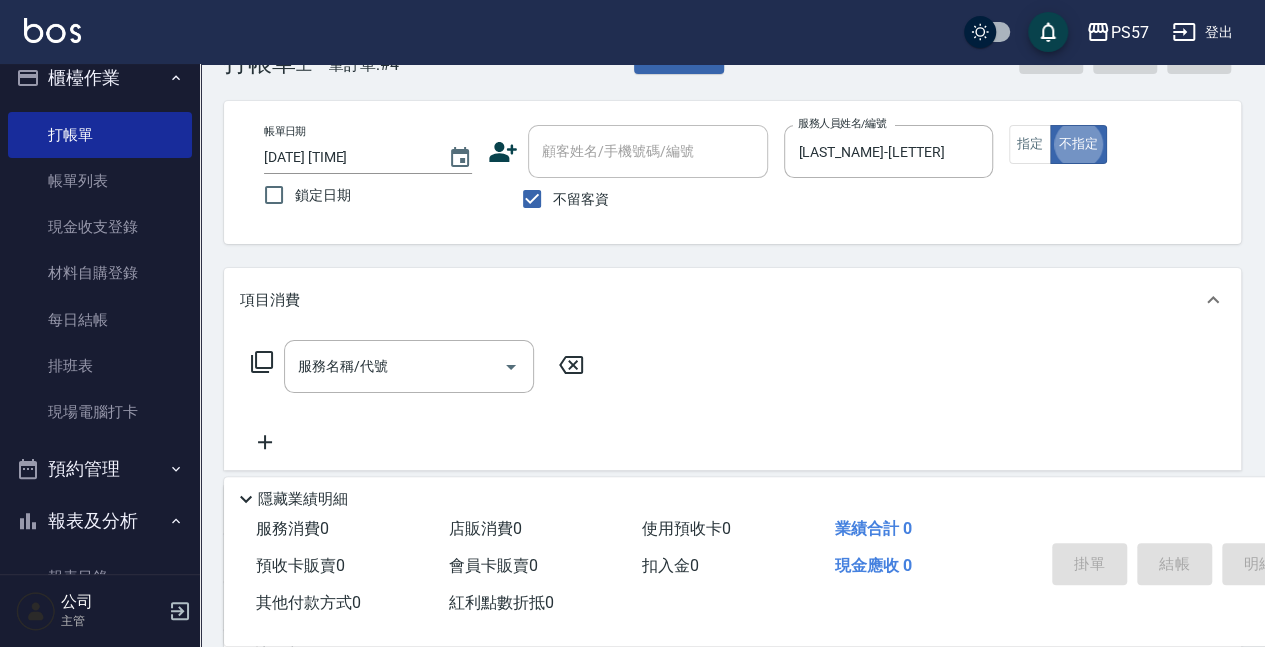 type on "false" 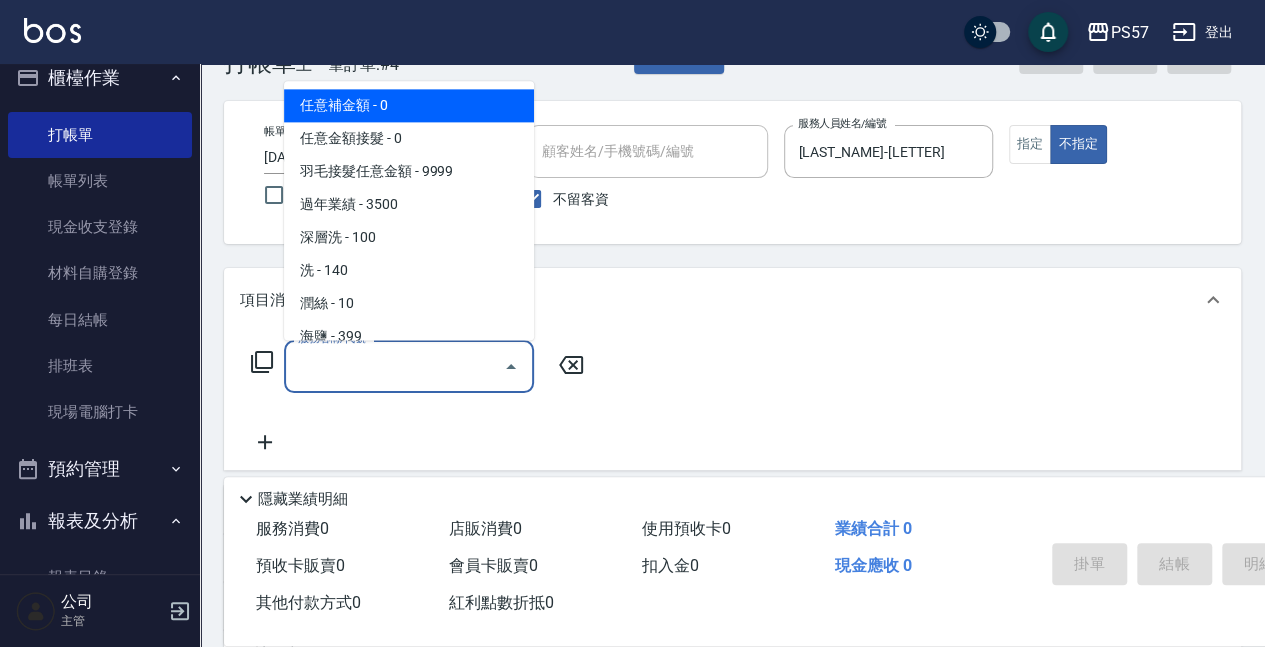 click on "服務名稱/代號" at bounding box center (394, 366) 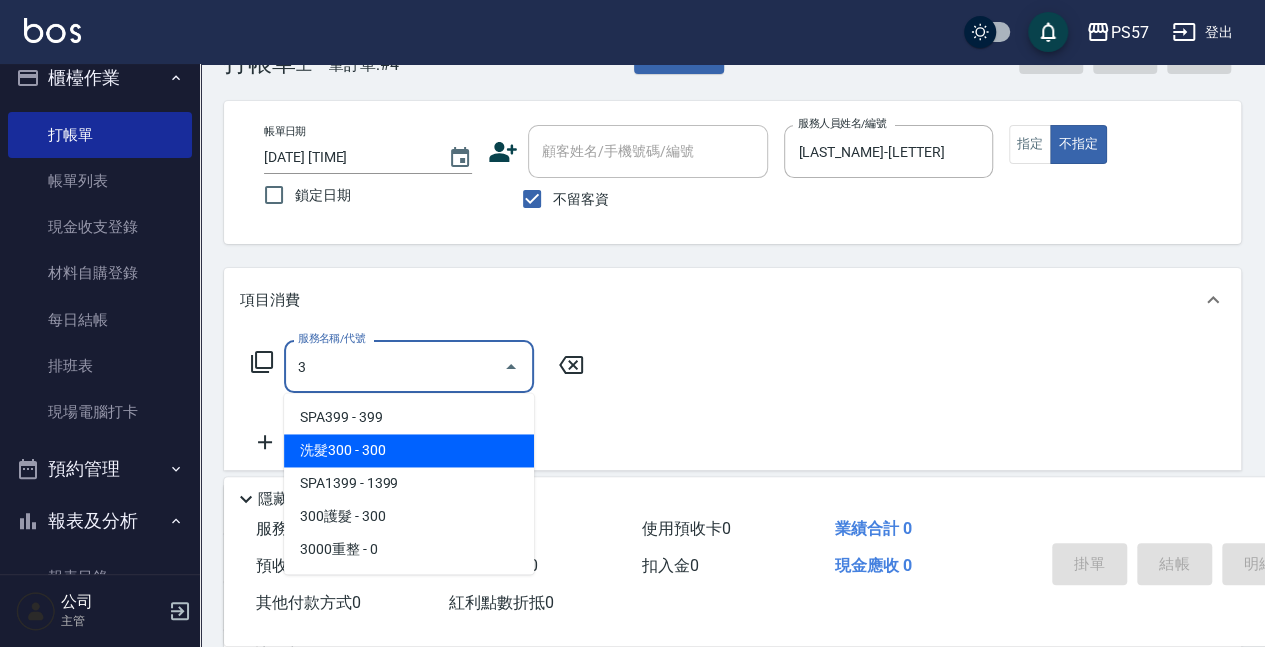 click on "洗髮300 - 300" at bounding box center (409, 450) 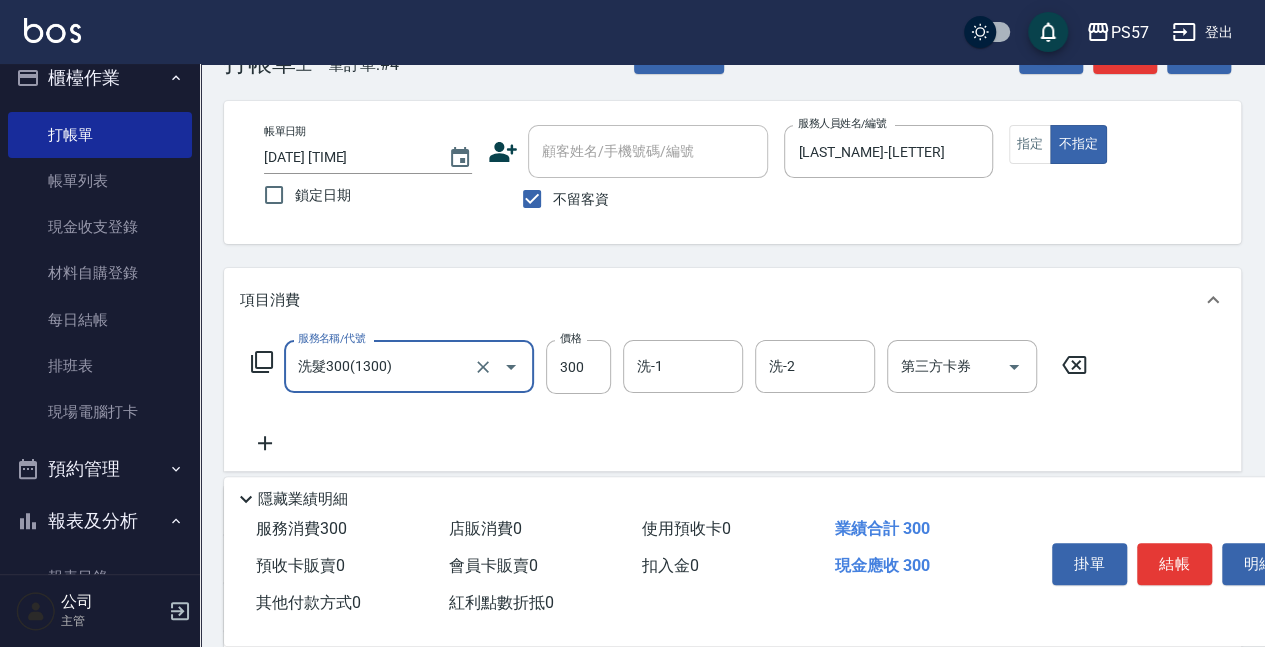 type on "洗髮300(1300)" 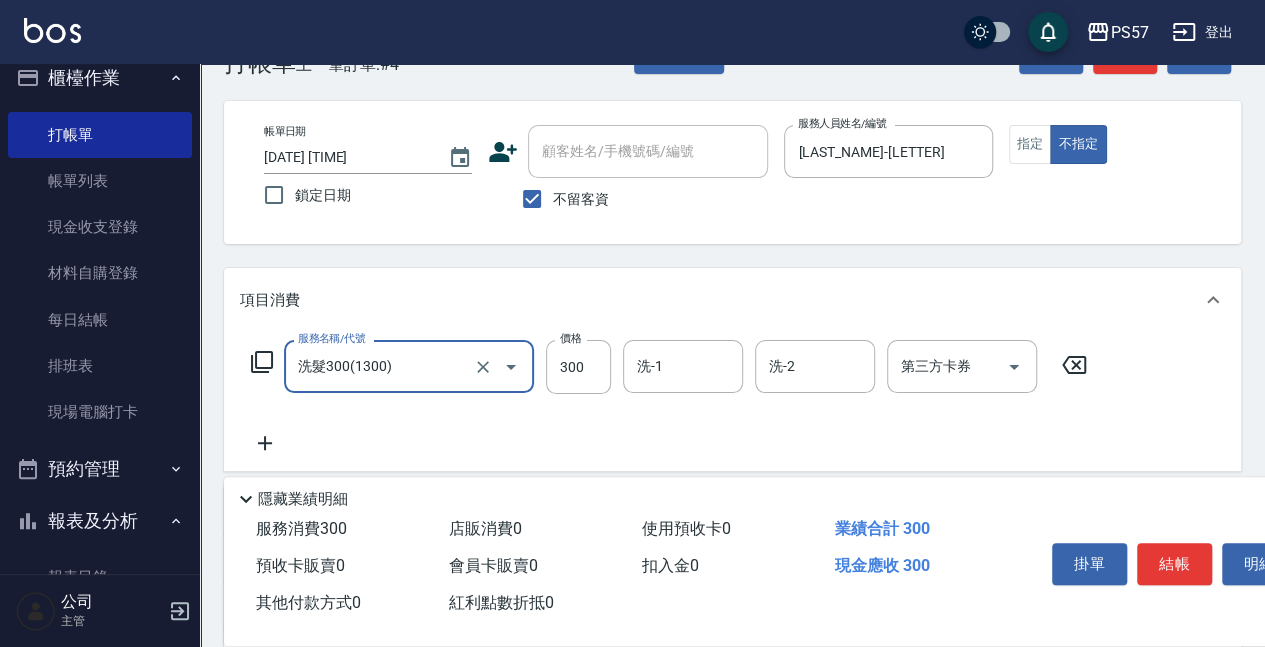 click 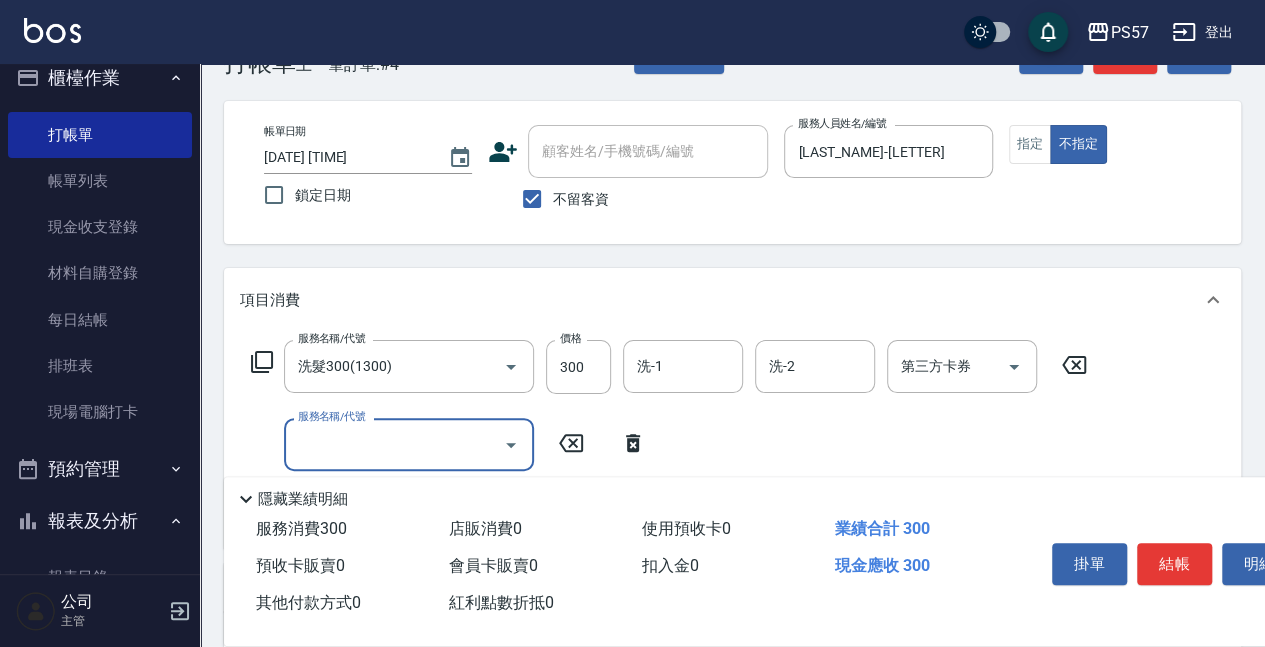 click on "服務名稱/代號" at bounding box center [394, 444] 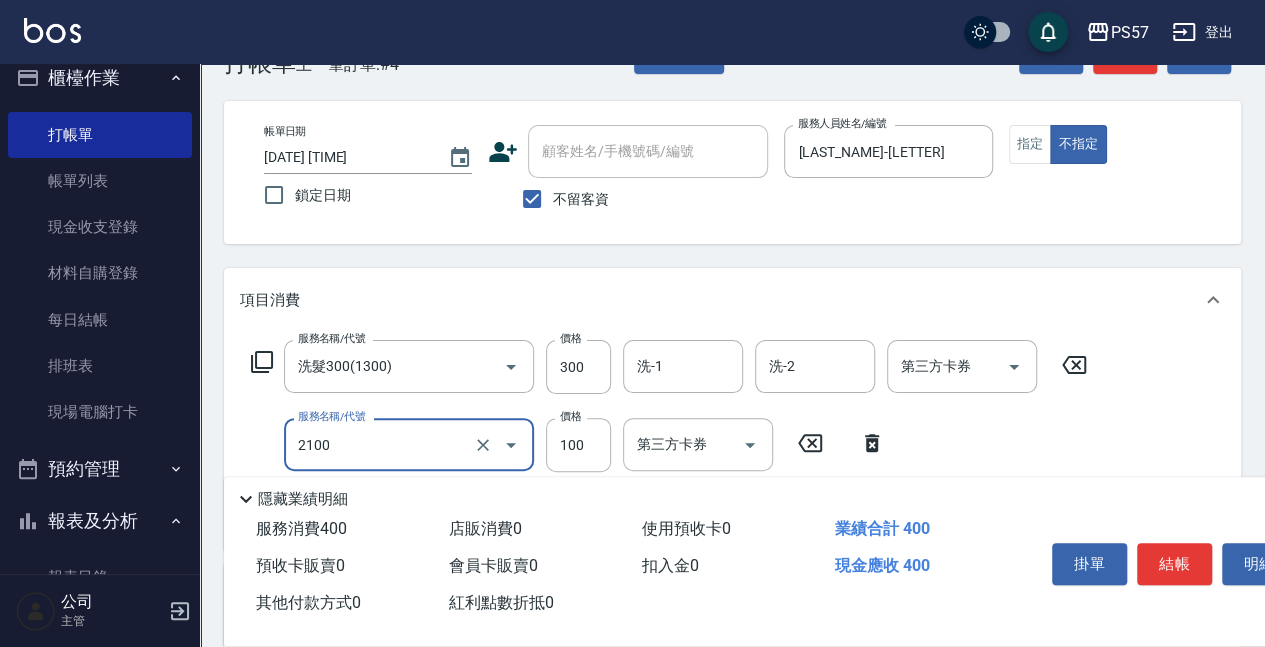 type on "剪髮100(2100)" 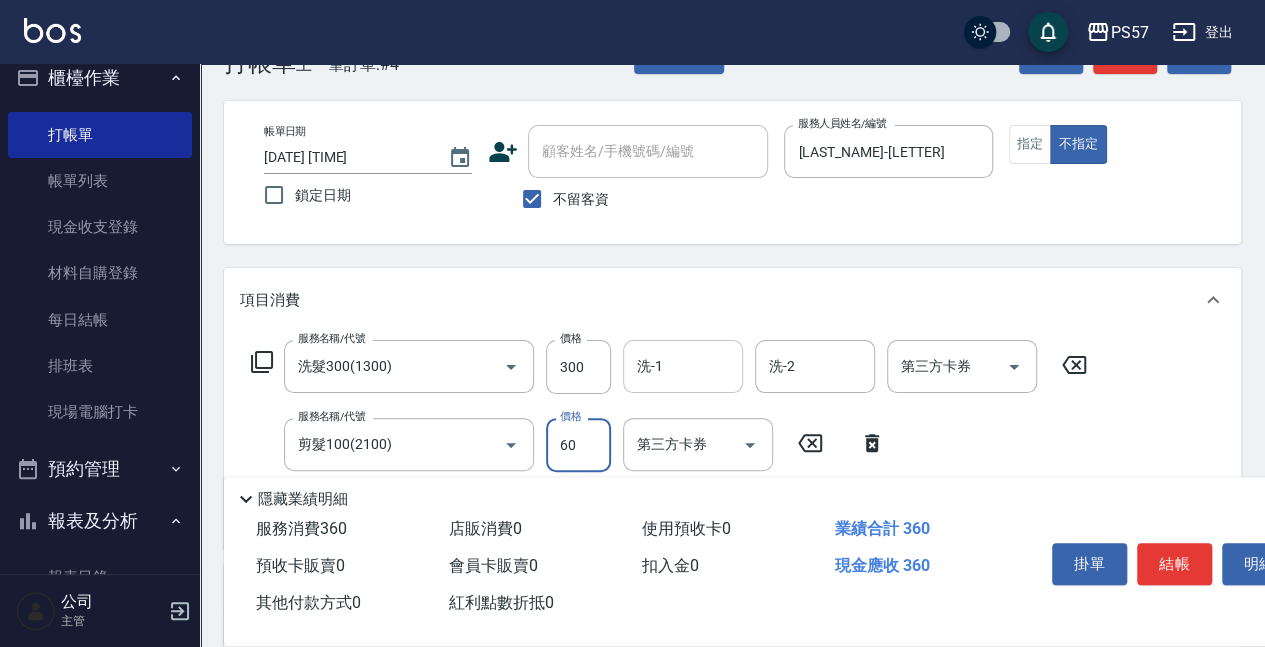 type on "60" 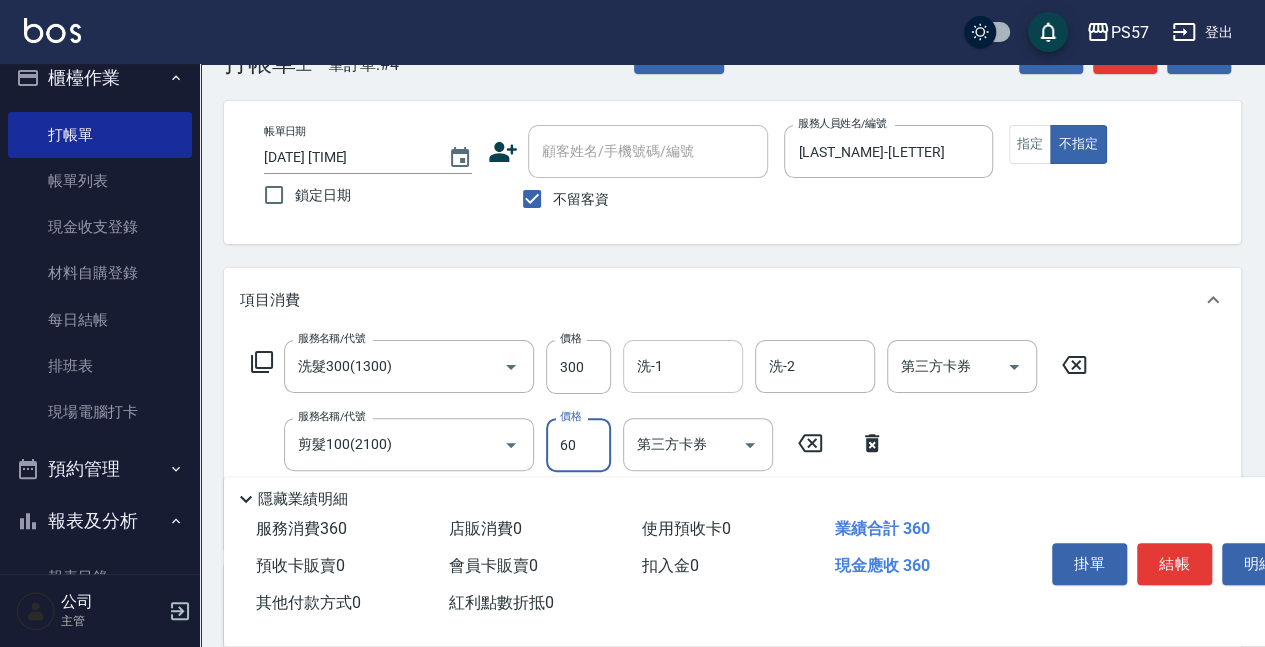 click on "洗-1" at bounding box center (683, 366) 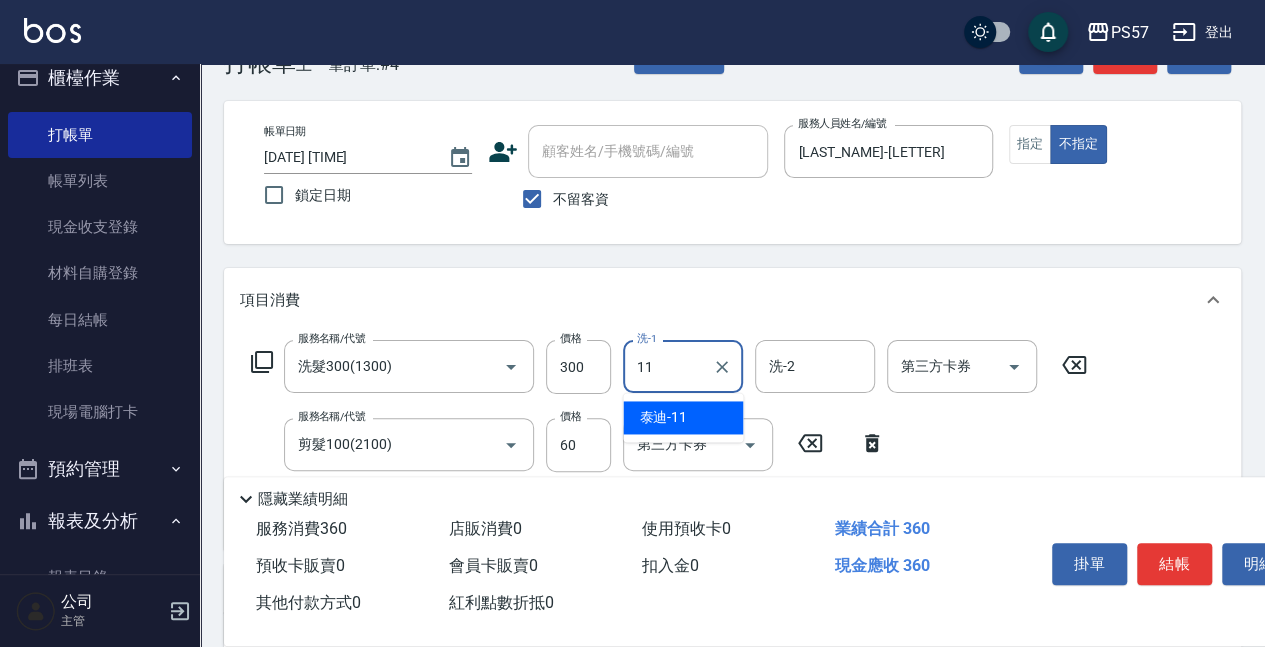 type on "11" 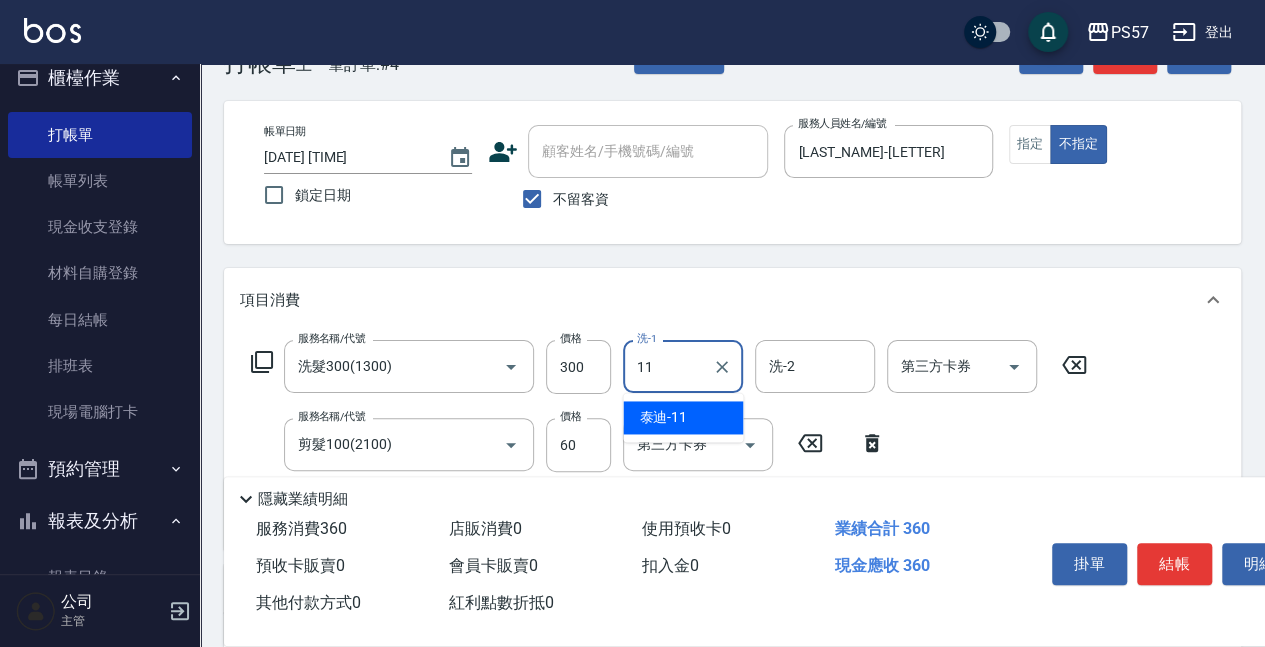 type on "." 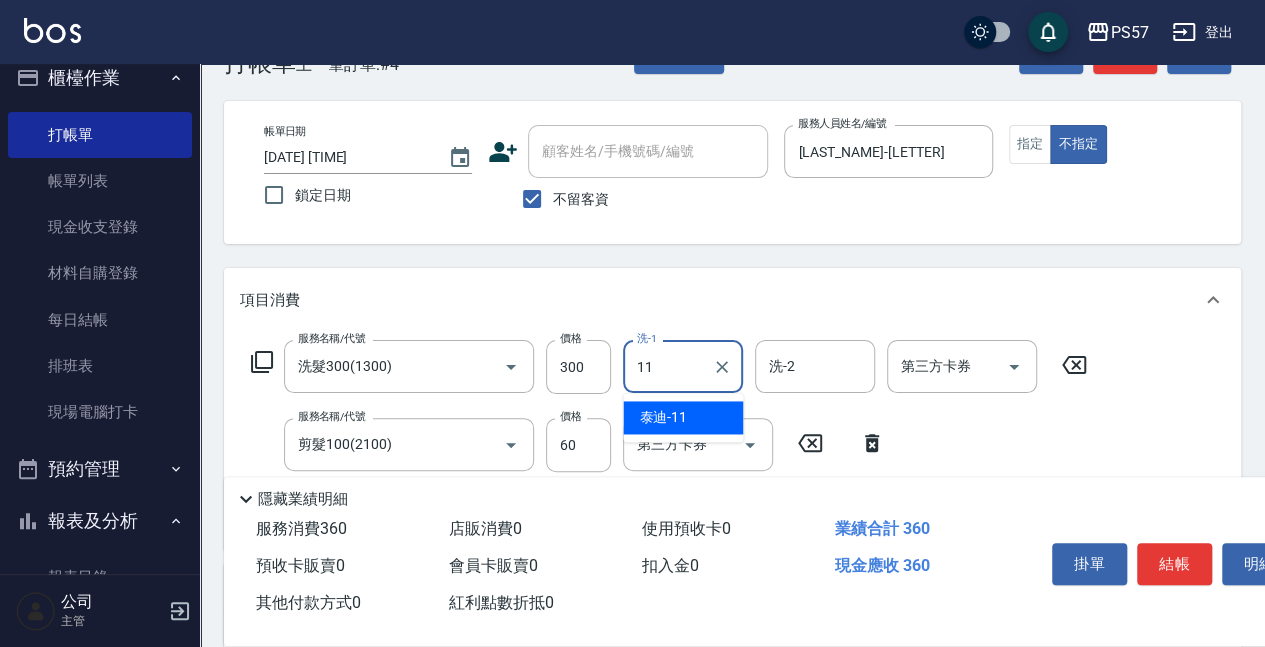 type on "[LAST_NAME]-[NUMBER]" 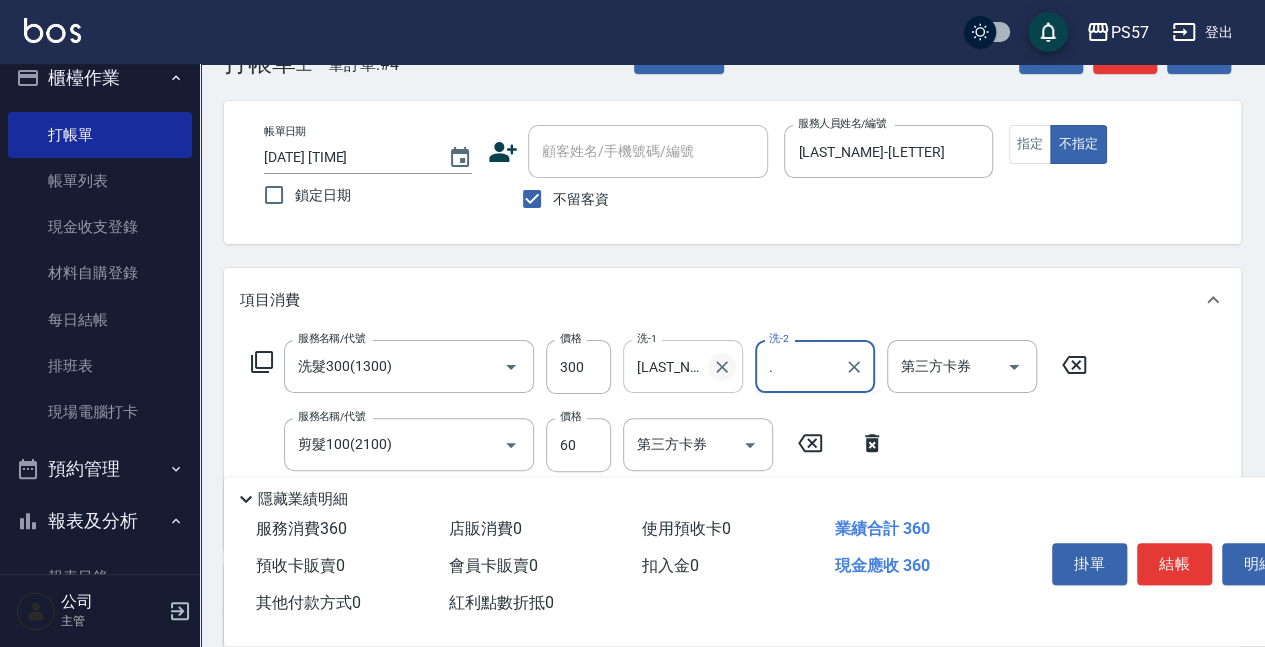 click 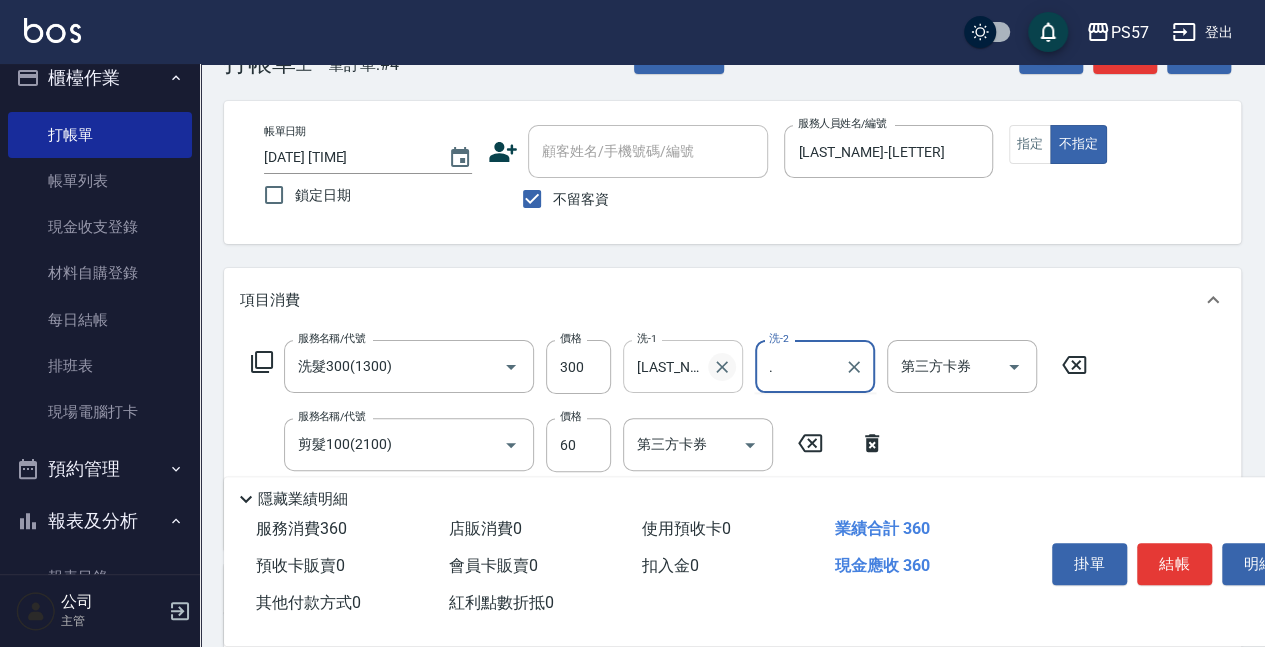 type on "." 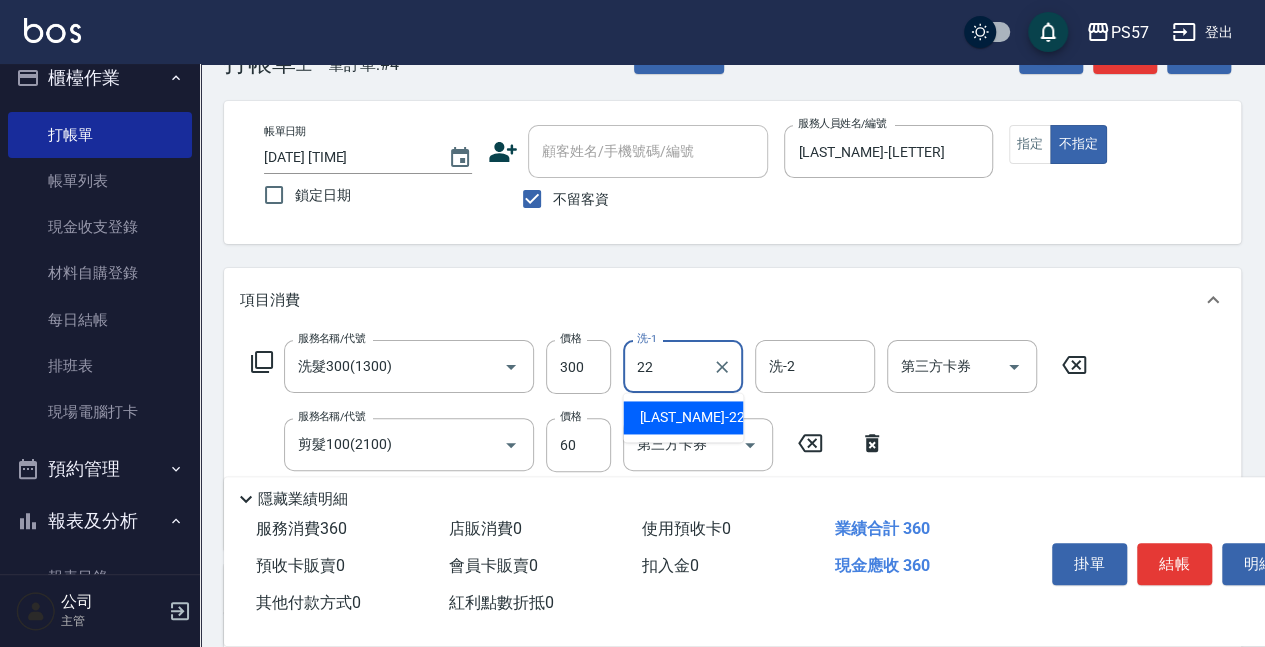 type on "[LAST_NAME]-[NUMBER]" 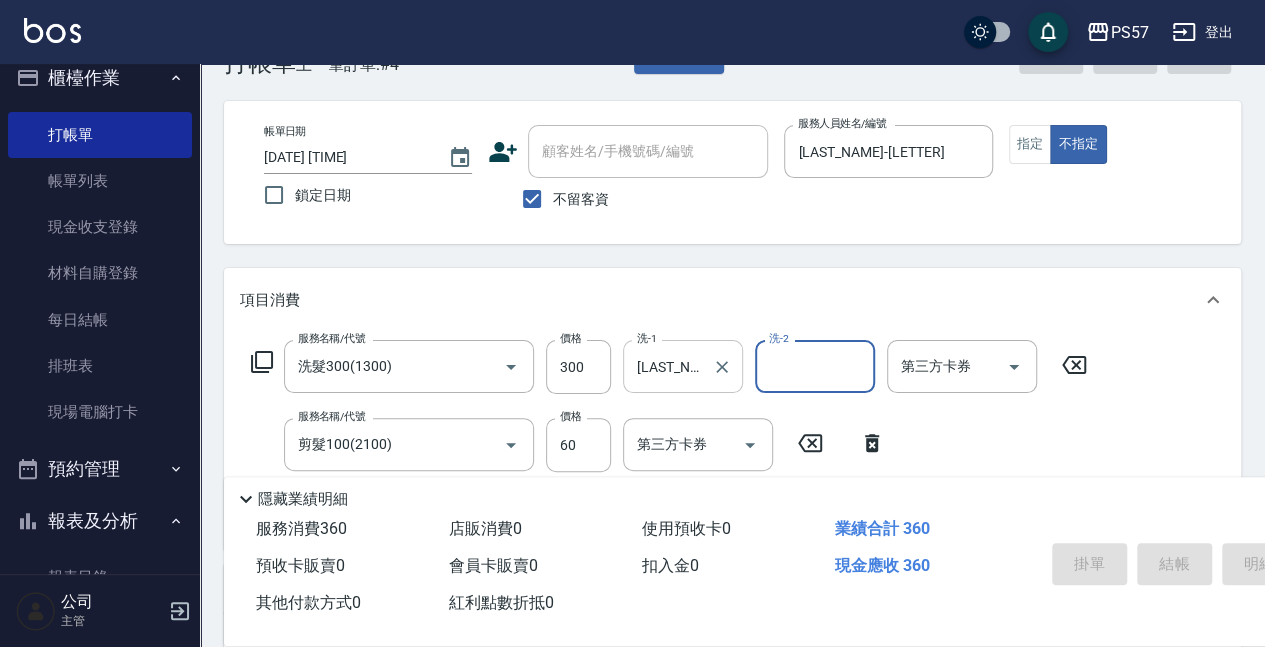 type 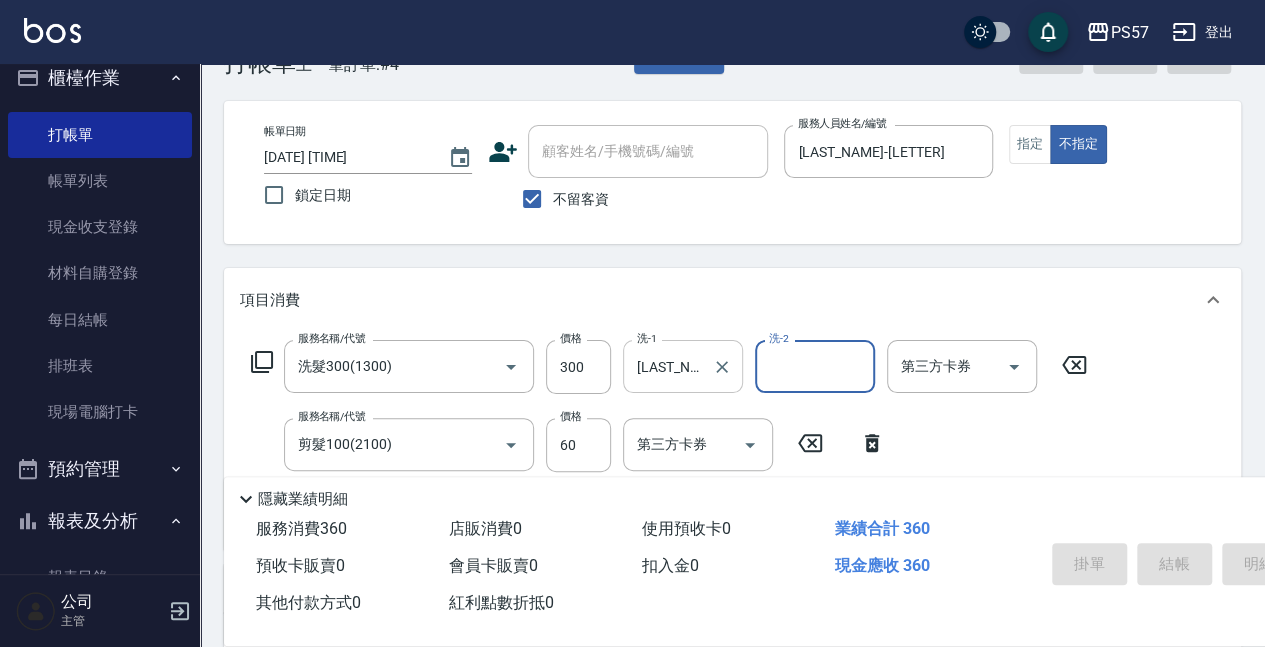 type 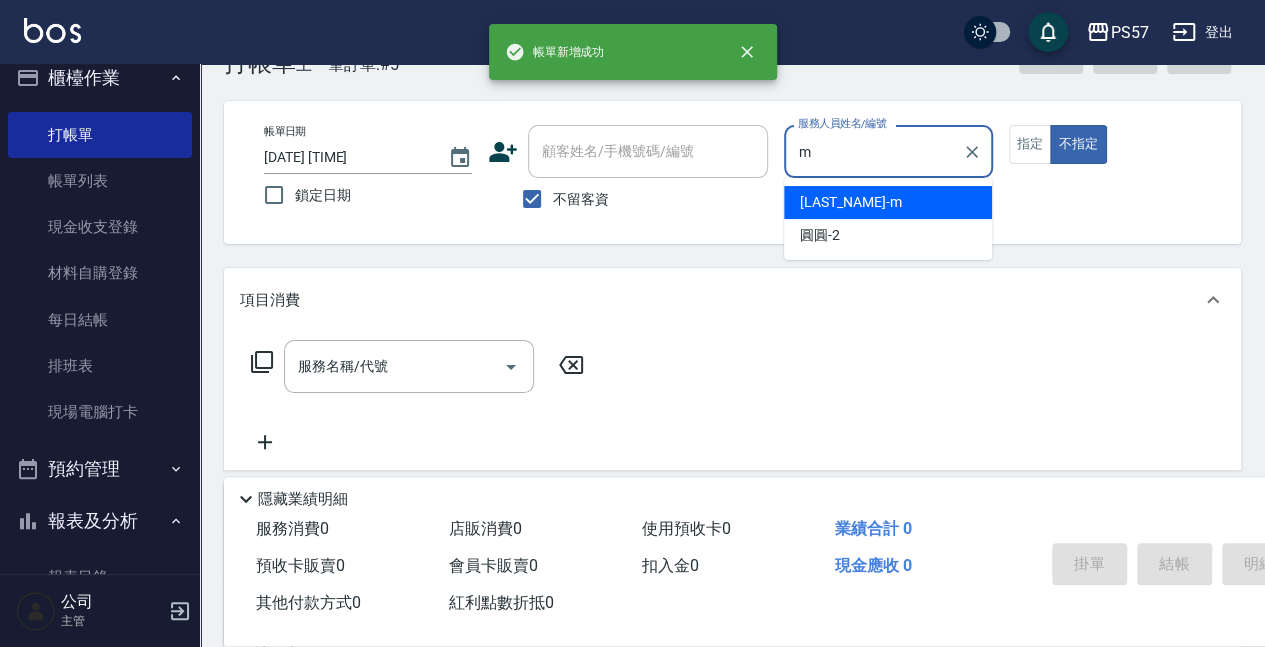 type on "[LAST_NAME]-[LETTER]" 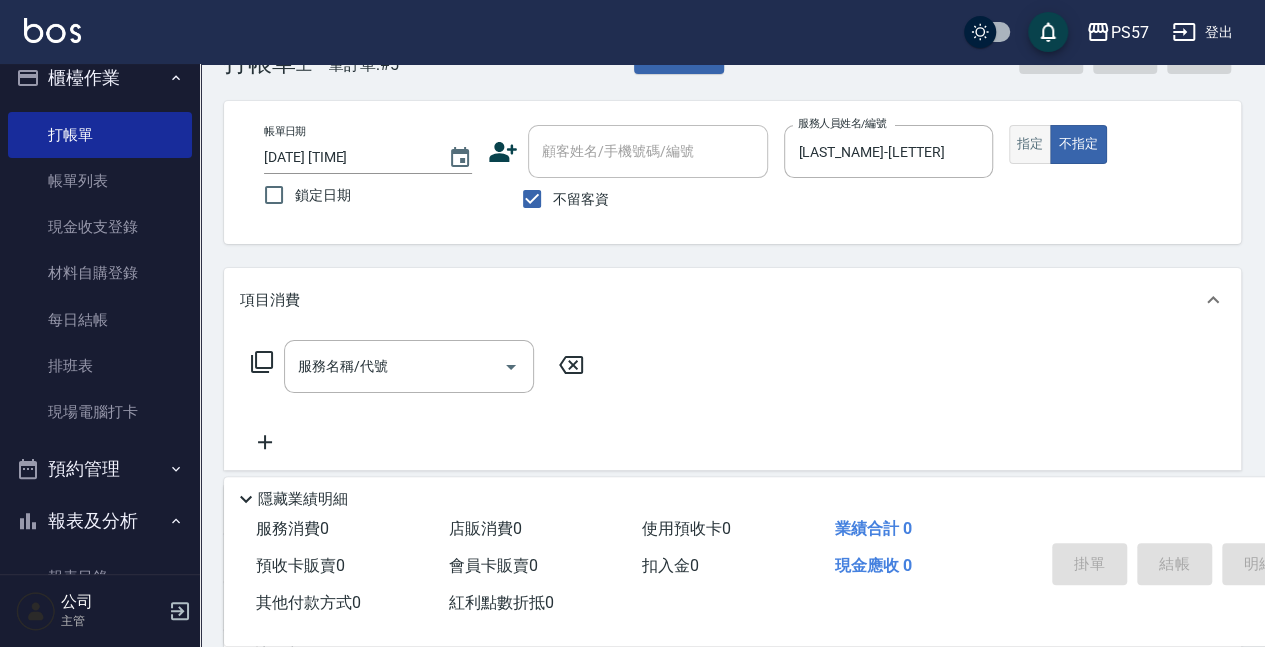 click on "指定" at bounding box center [1030, 144] 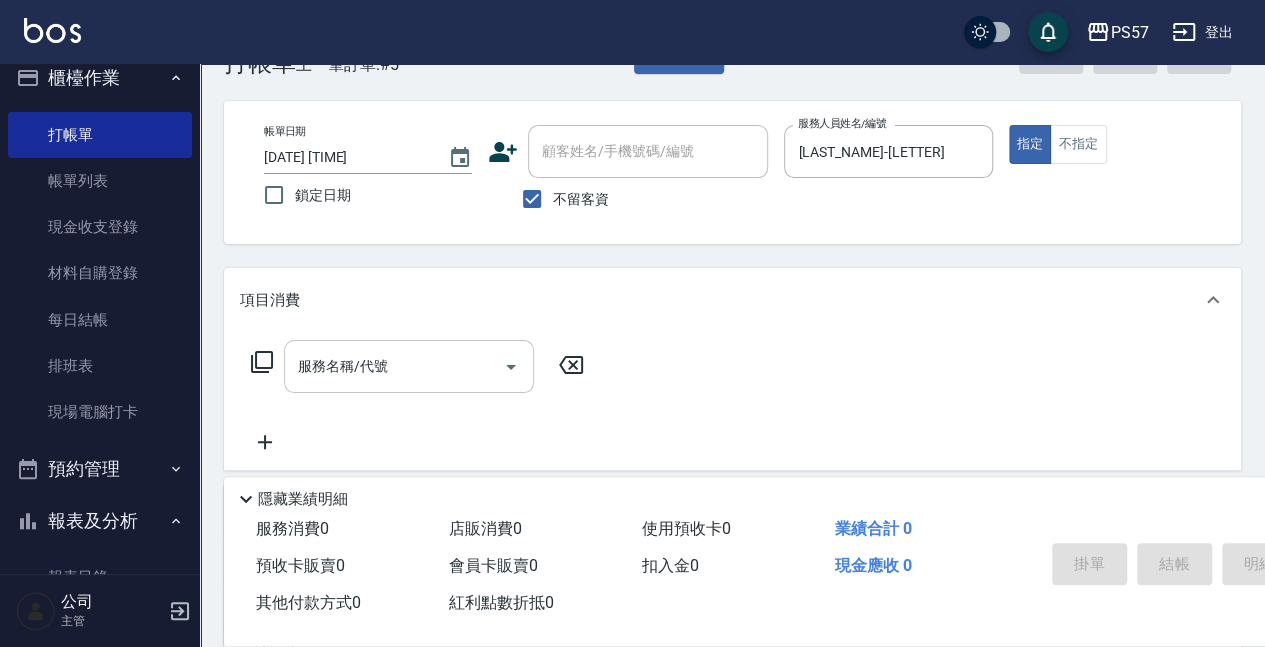 click on "服務名稱/代號" at bounding box center (409, 366) 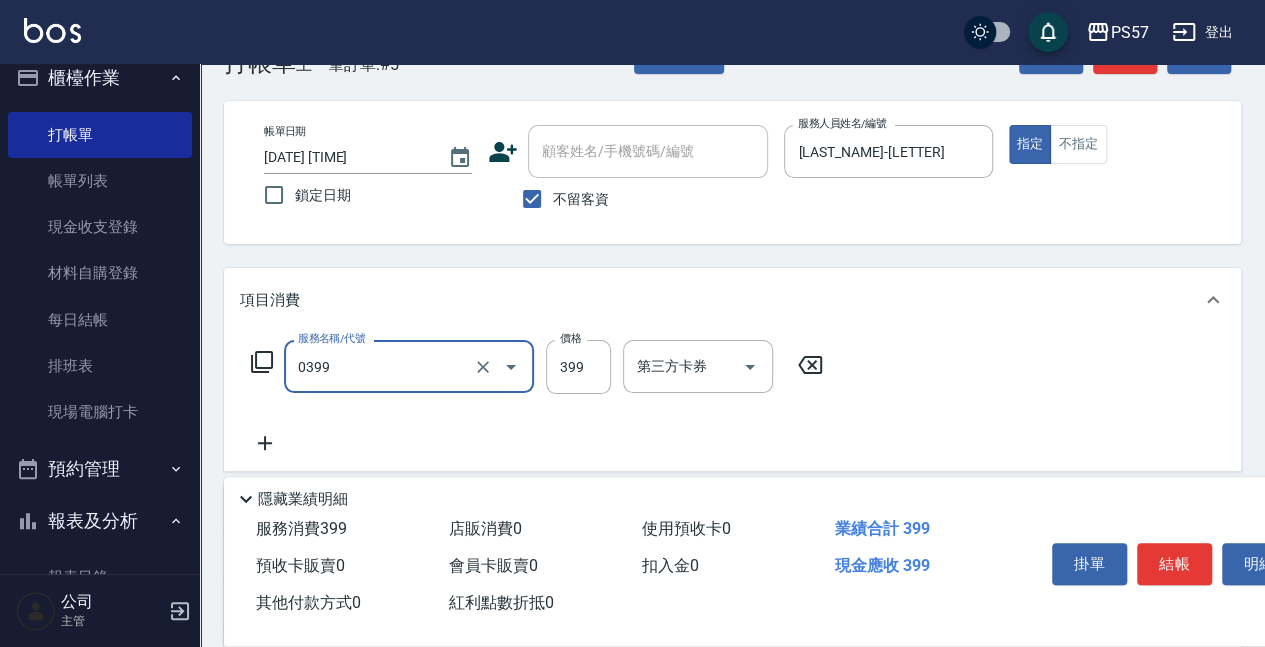 type on "SPA399(0399)" 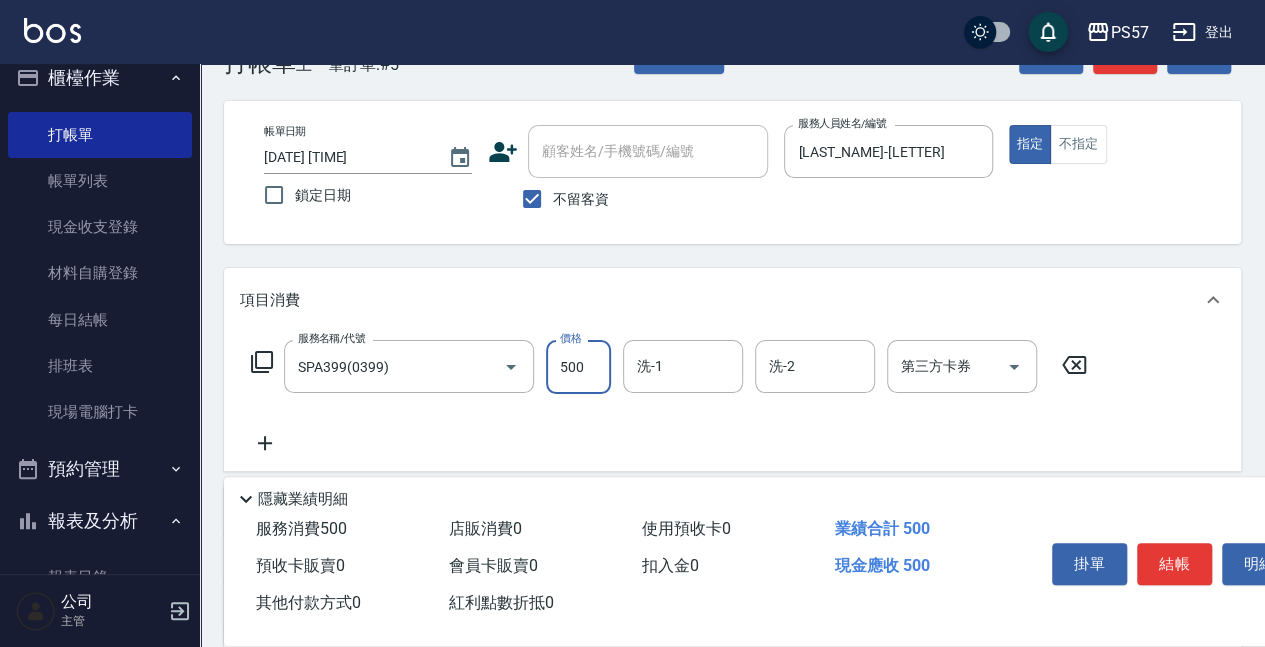 type on "500" 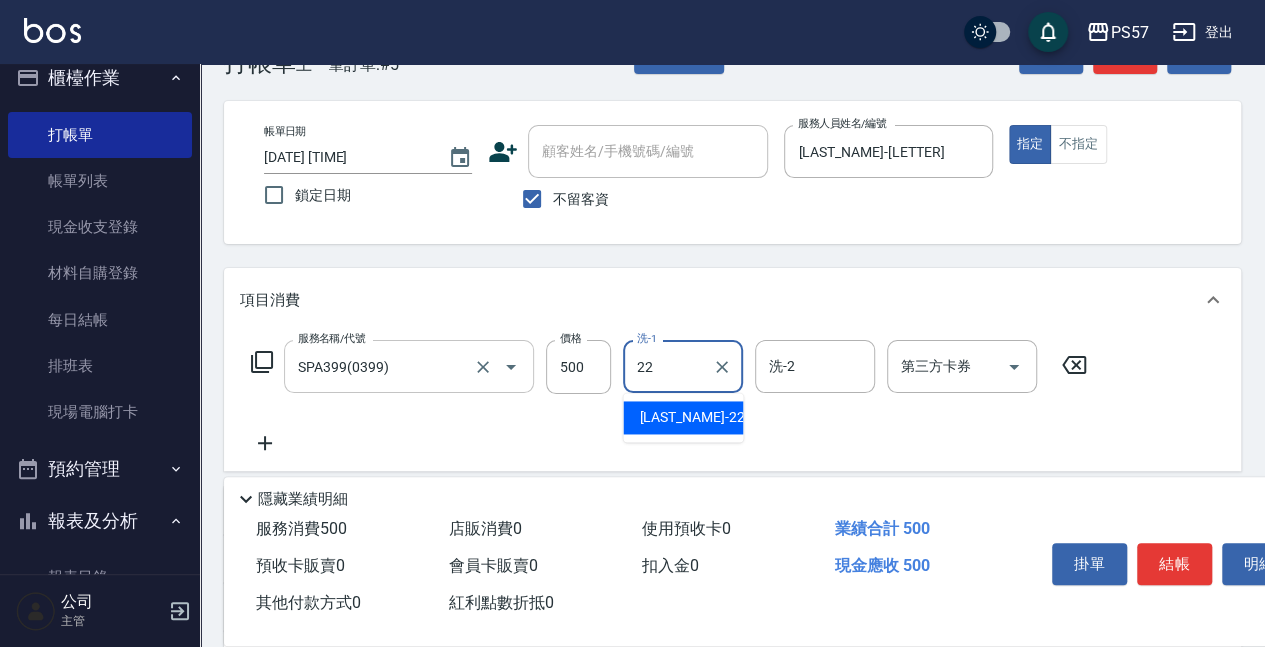 type on "[LAST_NAME]-[NUMBER]" 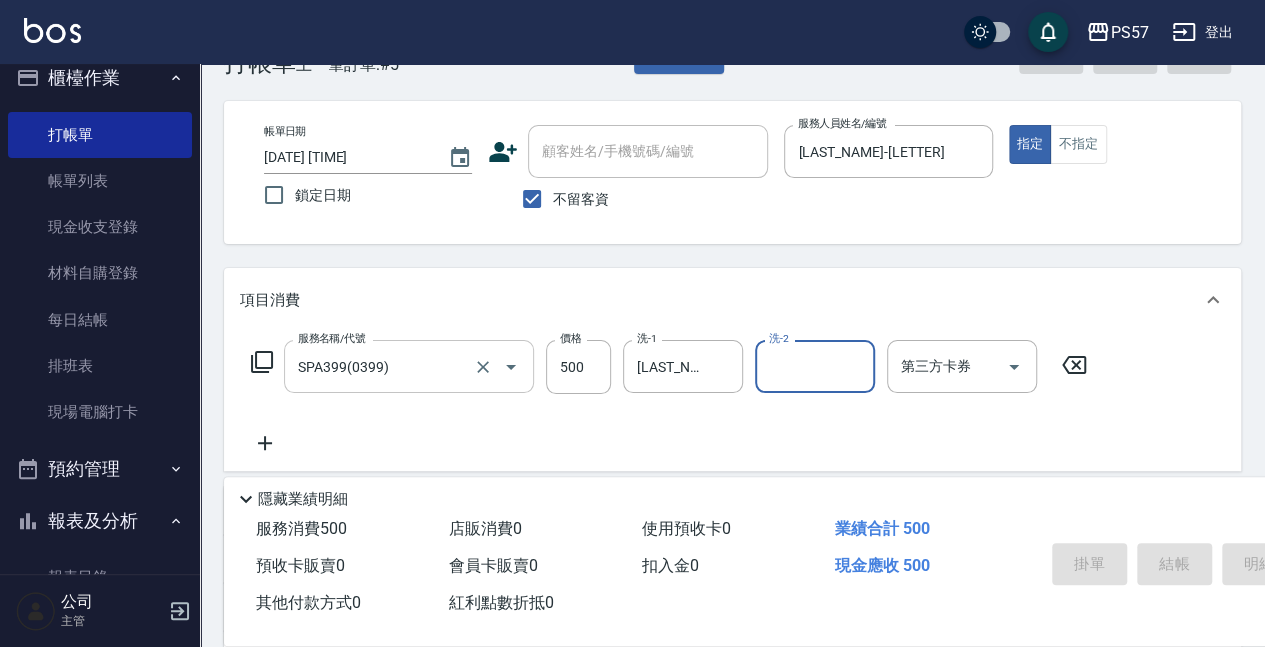 type 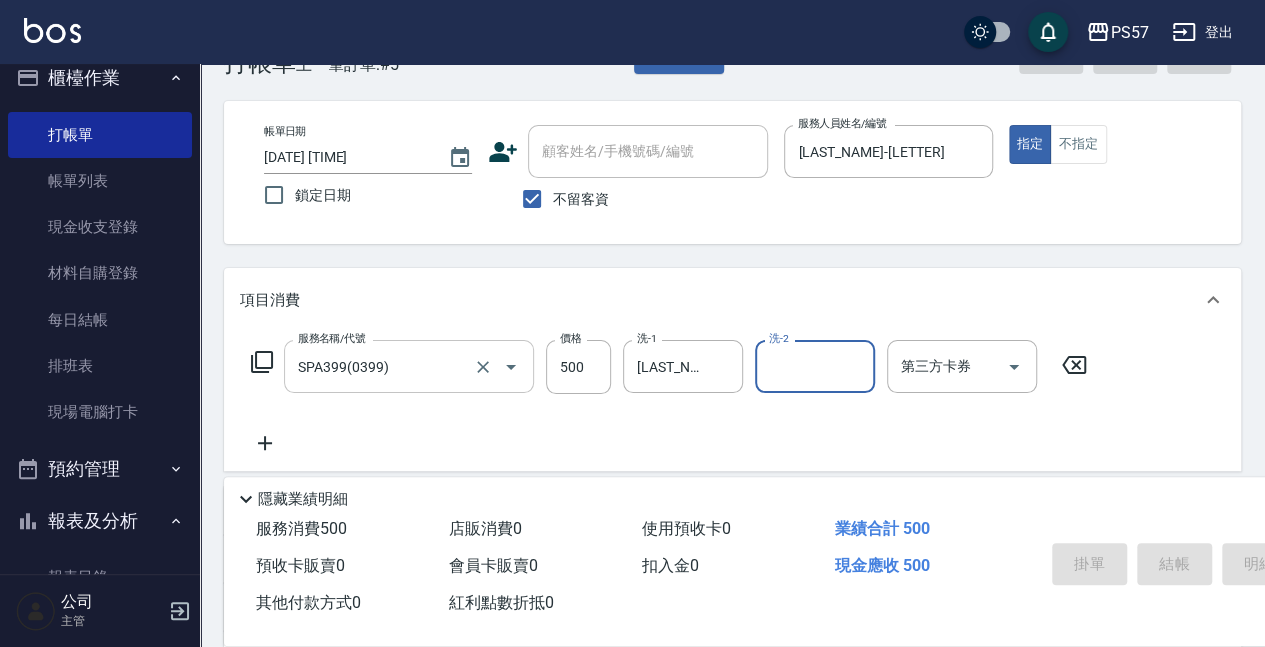 type 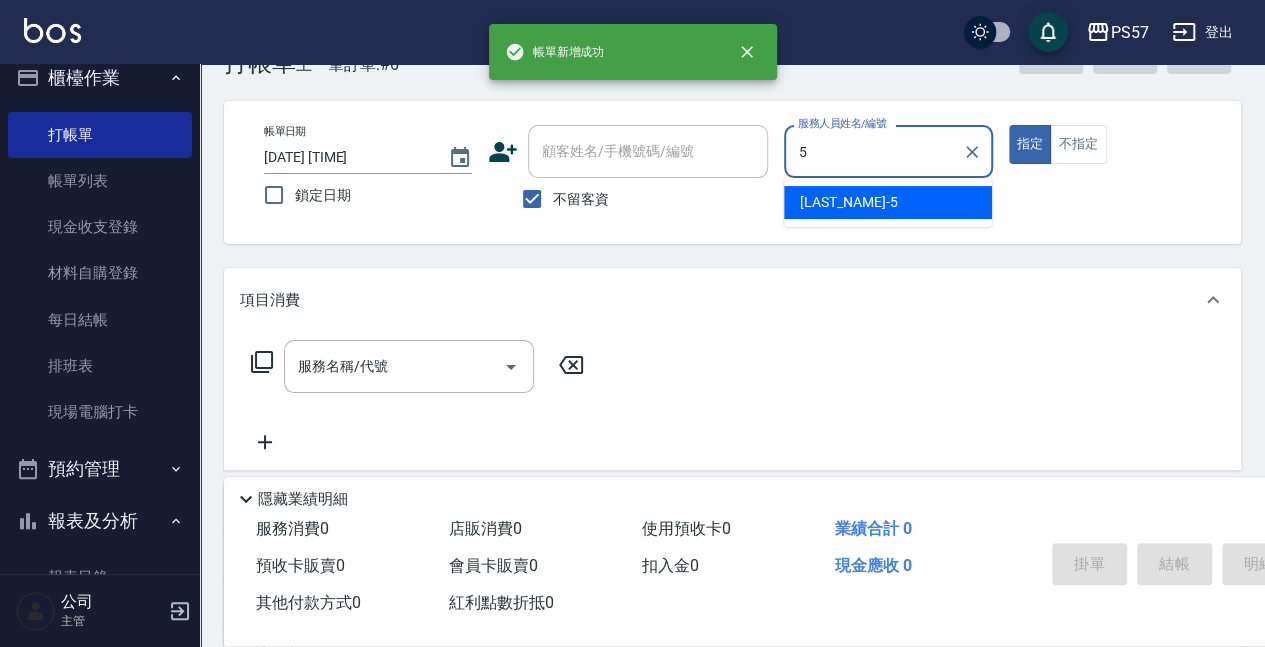 type on "[LAST_NAME]-[NUMBER]" 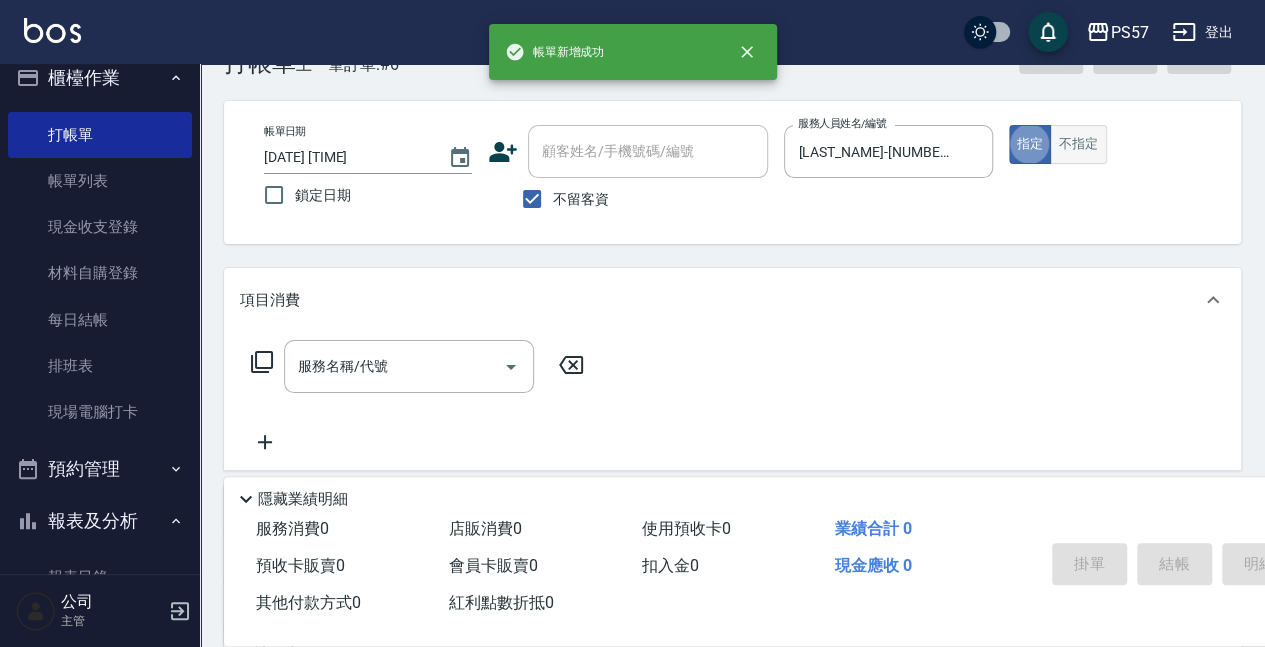 click on "不指定" at bounding box center [1078, 144] 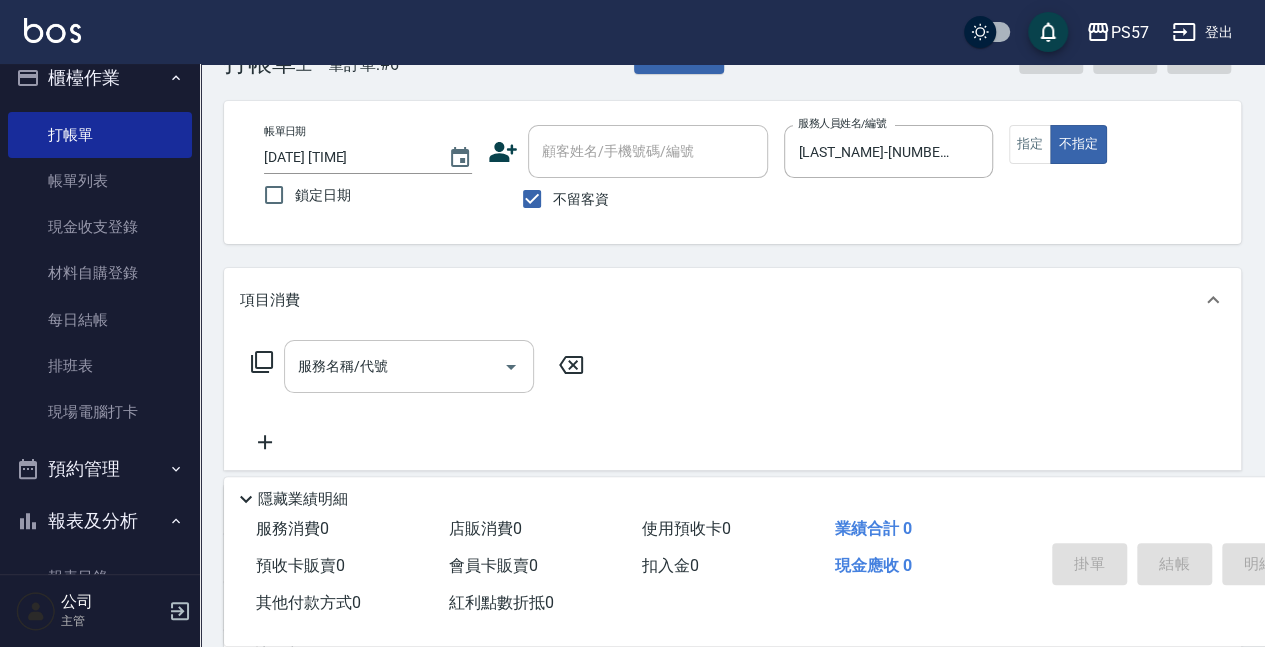click on "服務名稱/代號" at bounding box center (394, 366) 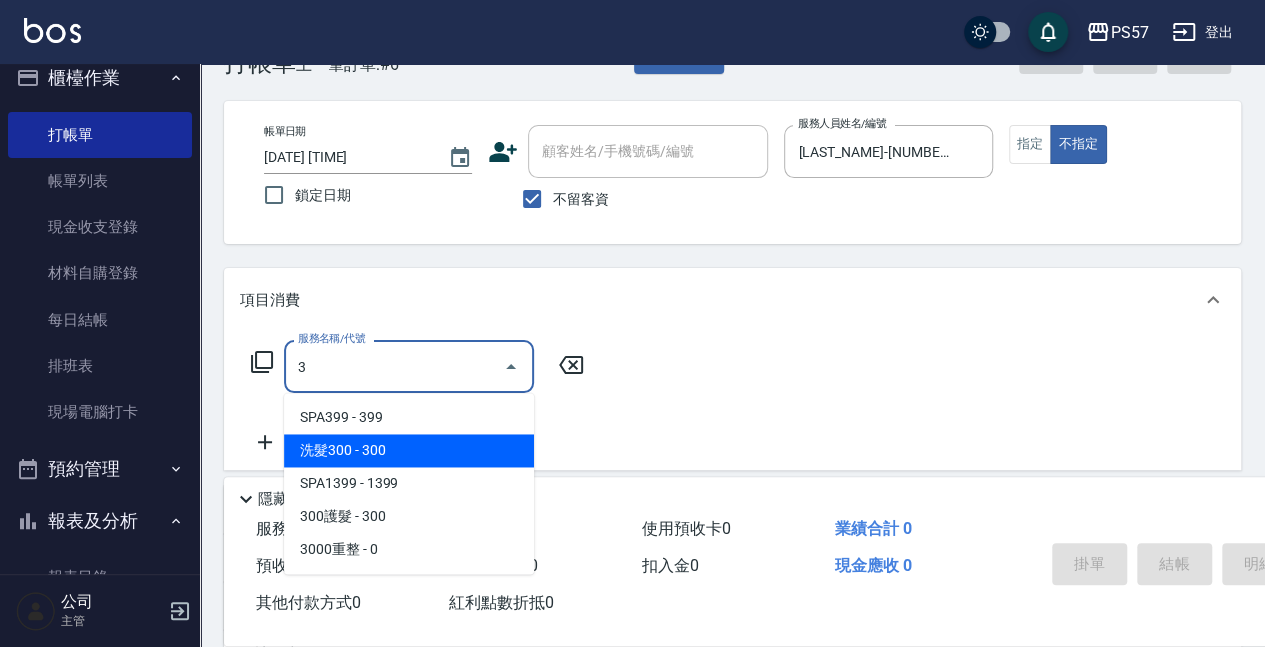 click on "洗髮300 - 300" at bounding box center [409, 450] 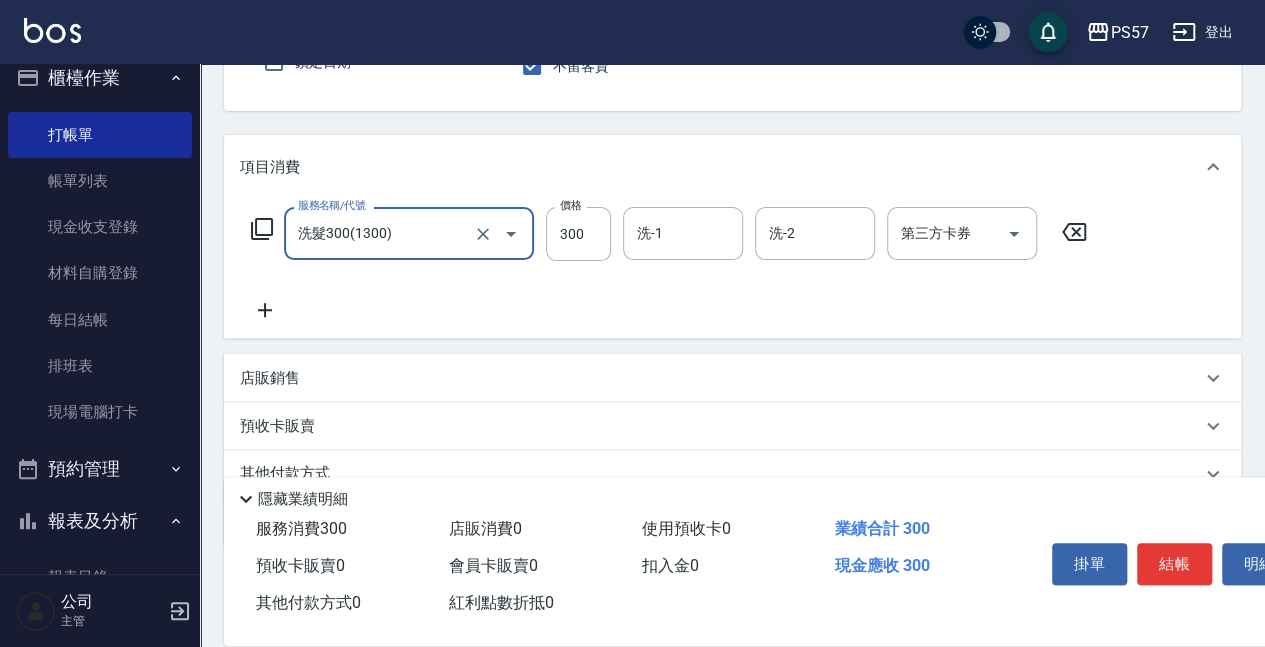 scroll, scrollTop: 194, scrollLeft: 0, axis: vertical 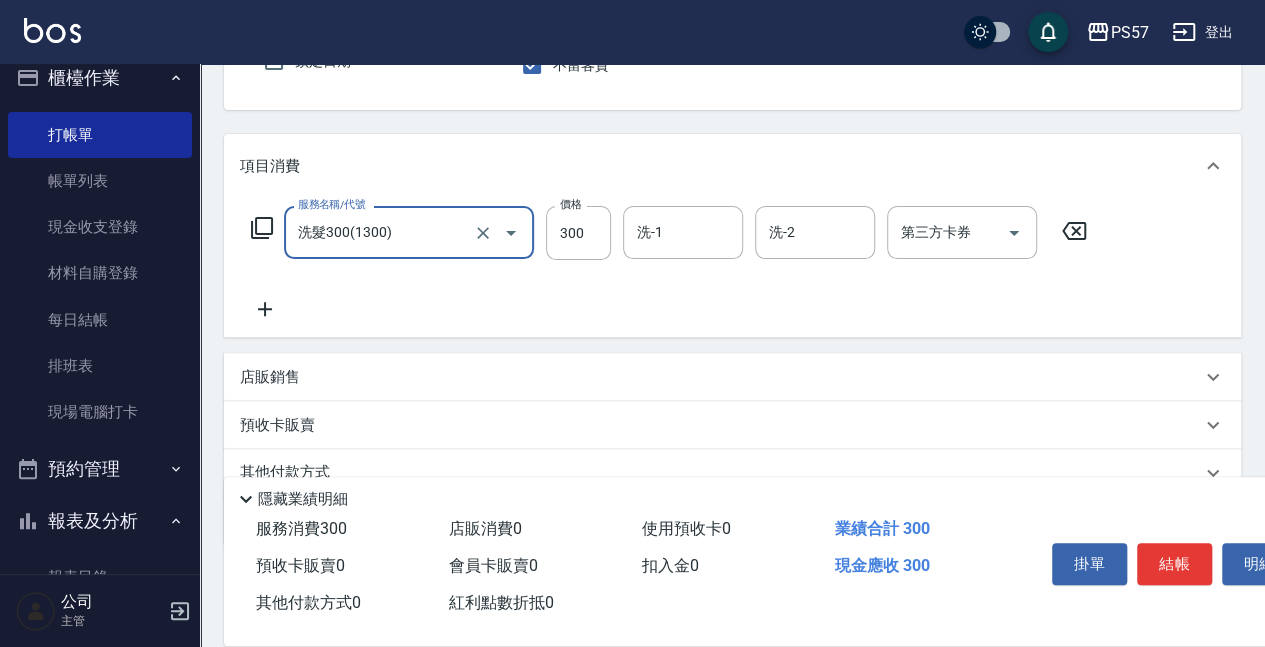 type on "洗髮300(1300)" 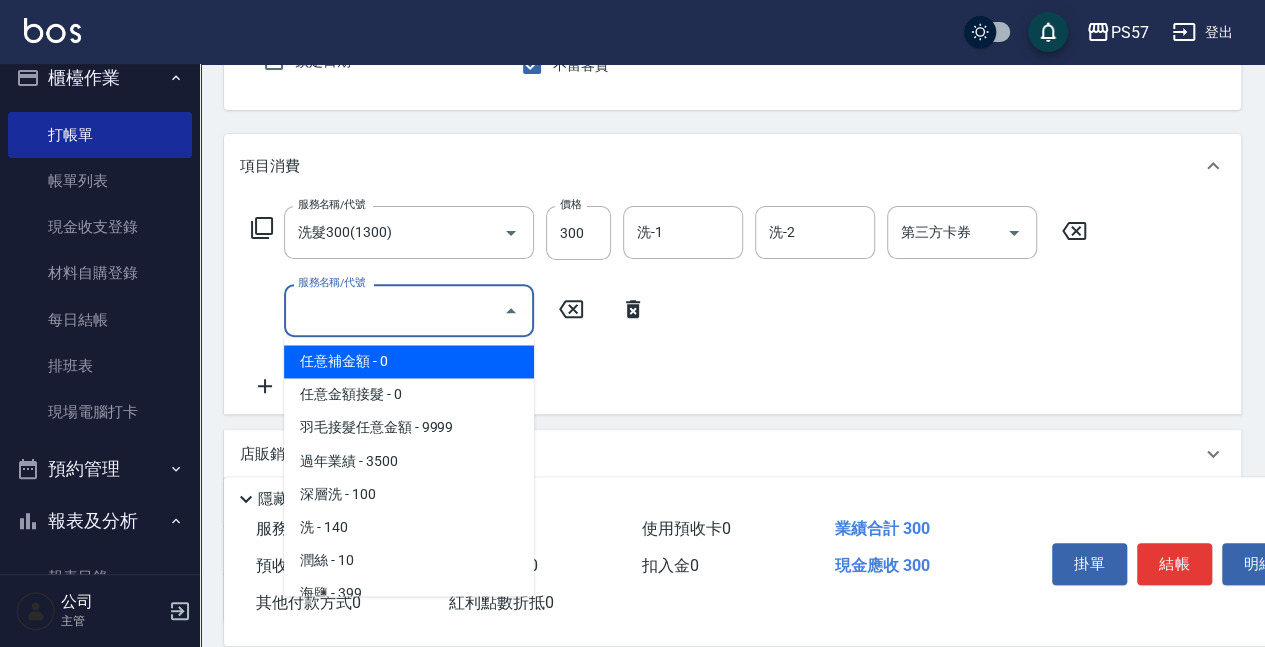 click on "服務名稱/代號" at bounding box center (394, 310) 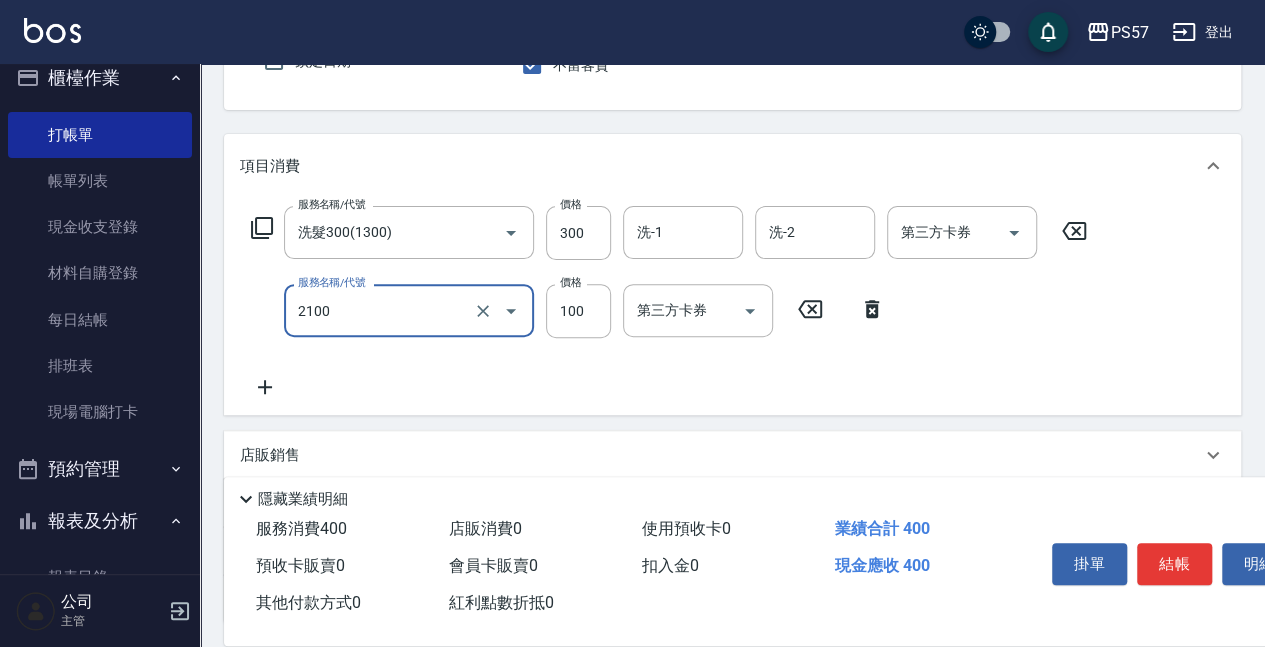 type on "剪髮100(2100)" 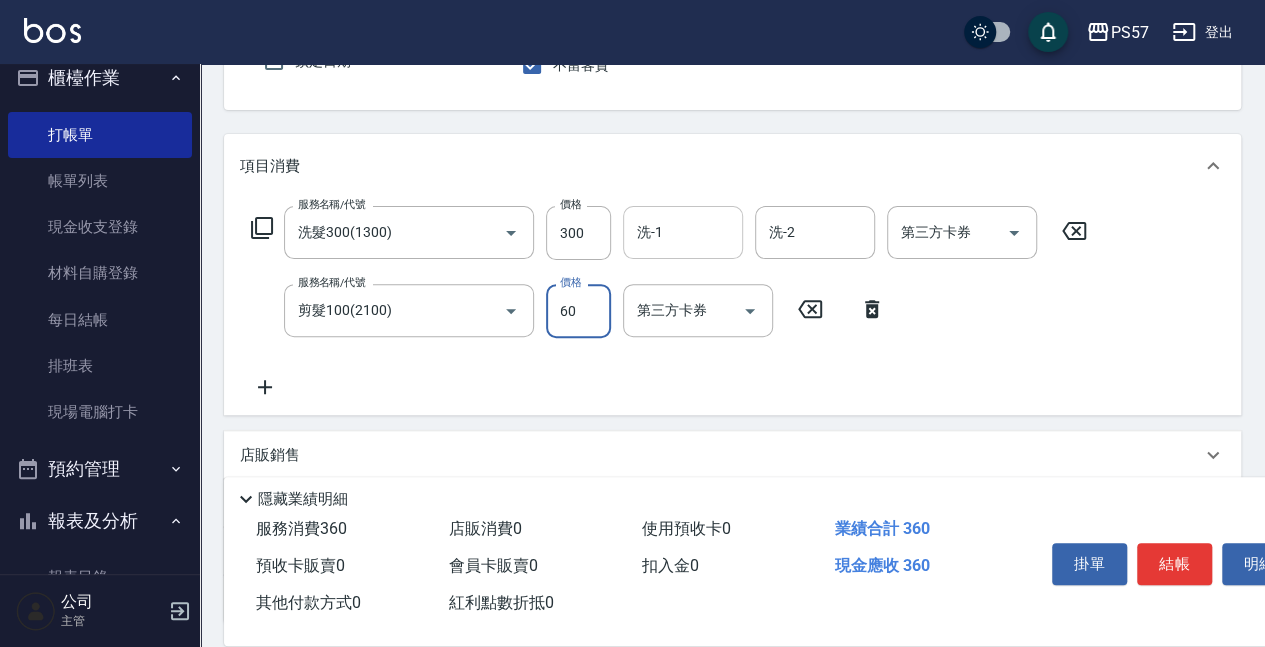type on "60" 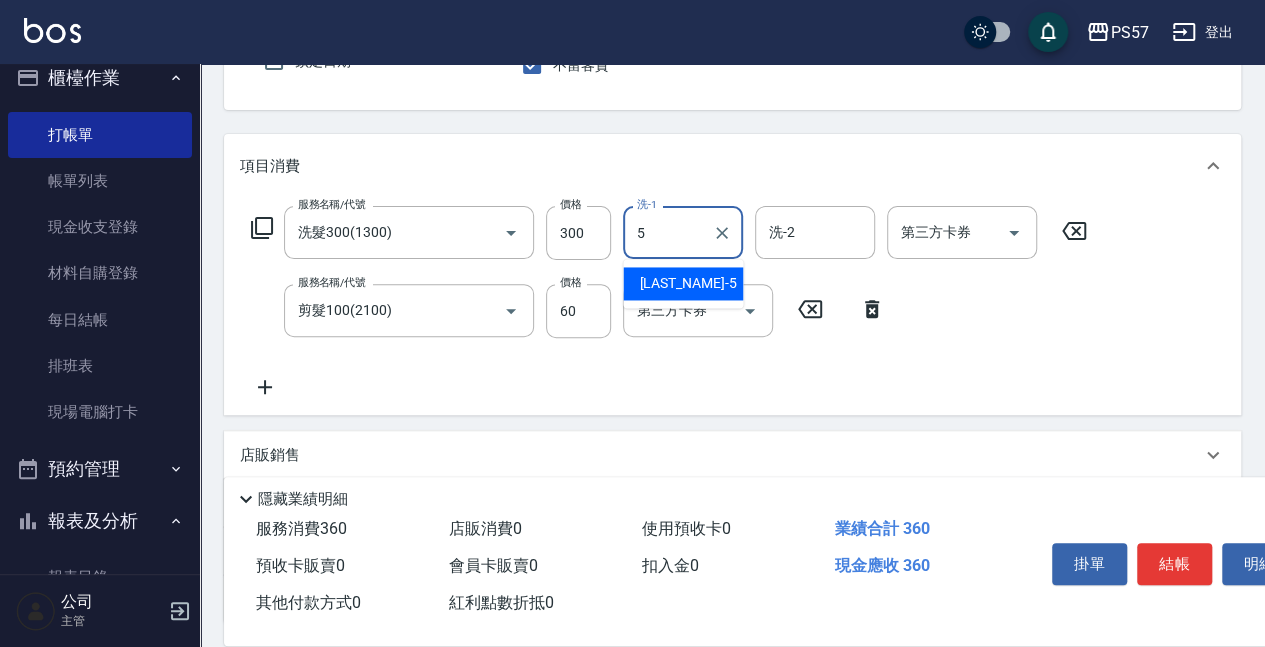 type on "[LAST_NAME]-[NUMBER]" 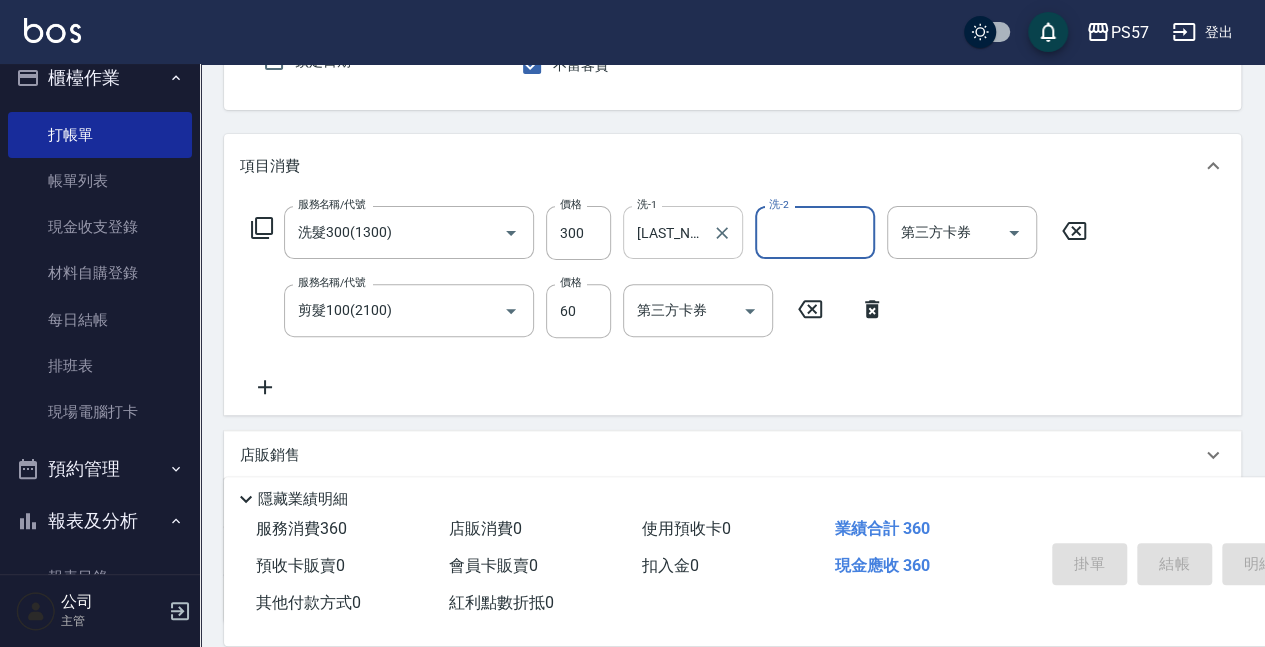 type 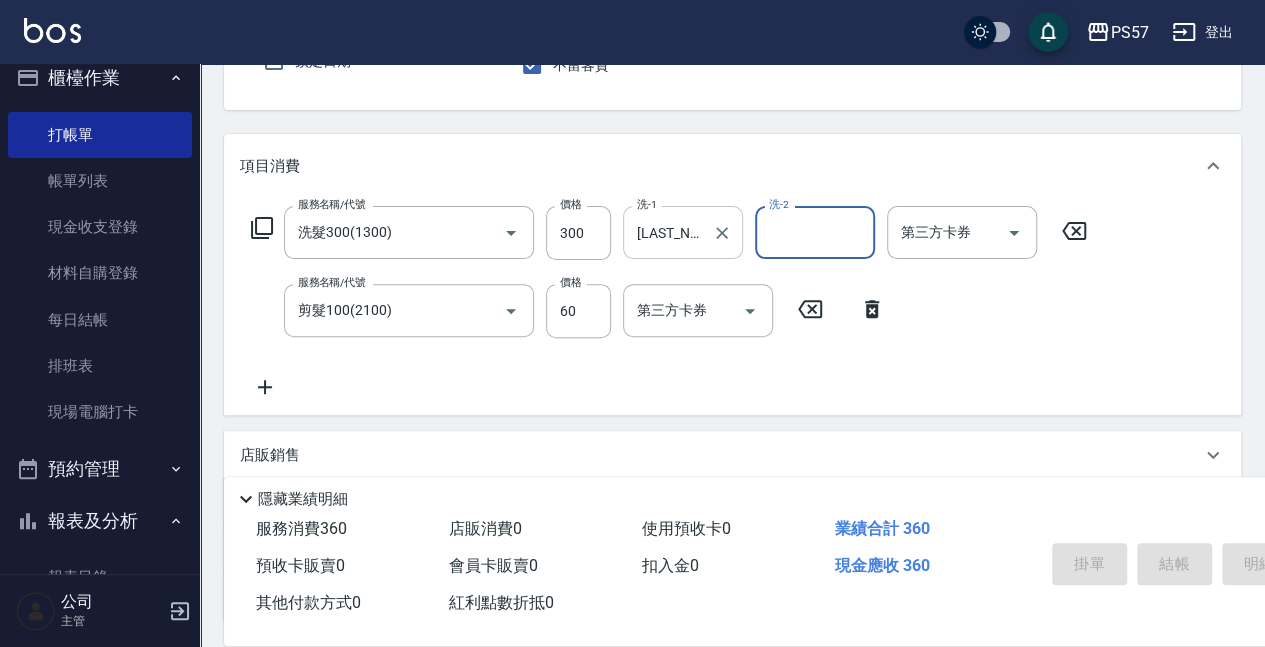 type 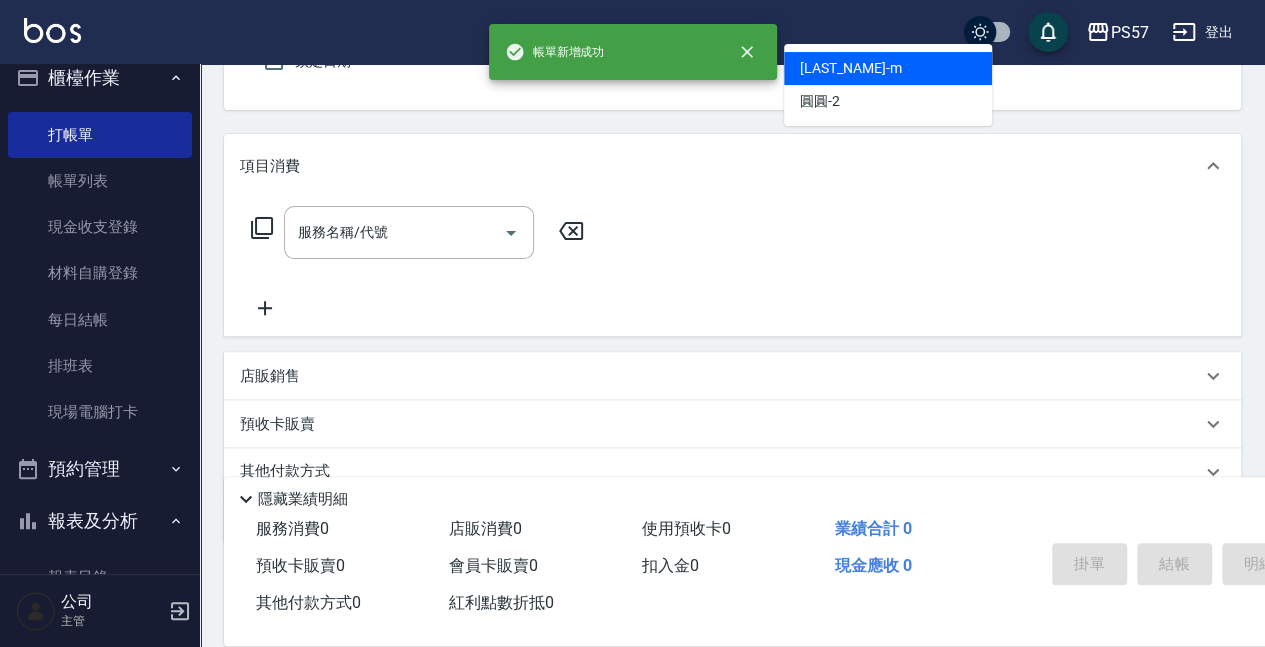 type on "[LAST_NAME]-[LETTER]" 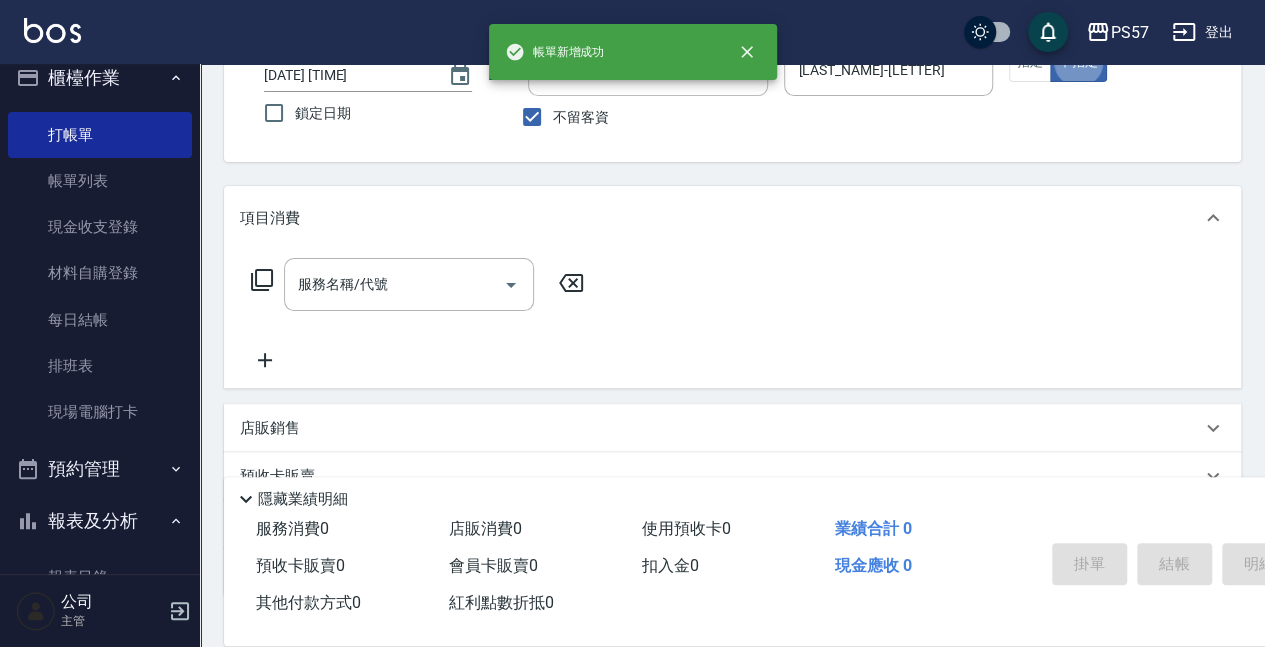 scroll, scrollTop: 118, scrollLeft: 0, axis: vertical 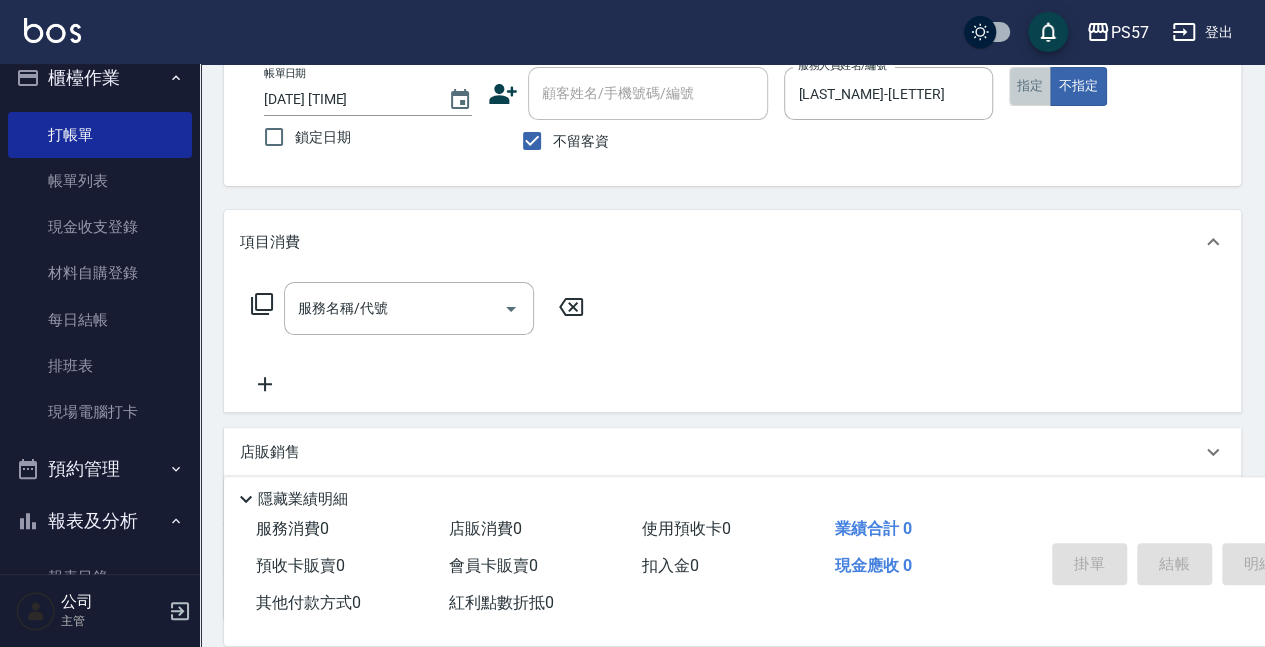 click on "指定" at bounding box center (1030, 86) 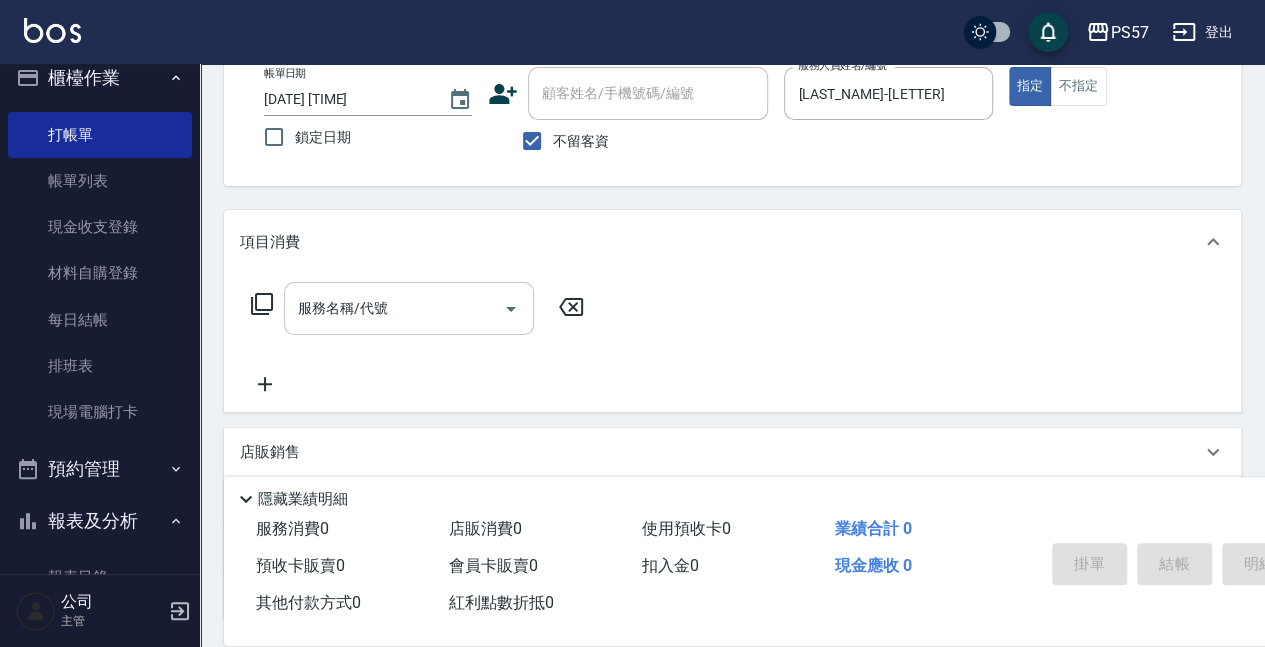 click on "服務名稱/代號" at bounding box center [394, 308] 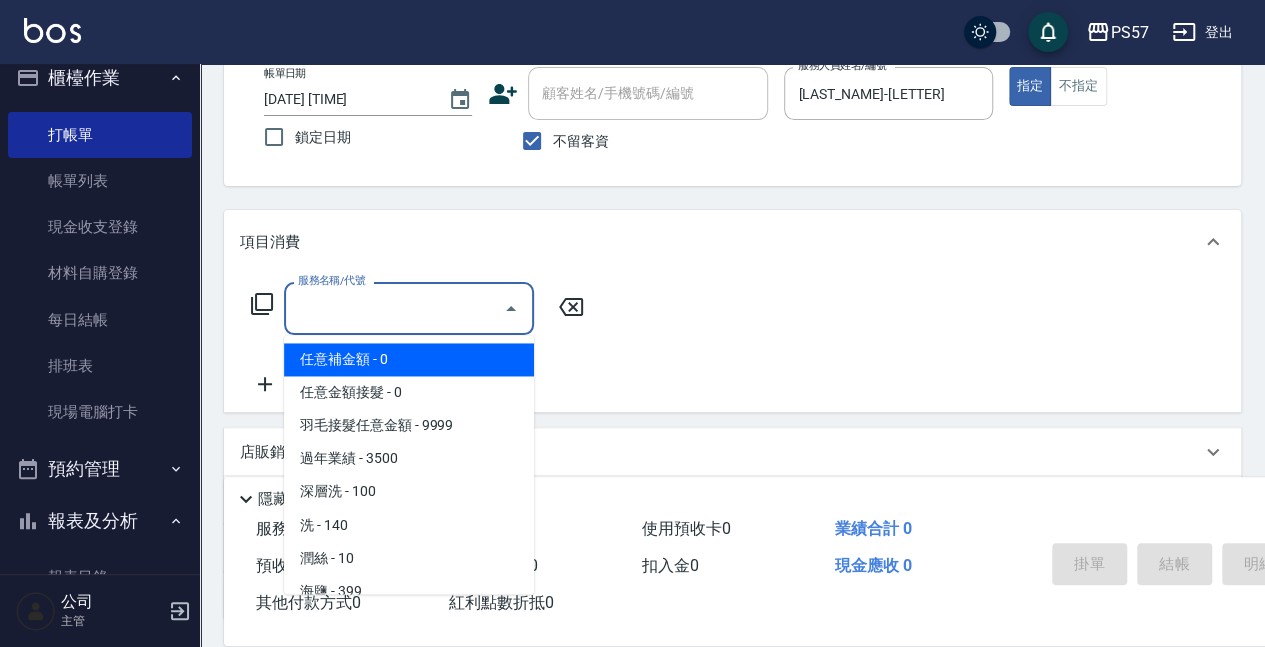 scroll, scrollTop: 52, scrollLeft: 0, axis: vertical 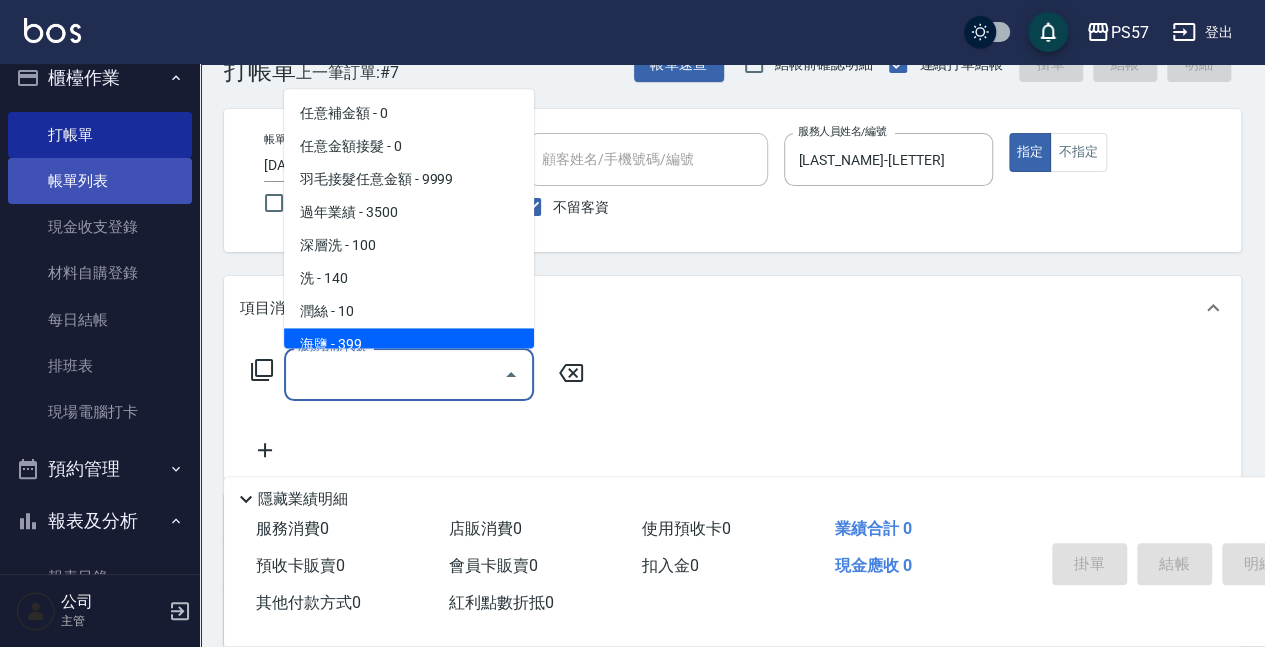 click on "帳單列表" at bounding box center (100, 181) 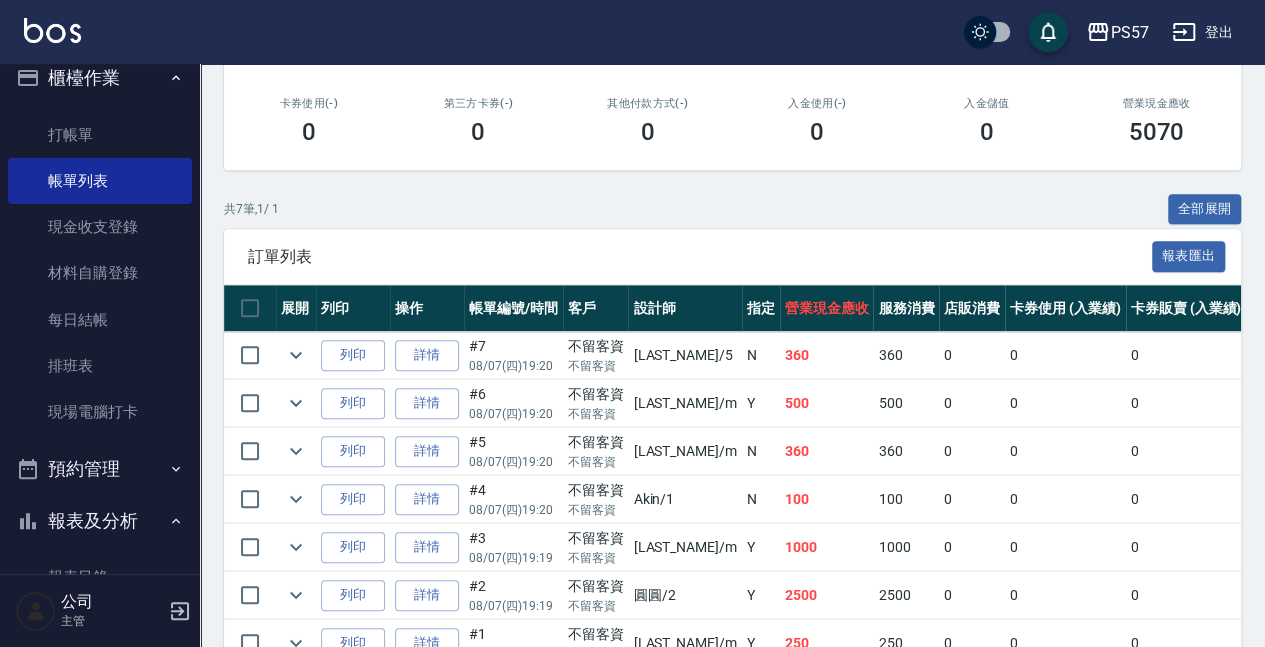 scroll, scrollTop: 437, scrollLeft: 0, axis: vertical 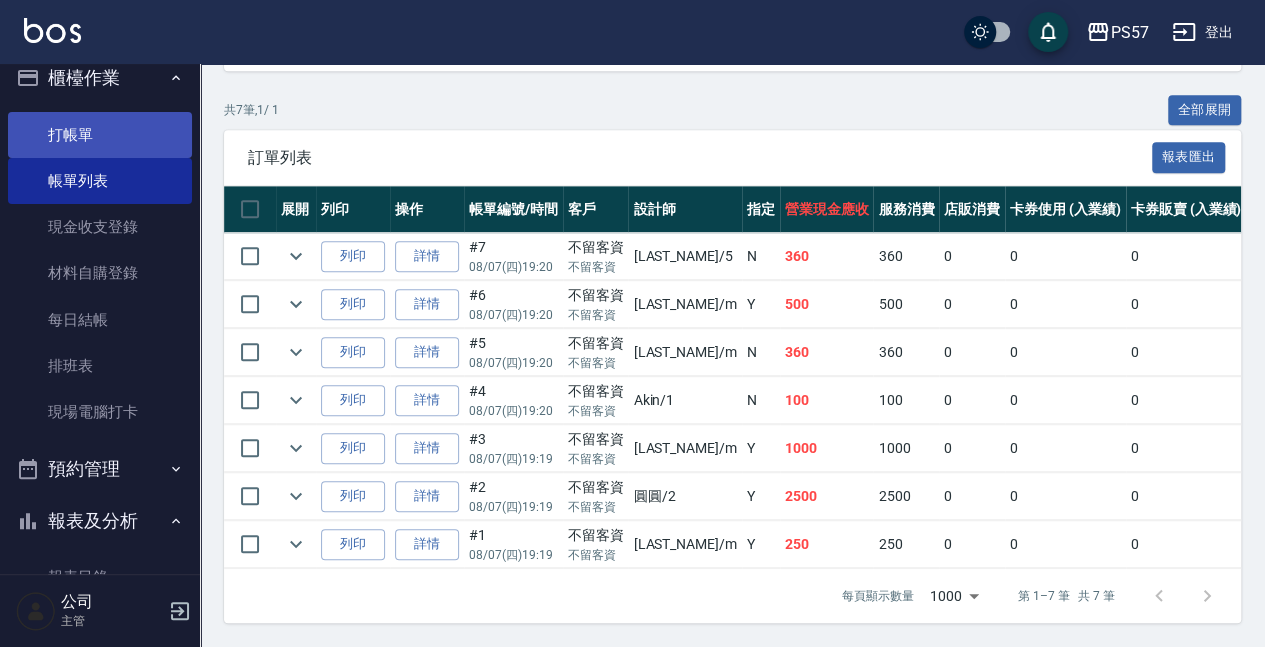 click on "打帳單" at bounding box center (100, 135) 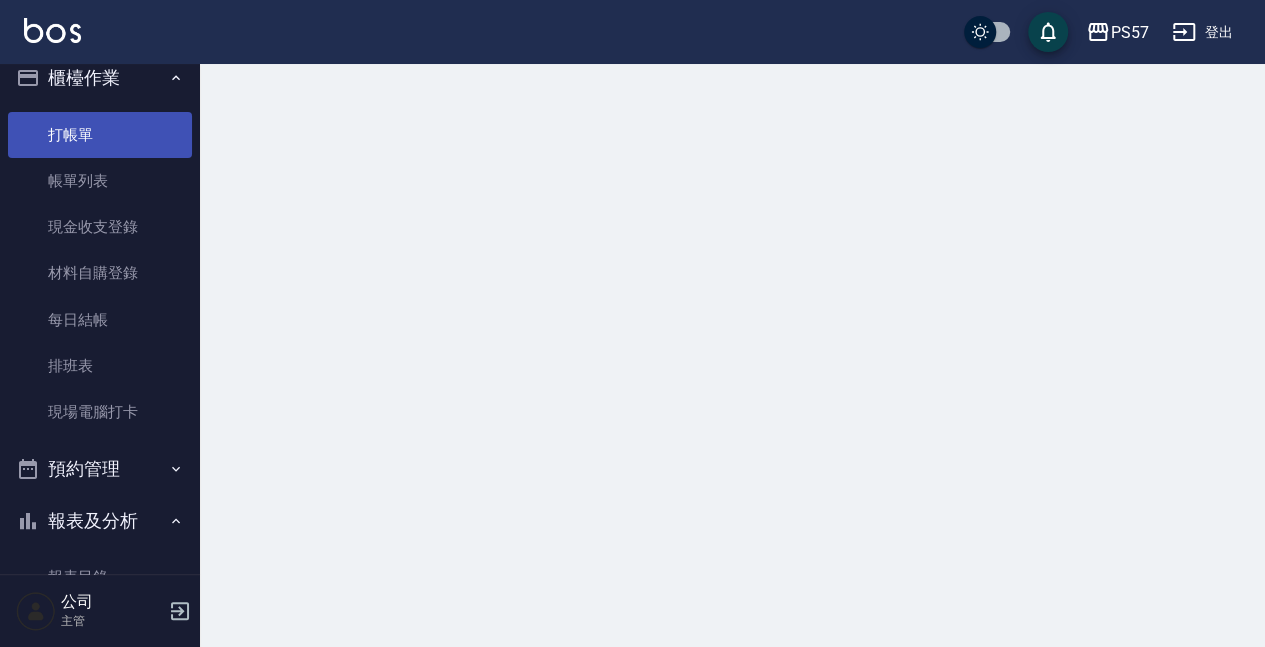 scroll, scrollTop: 0, scrollLeft: 0, axis: both 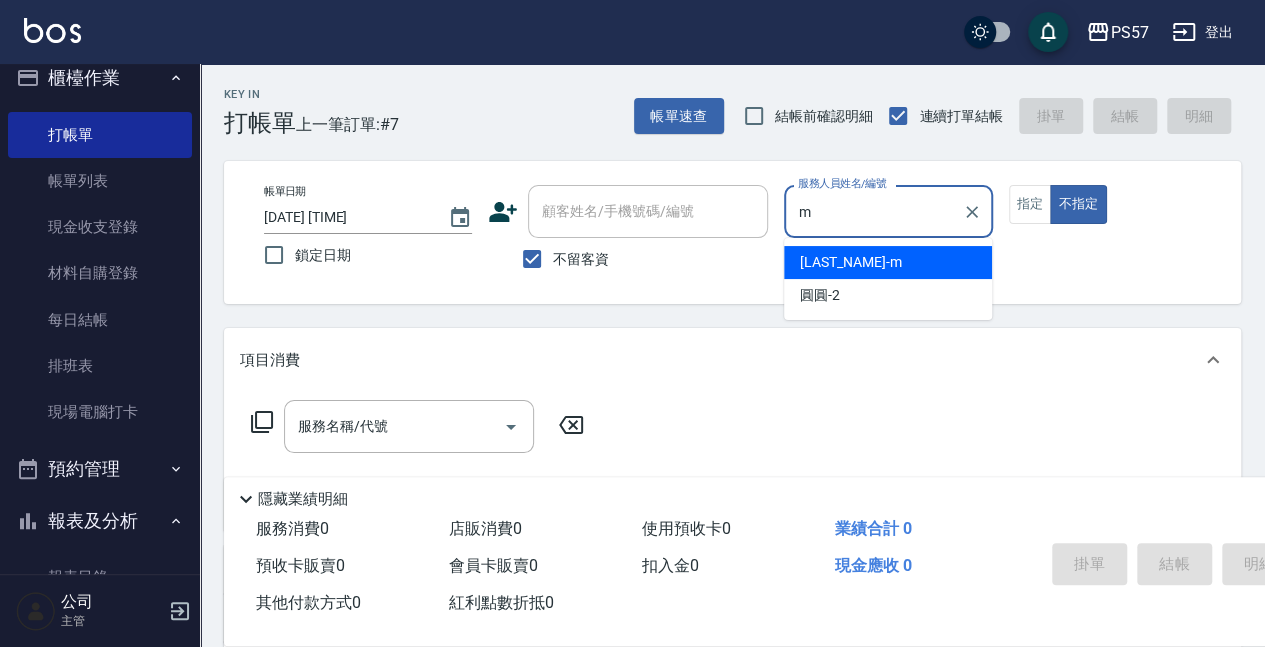 type on "[LAST_NAME]-[LETTER]" 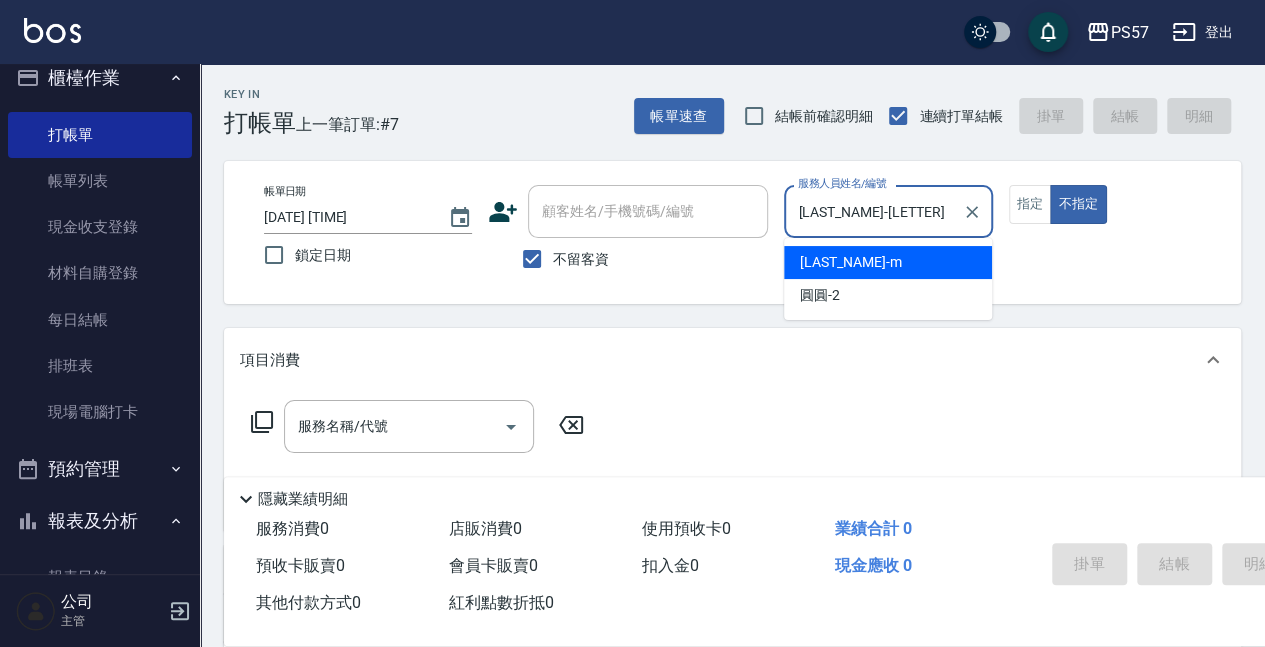 type on "false" 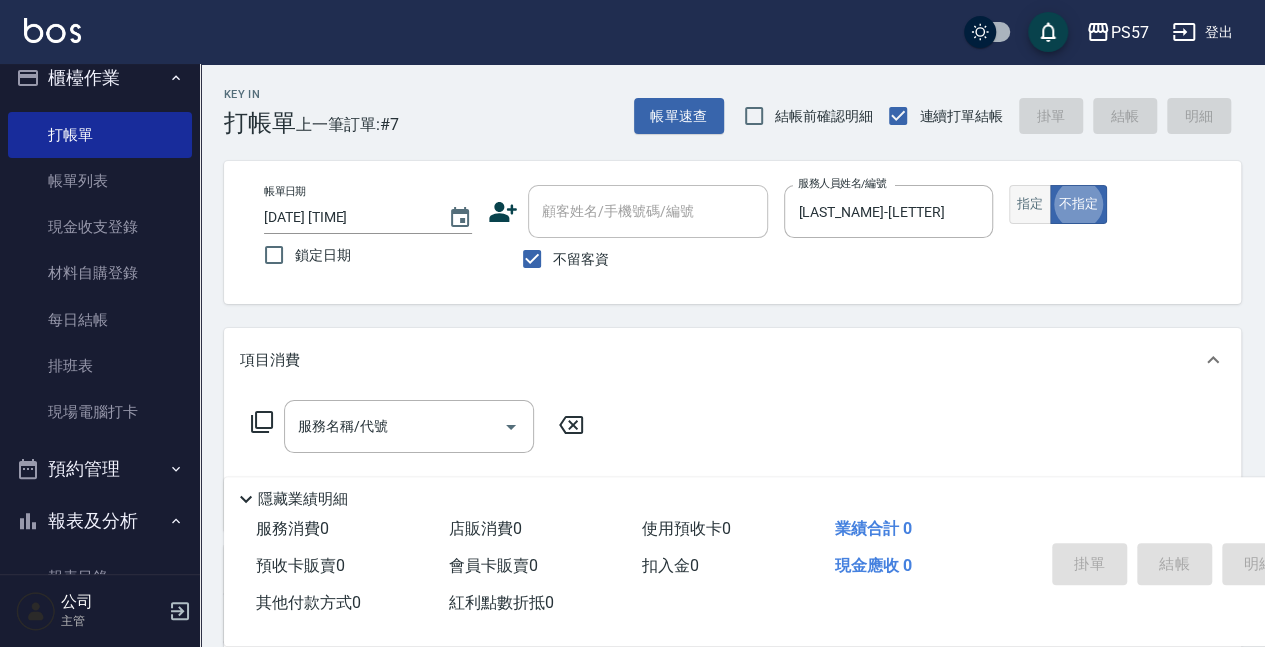 click on "指定" at bounding box center [1030, 204] 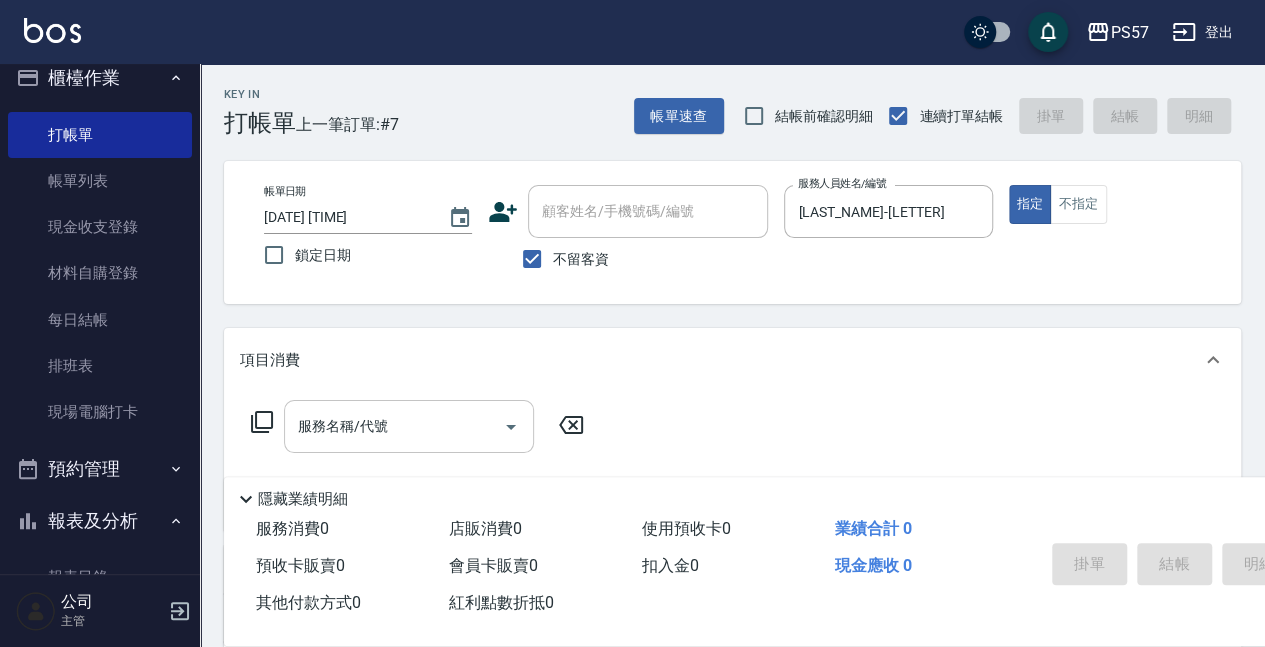 click on "服務名稱/代號" at bounding box center (394, 426) 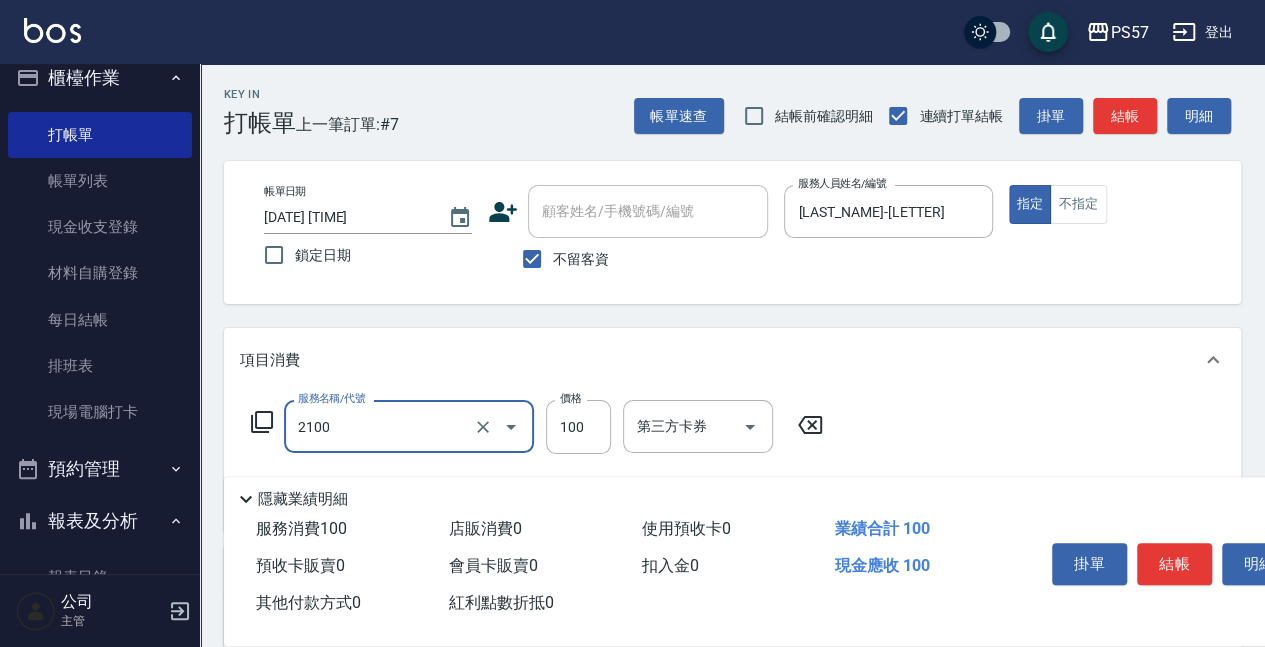 type on "剪髮100(2100)" 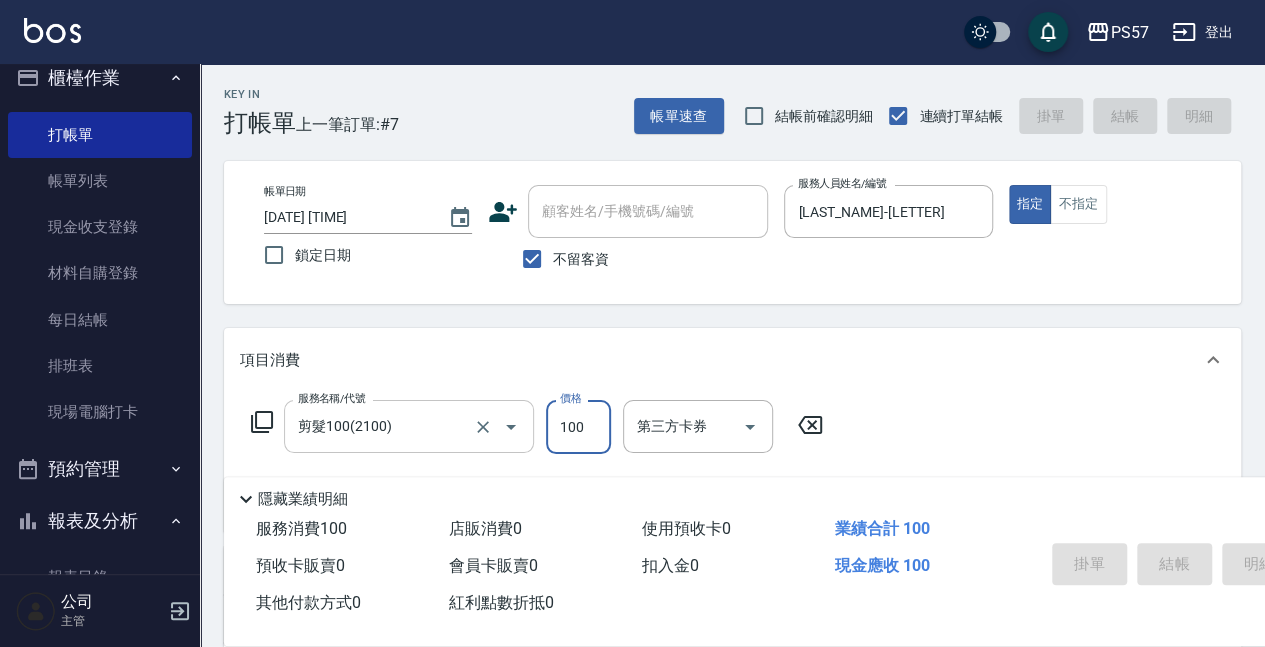 type 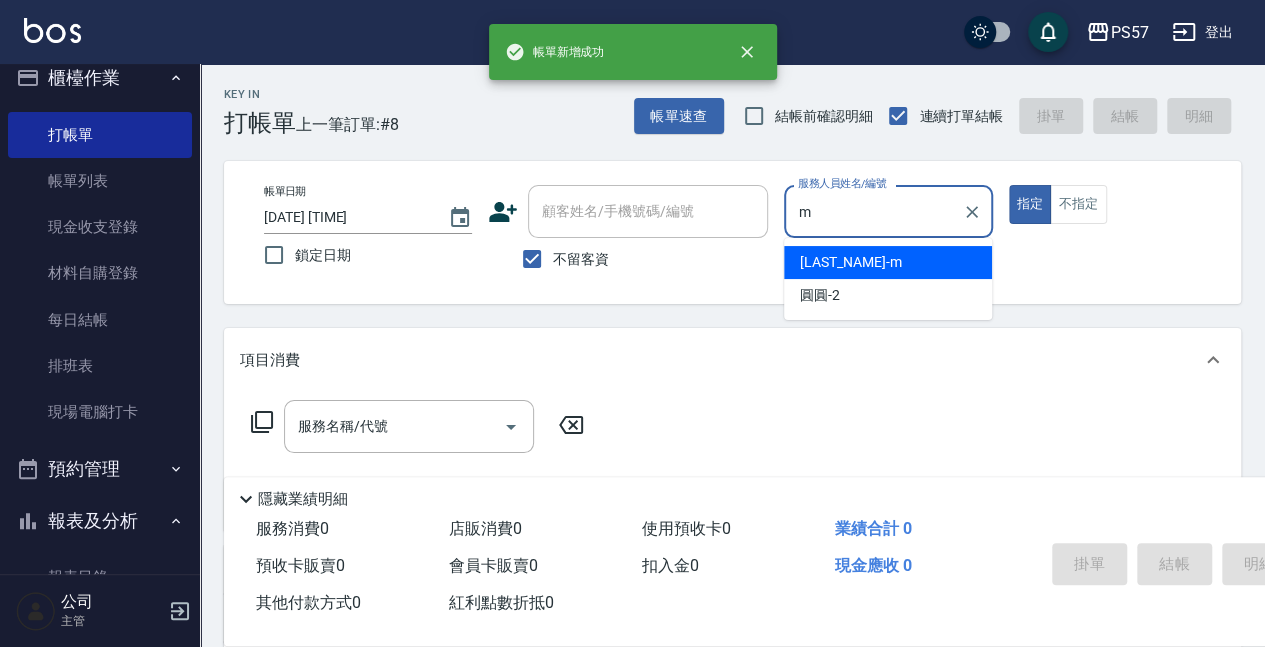 type on "[LAST_NAME]-[LETTER]" 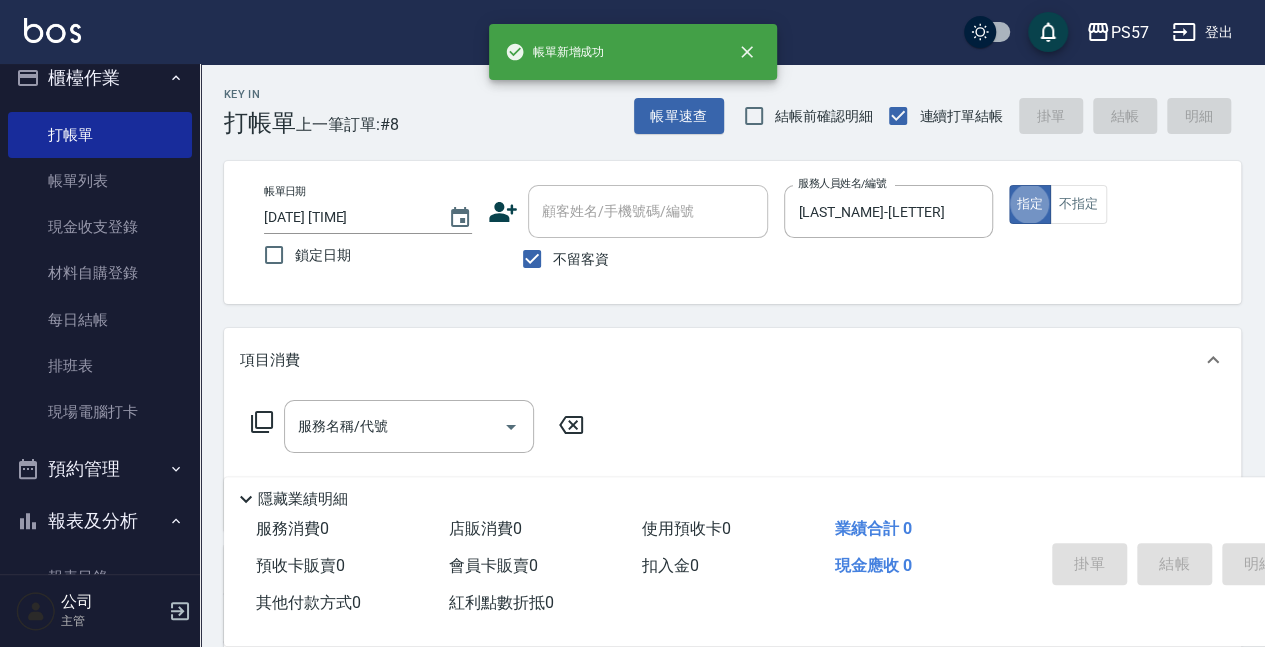 type on "true" 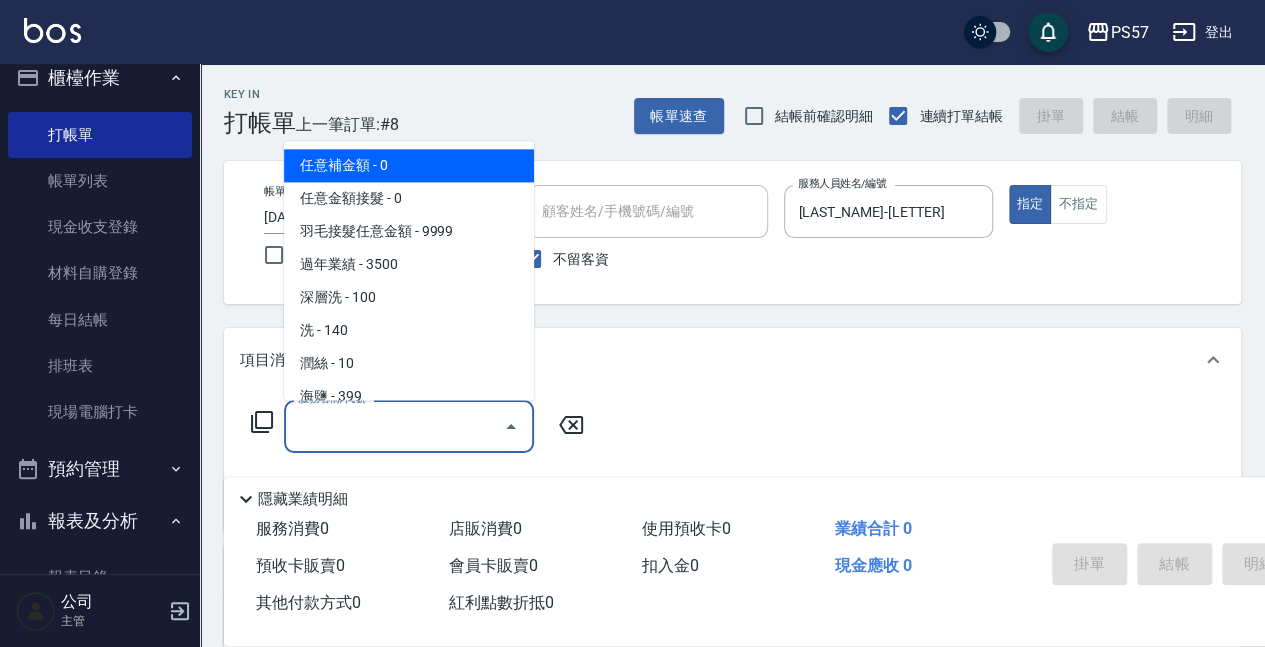 click on "服務名稱/代號" at bounding box center (394, 426) 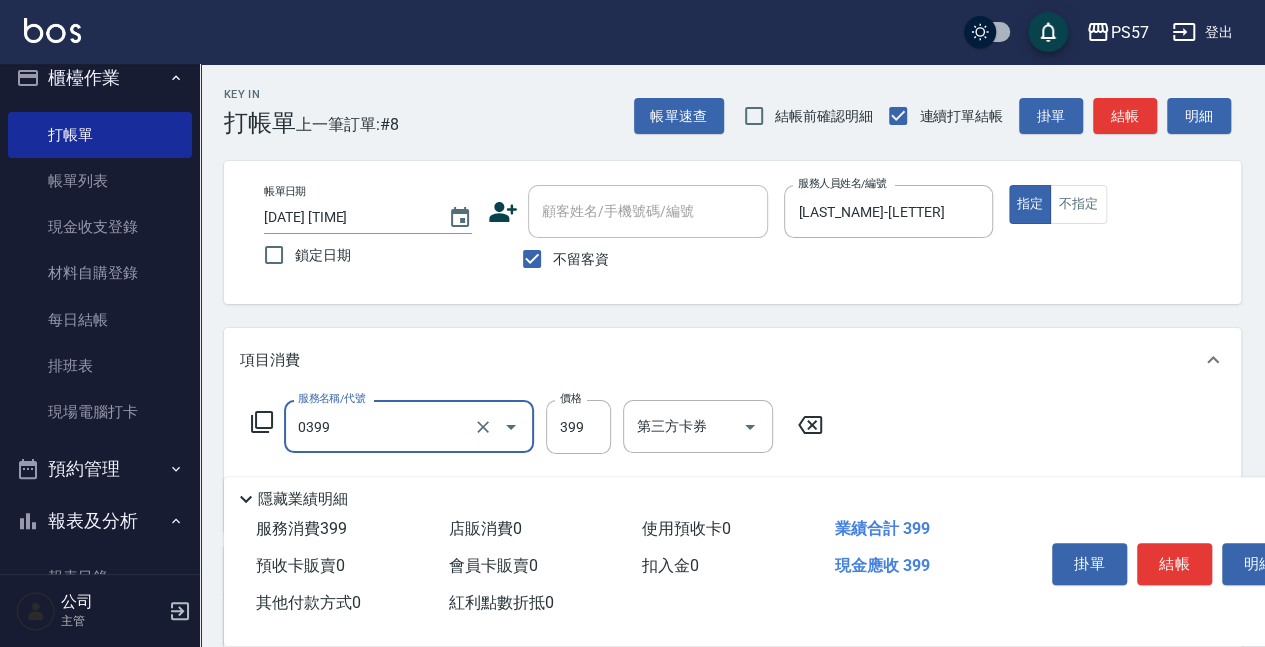 type on "SPA399(0399)" 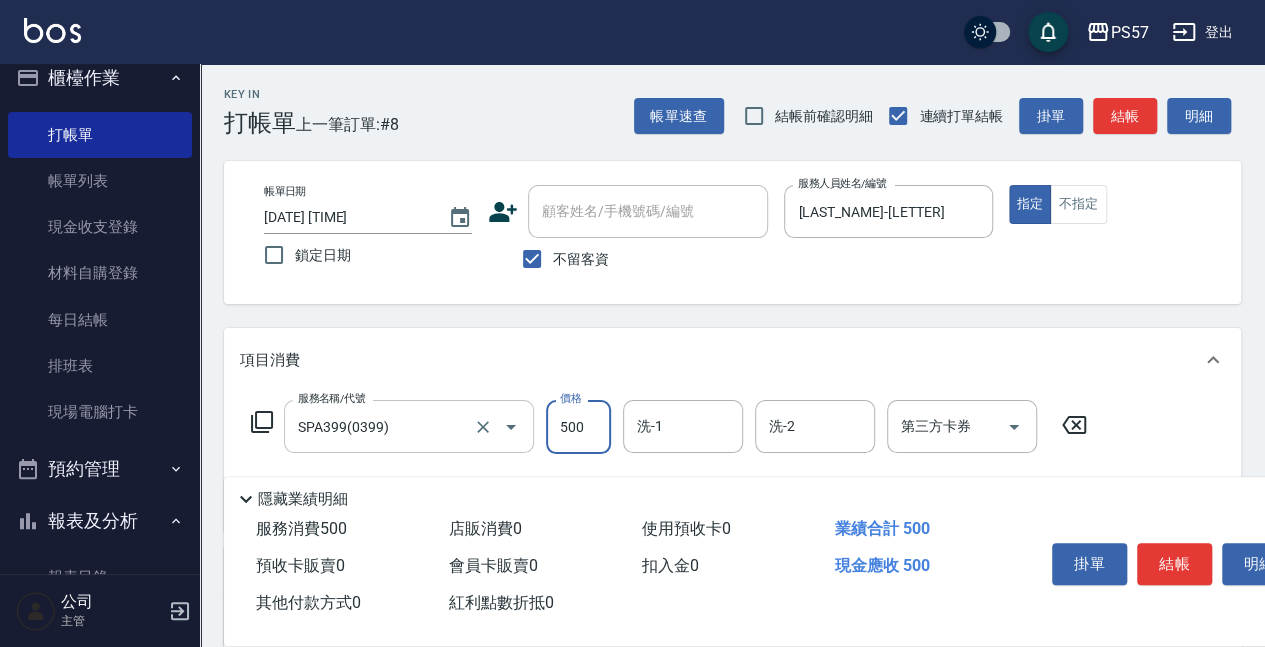 type on "500" 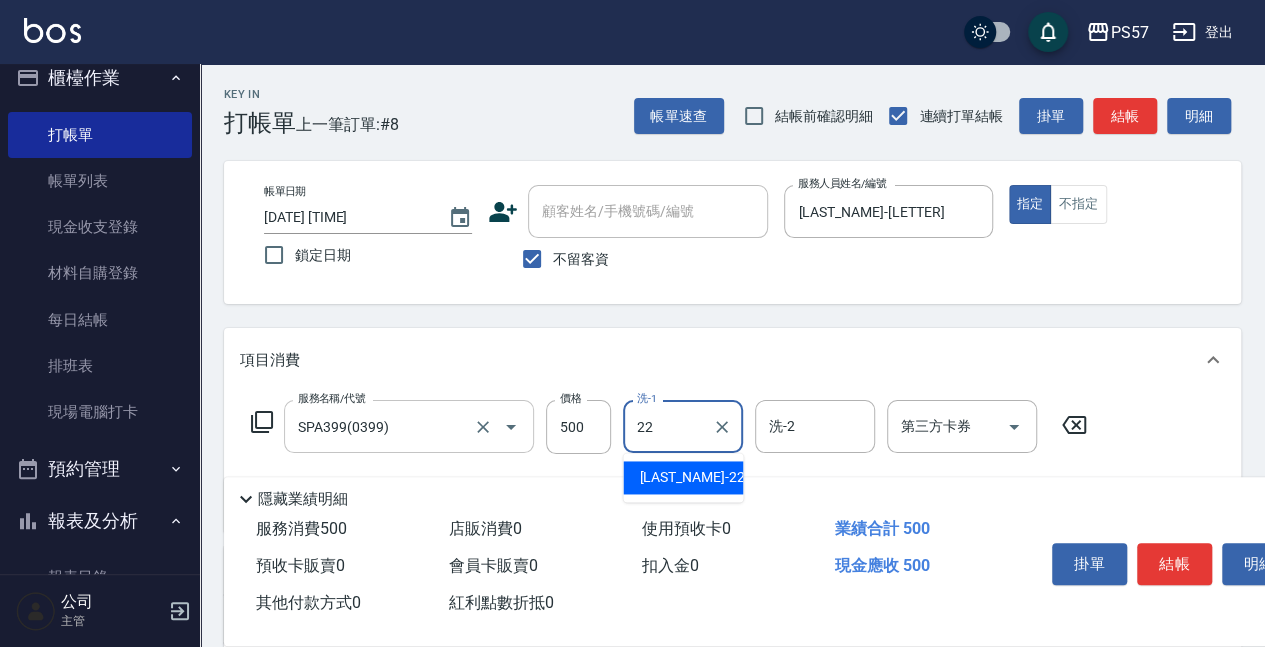type on "[LAST_NAME]-[NUMBER]" 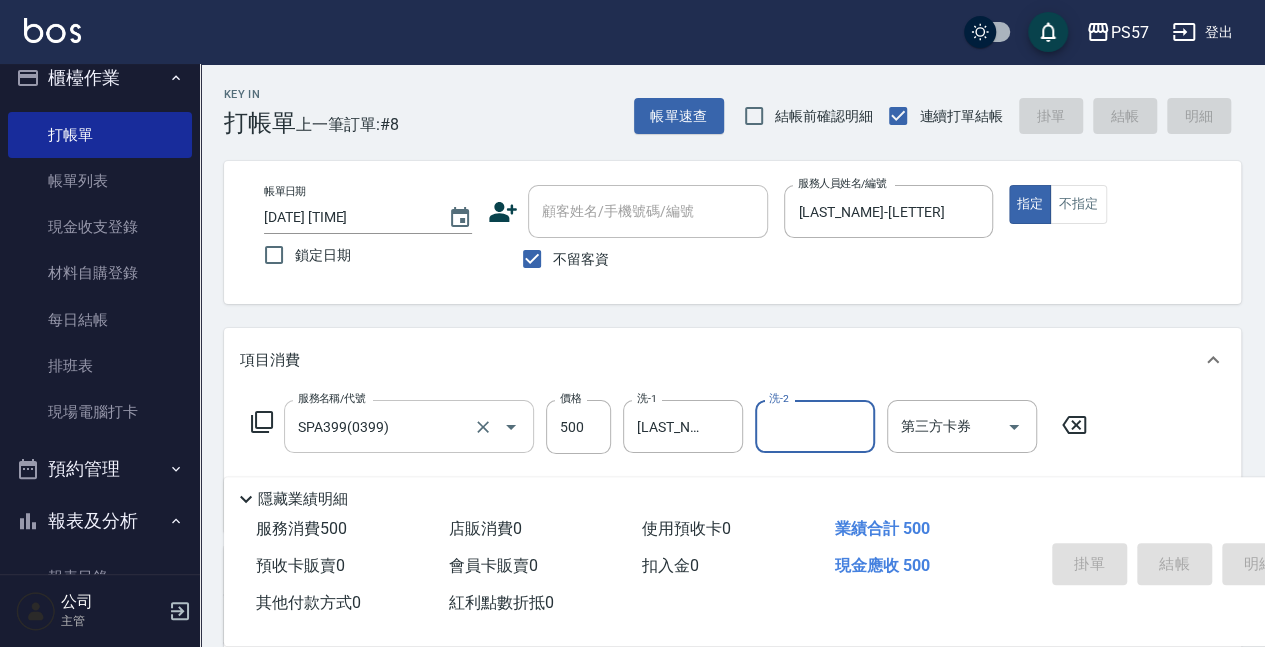 type 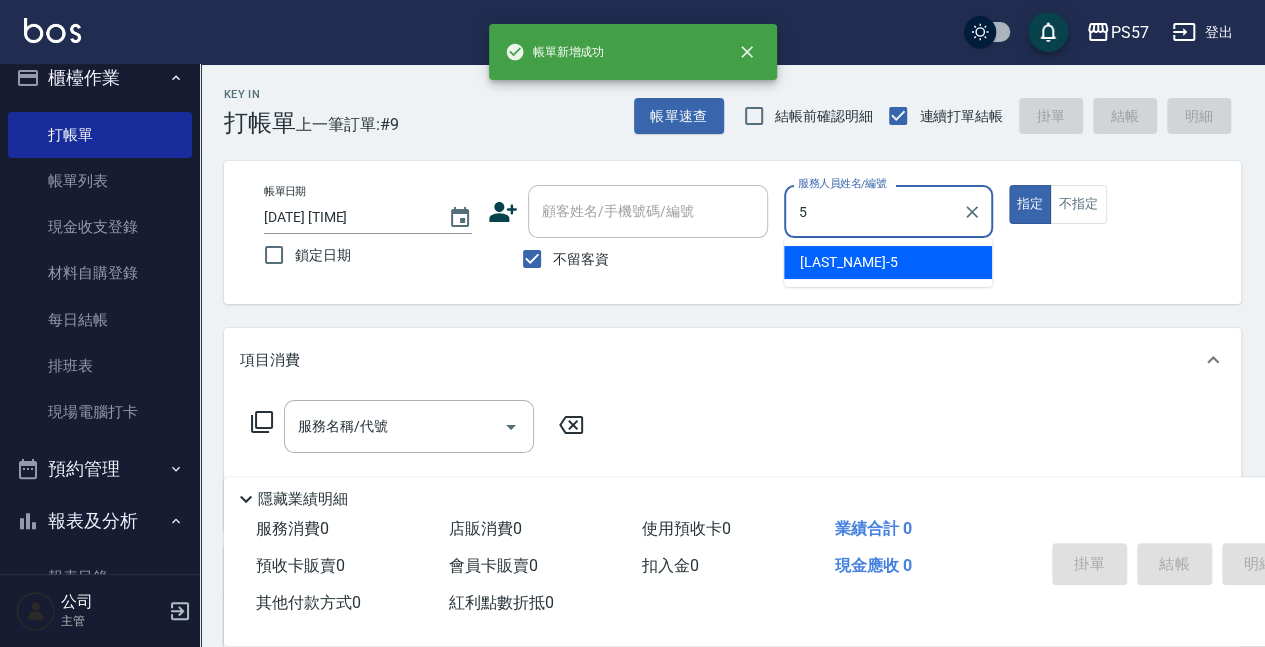 type on "[LAST_NAME]-[NUMBER]" 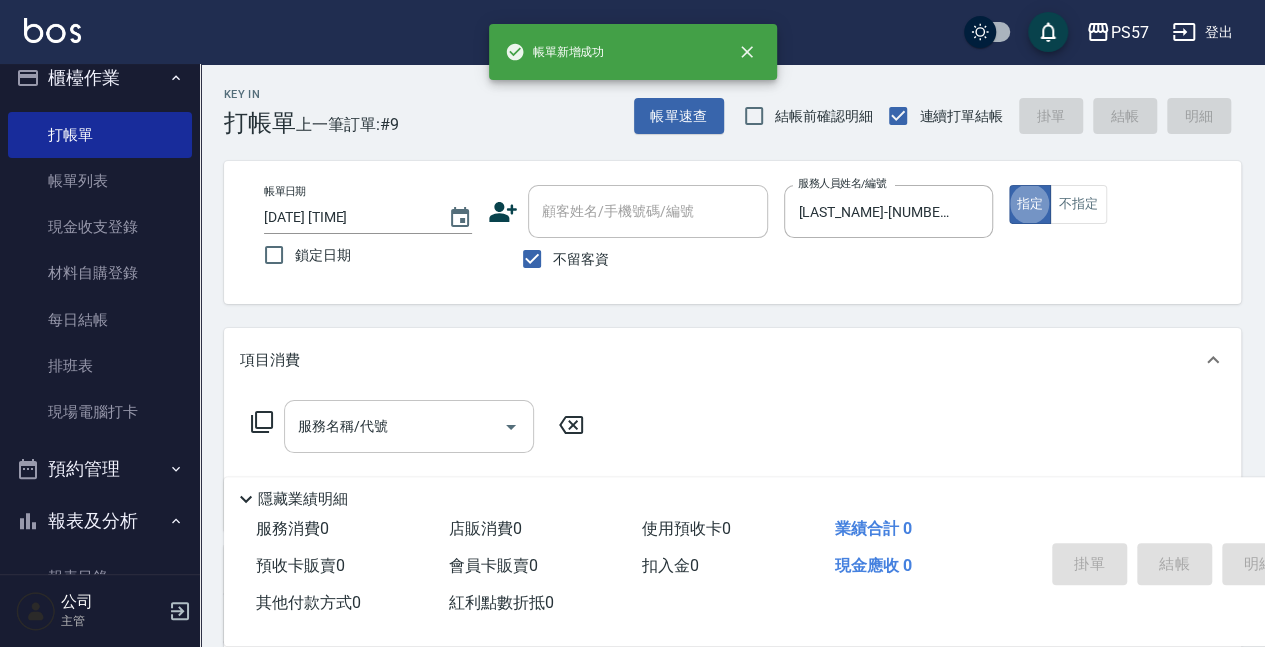 click on "服務名稱/代號 服務名稱/代號" at bounding box center (409, 426) 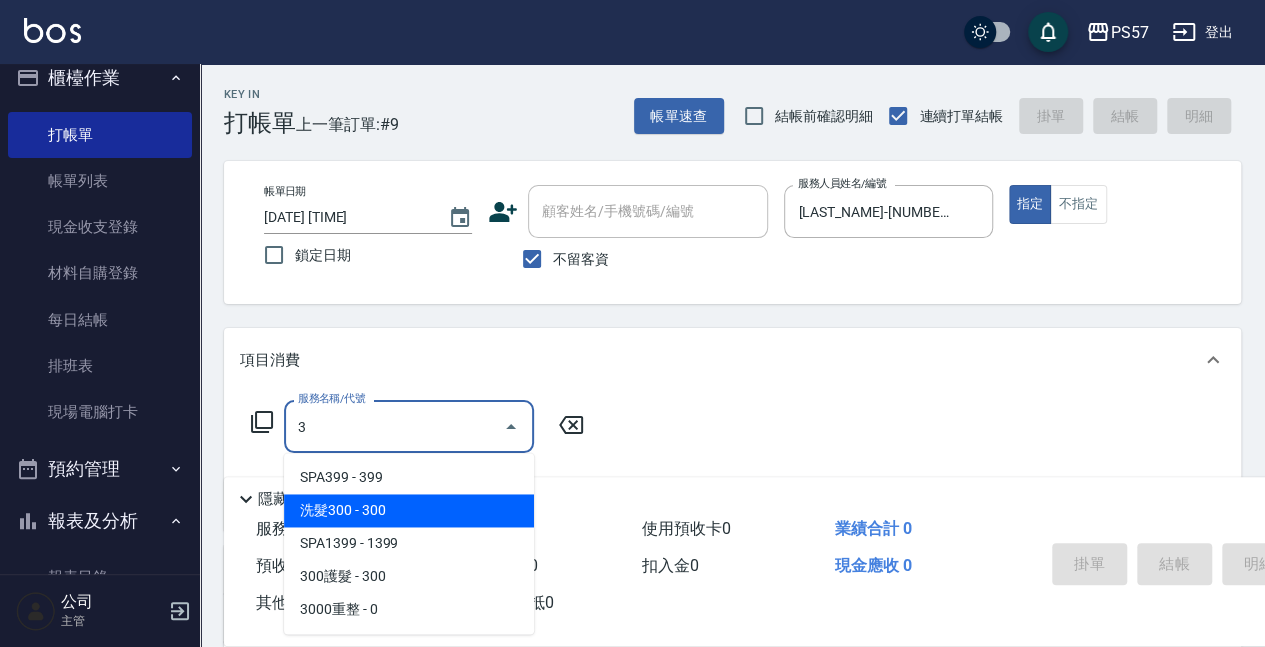 click on "洗髮300 - 300" at bounding box center [409, 510] 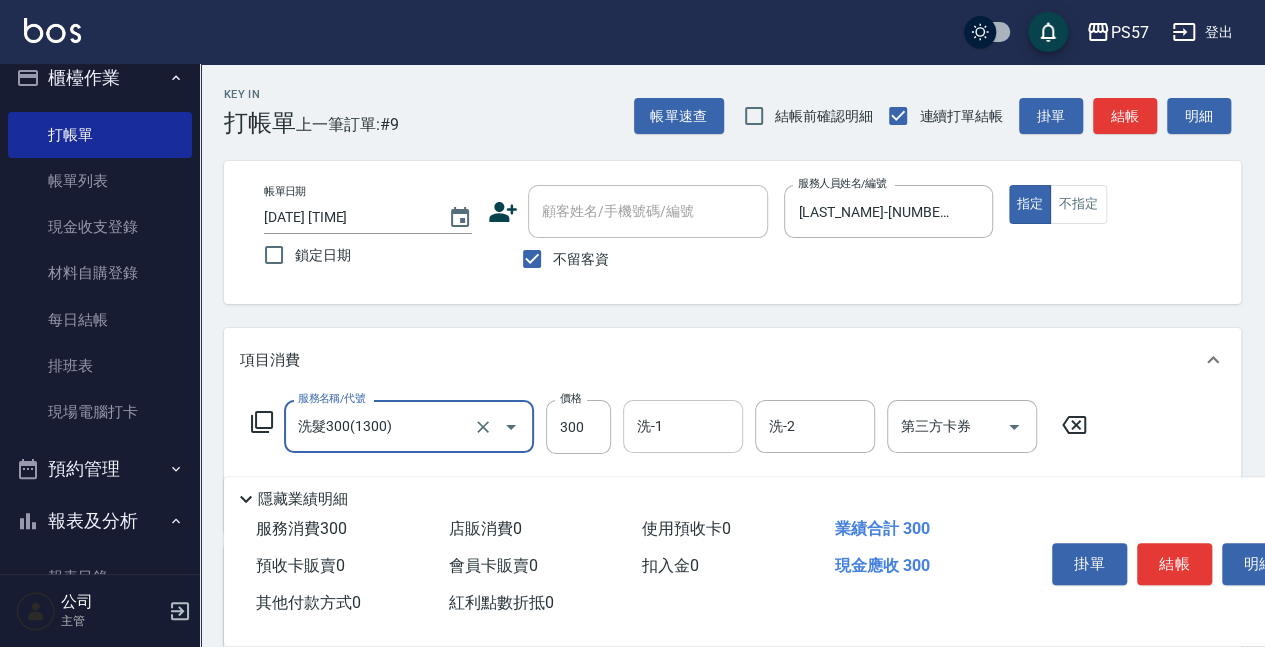 type on "洗髮300(1300)" 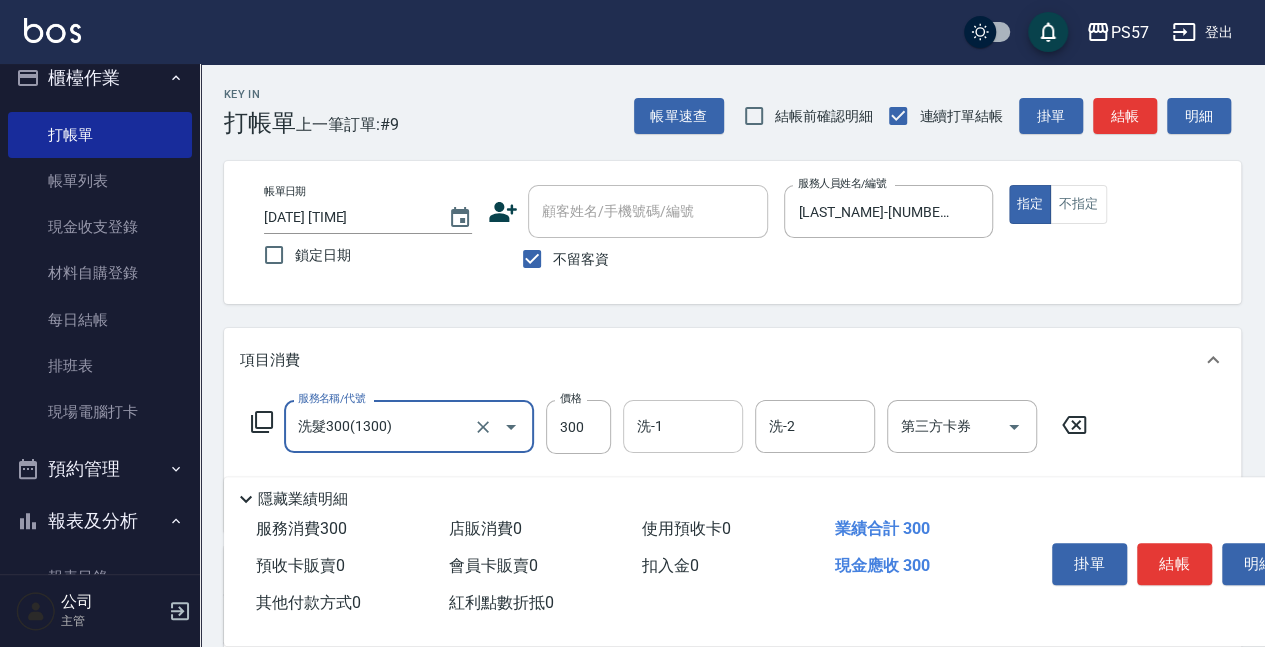 click on "洗-1" at bounding box center [683, 426] 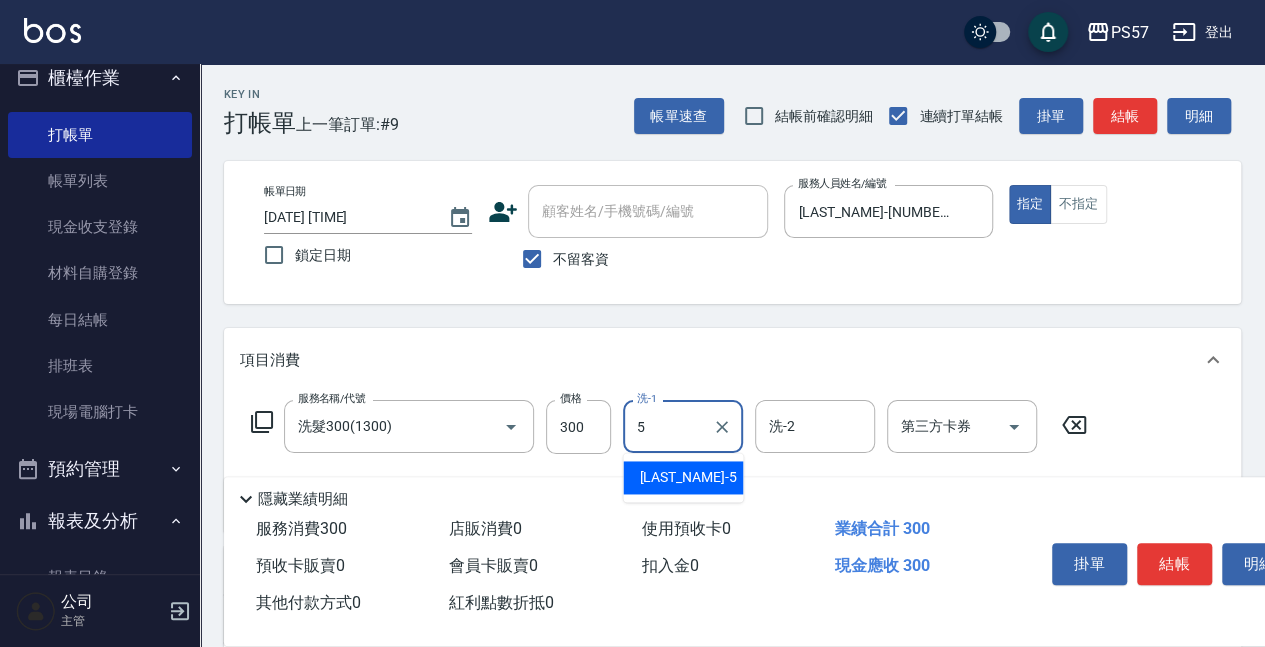 type on "[LAST_NAME]-[NUMBER]" 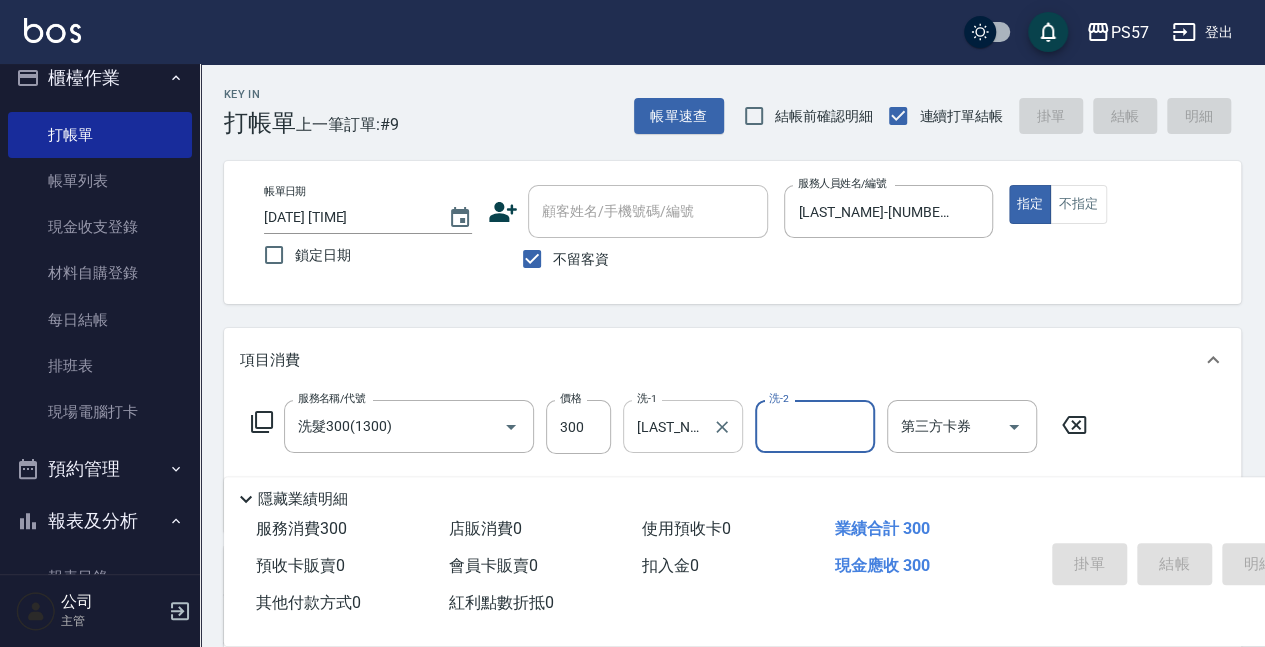 type 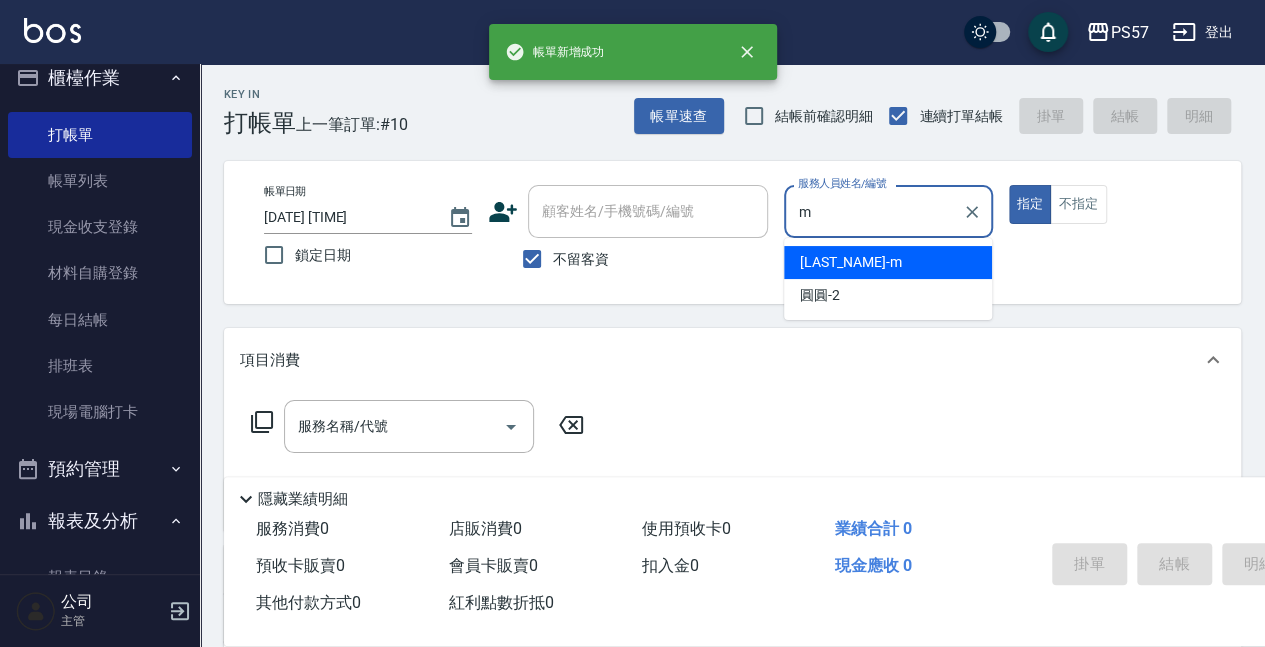 type on "[LAST_NAME]-[LETTER]" 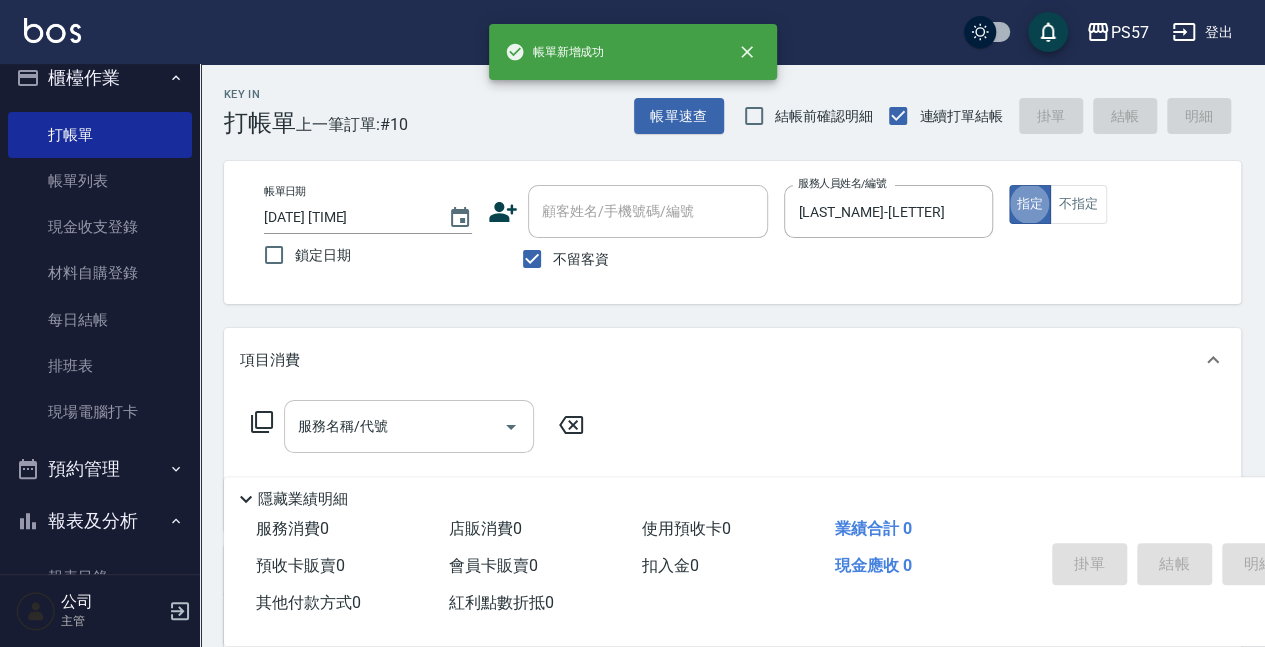 click on "服務名稱/代號" at bounding box center [394, 426] 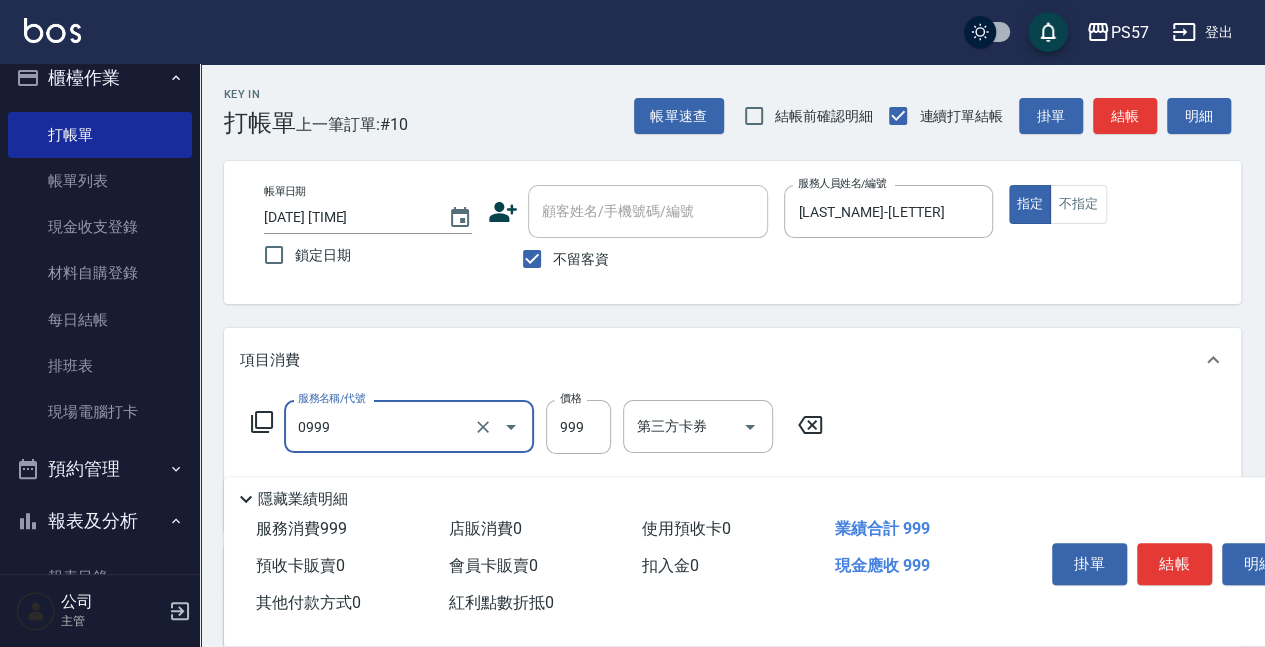 type on "SPA999(0999)" 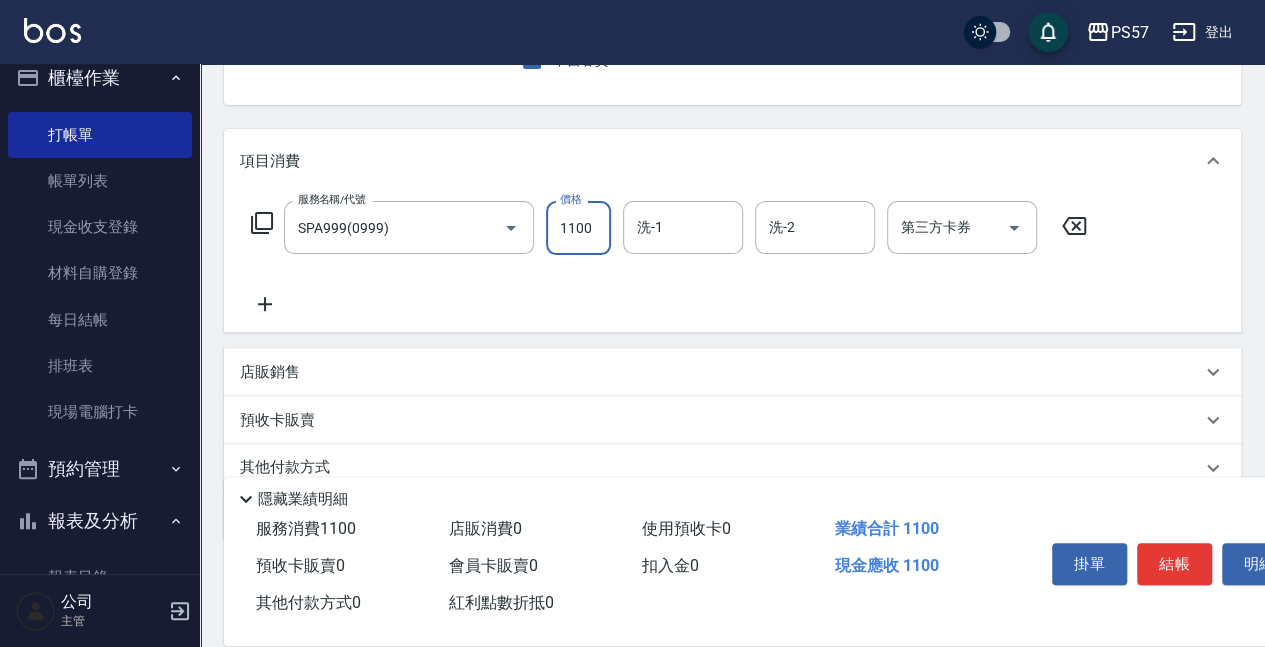 scroll, scrollTop: 200, scrollLeft: 0, axis: vertical 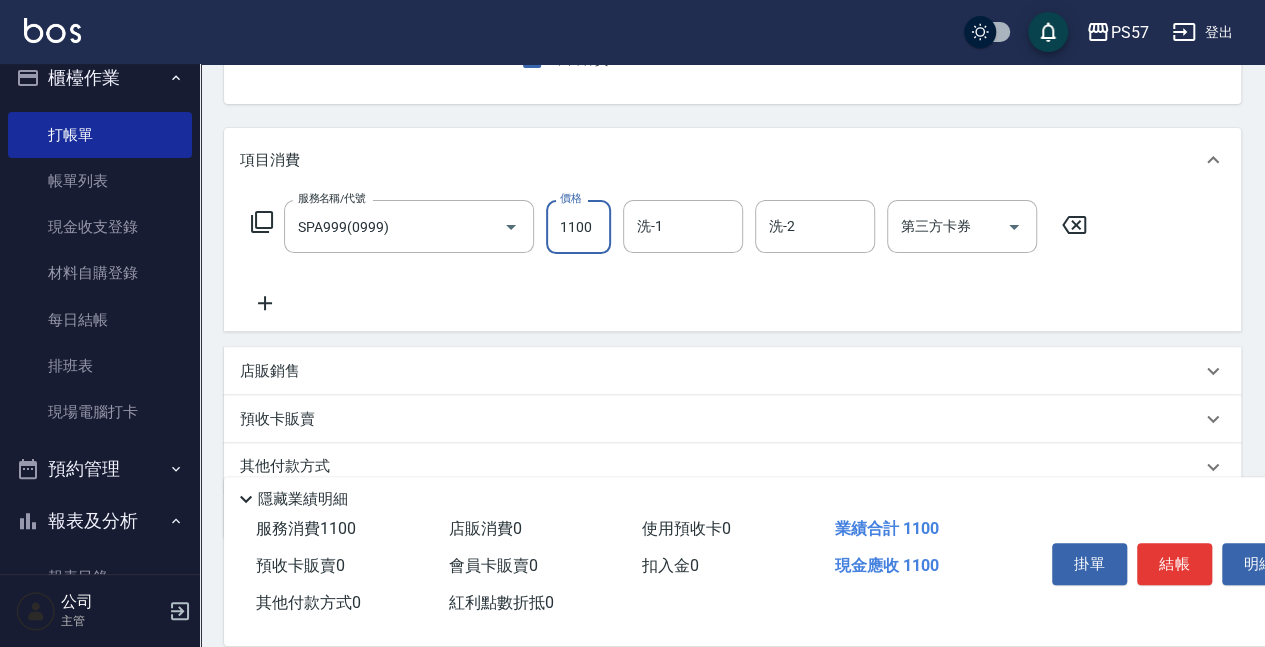 type on "1100" 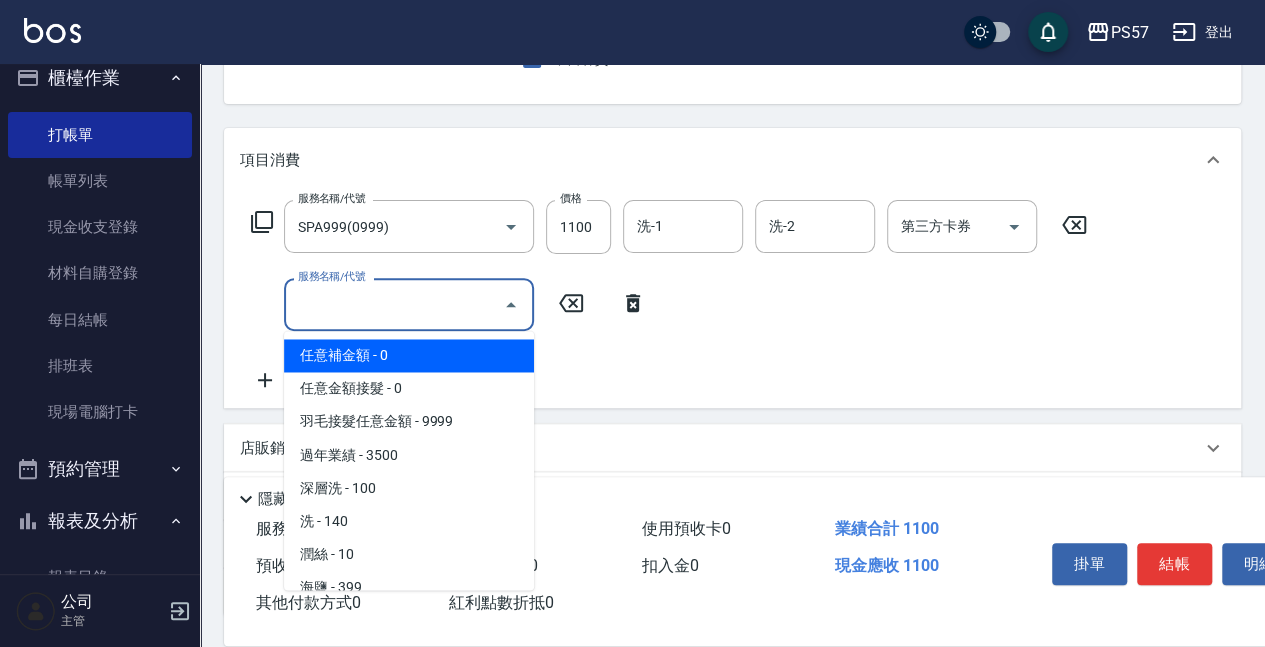 click on "服務名稱/代號" at bounding box center [394, 304] 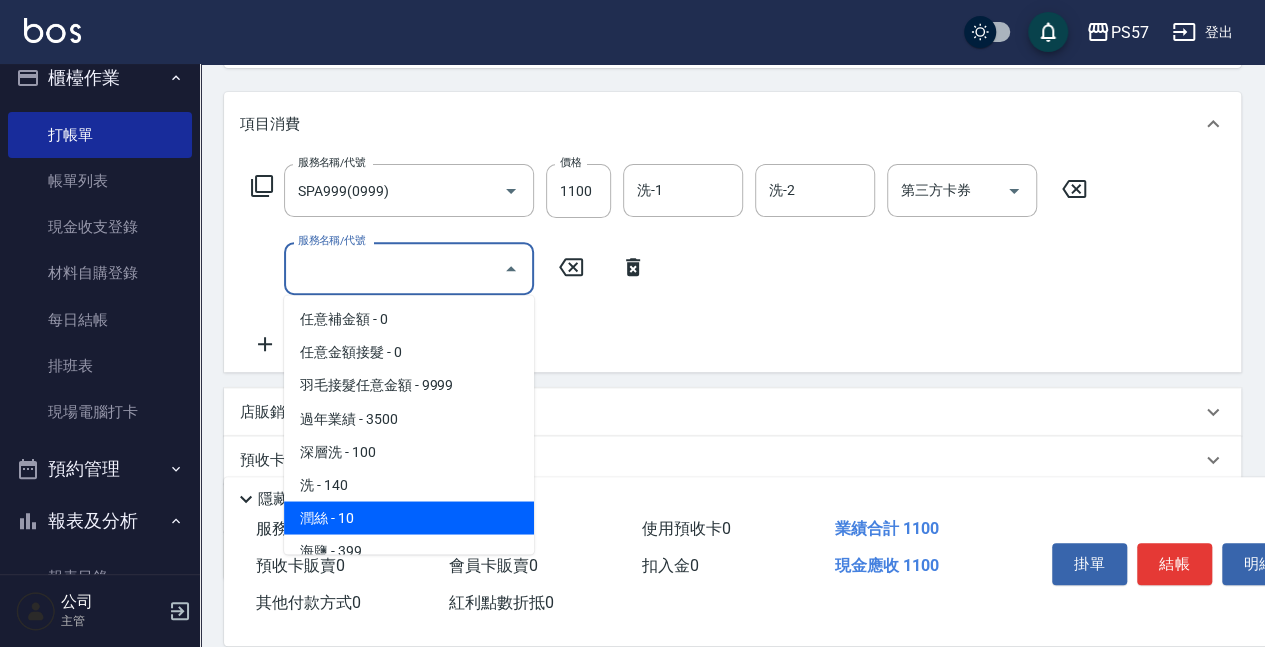 scroll, scrollTop: 360, scrollLeft: 0, axis: vertical 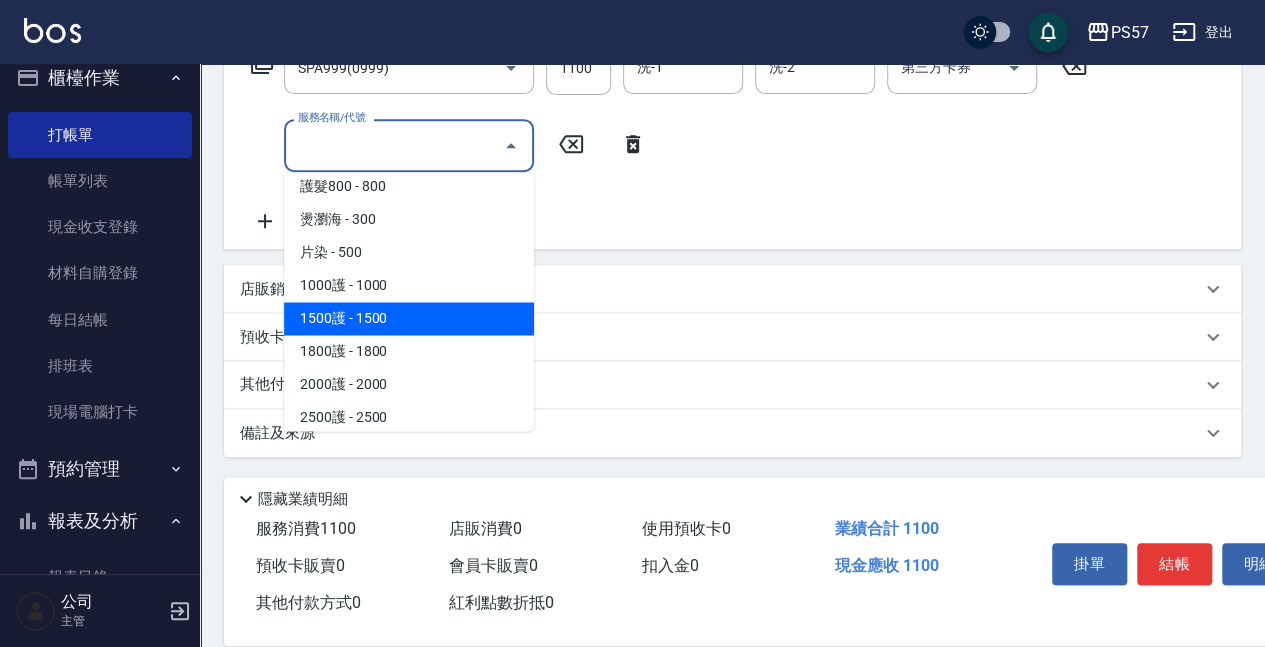 click on "1500護 - 1500" at bounding box center [409, 318] 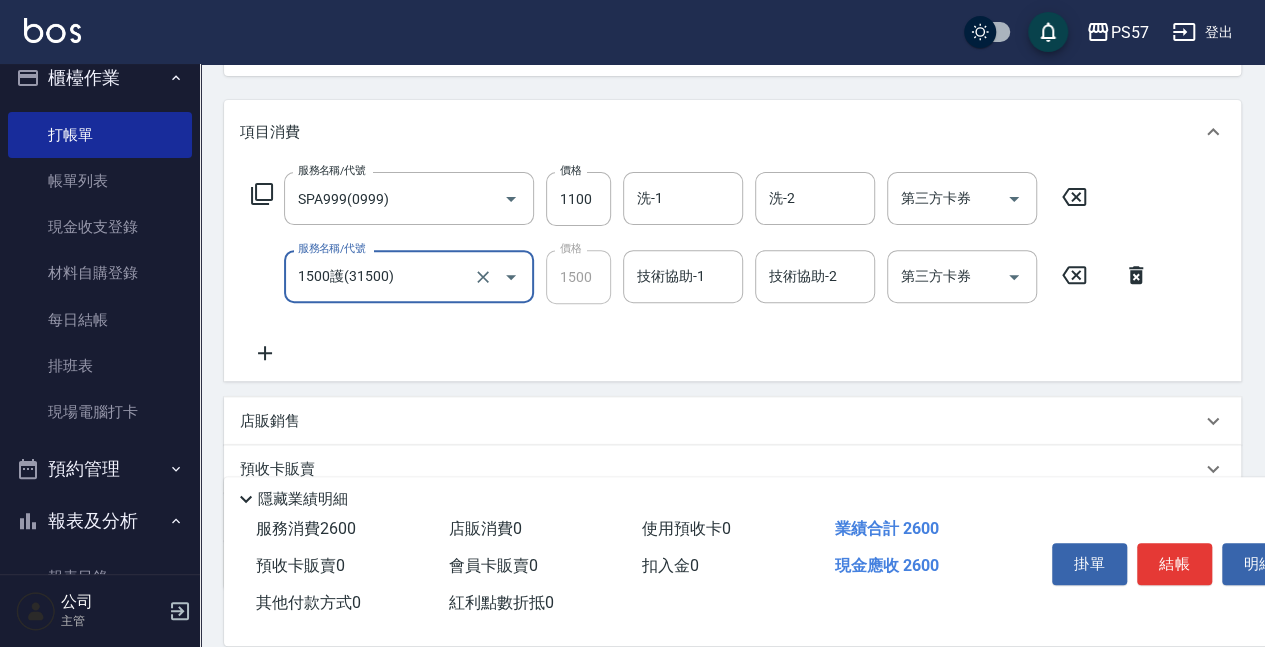 scroll, scrollTop: 226, scrollLeft: 0, axis: vertical 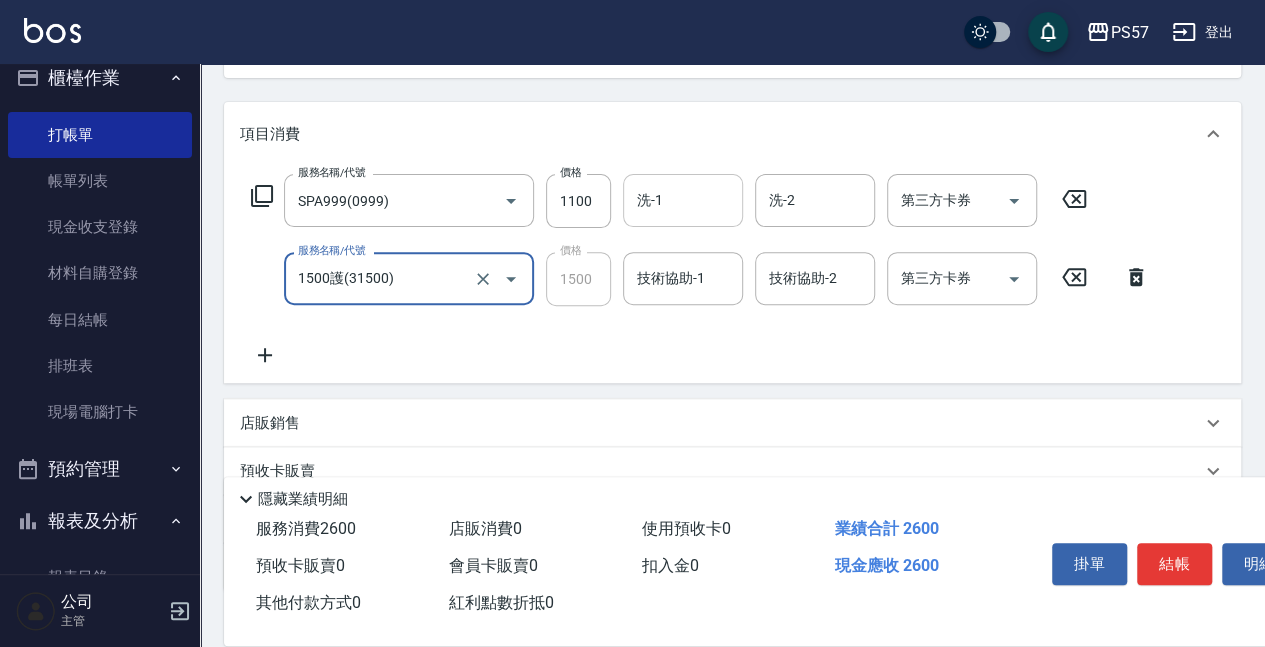 click on "洗-1" at bounding box center (683, 200) 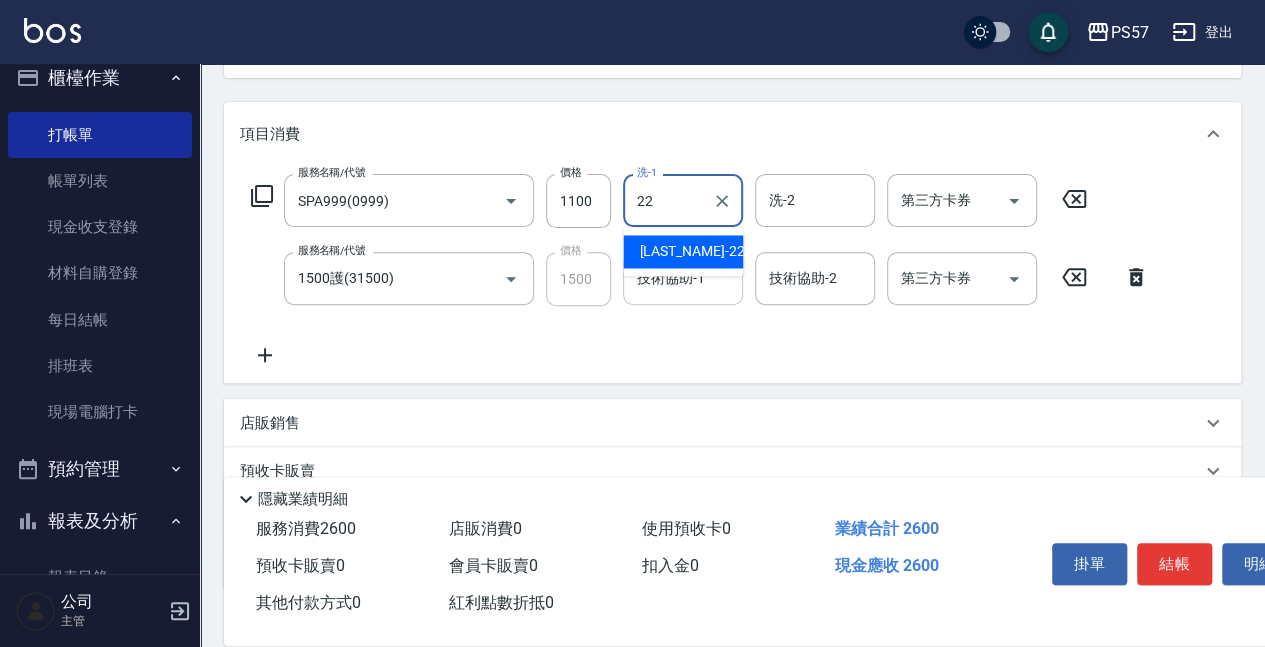 type on "[LAST_NAME]-[NUMBER]" 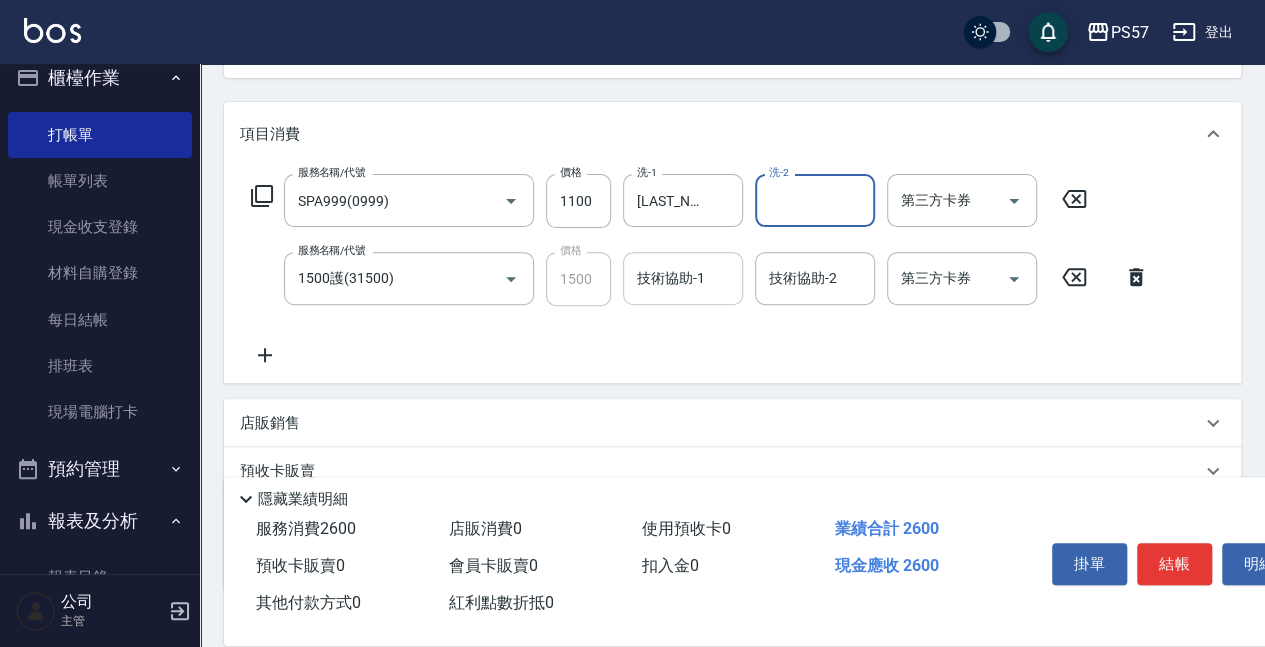 click on "技術協助-1" at bounding box center (683, 278) 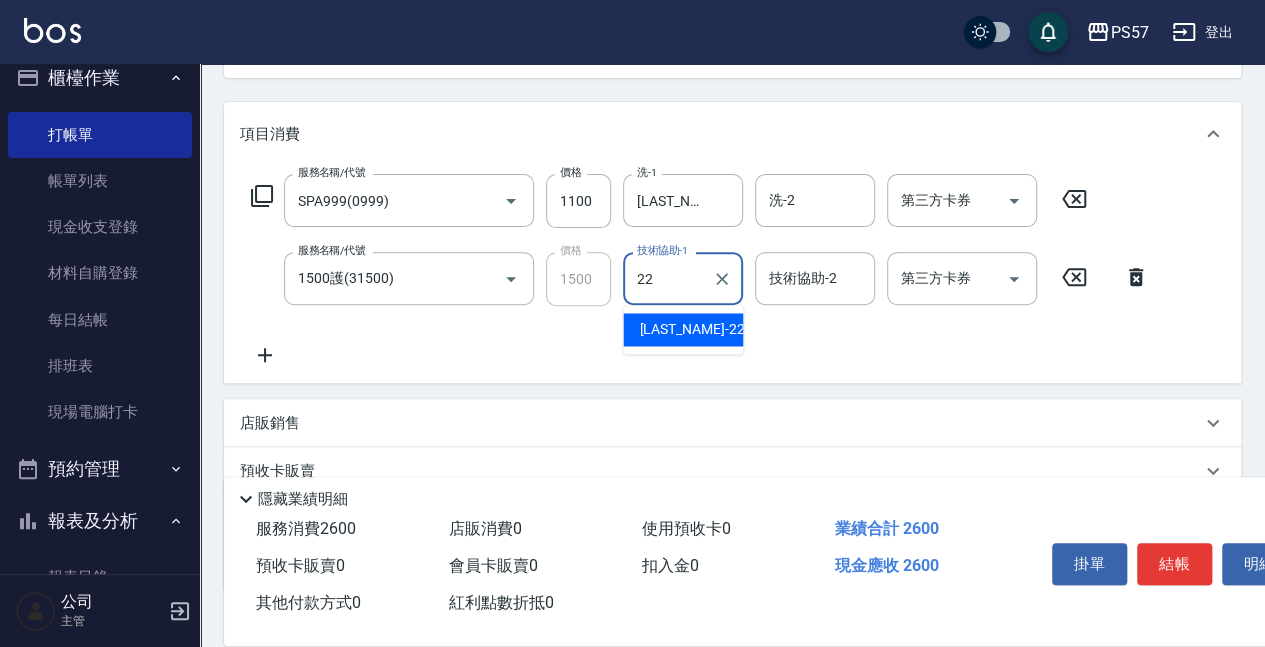 type on "[LAST_NAME]-[NUMBER]" 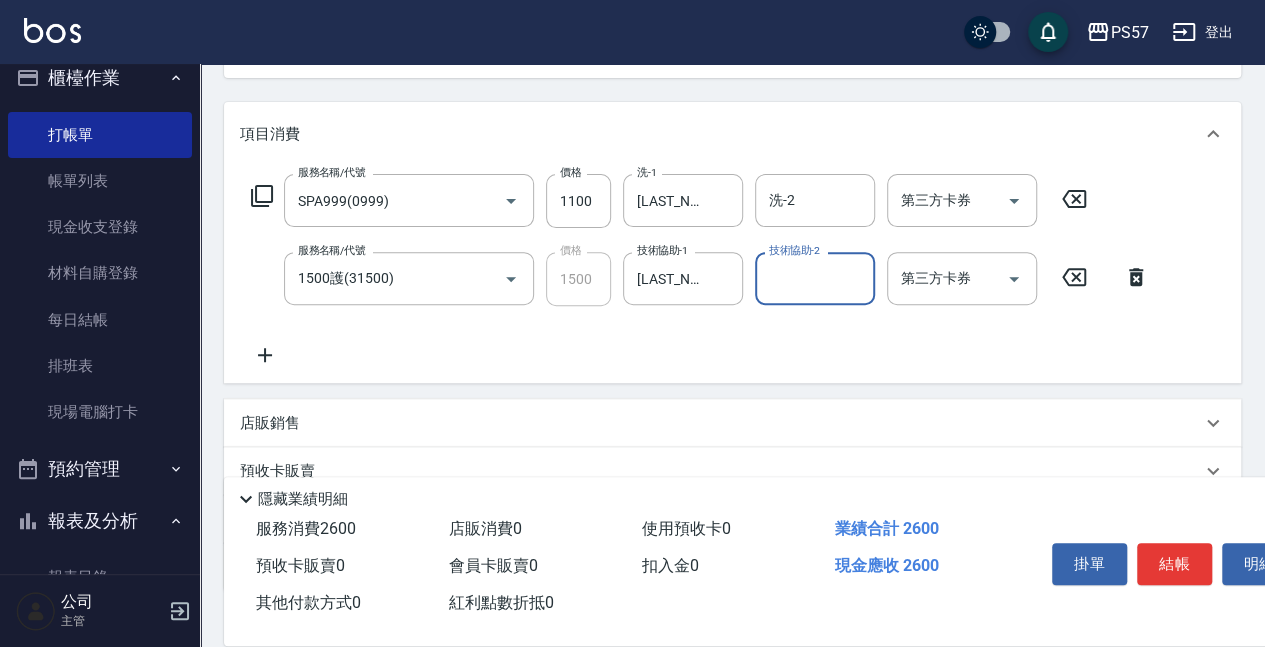 click 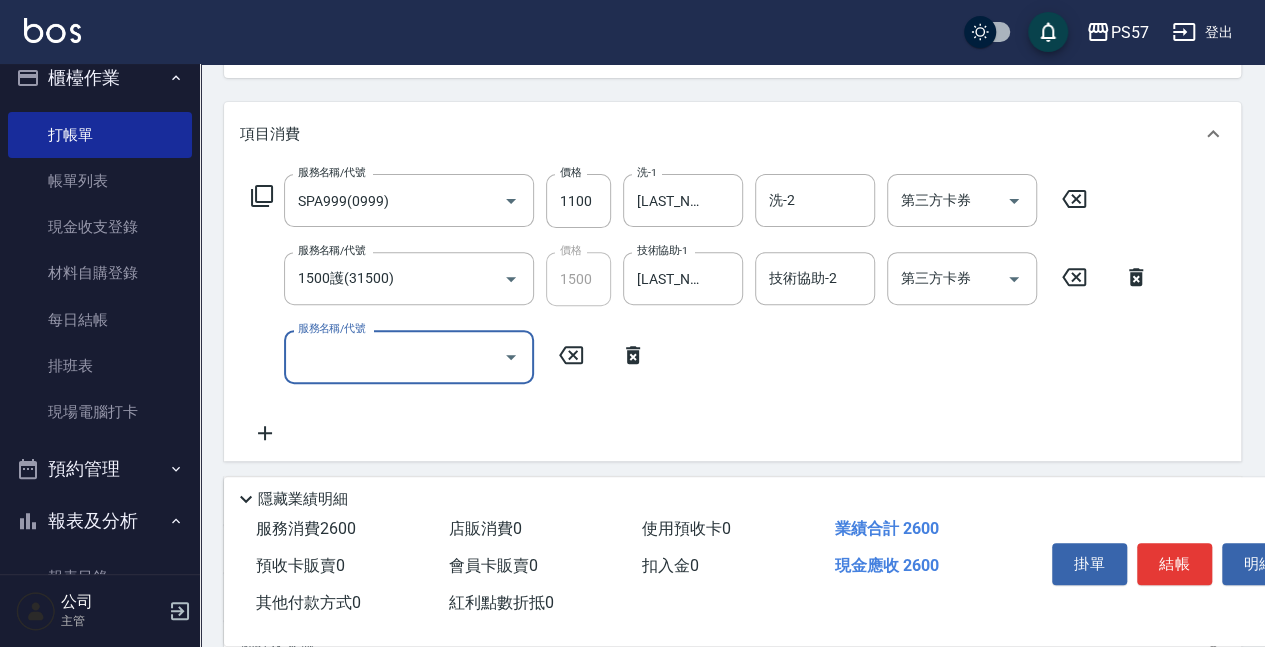 click on "服務名稱/代號" at bounding box center (394, 356) 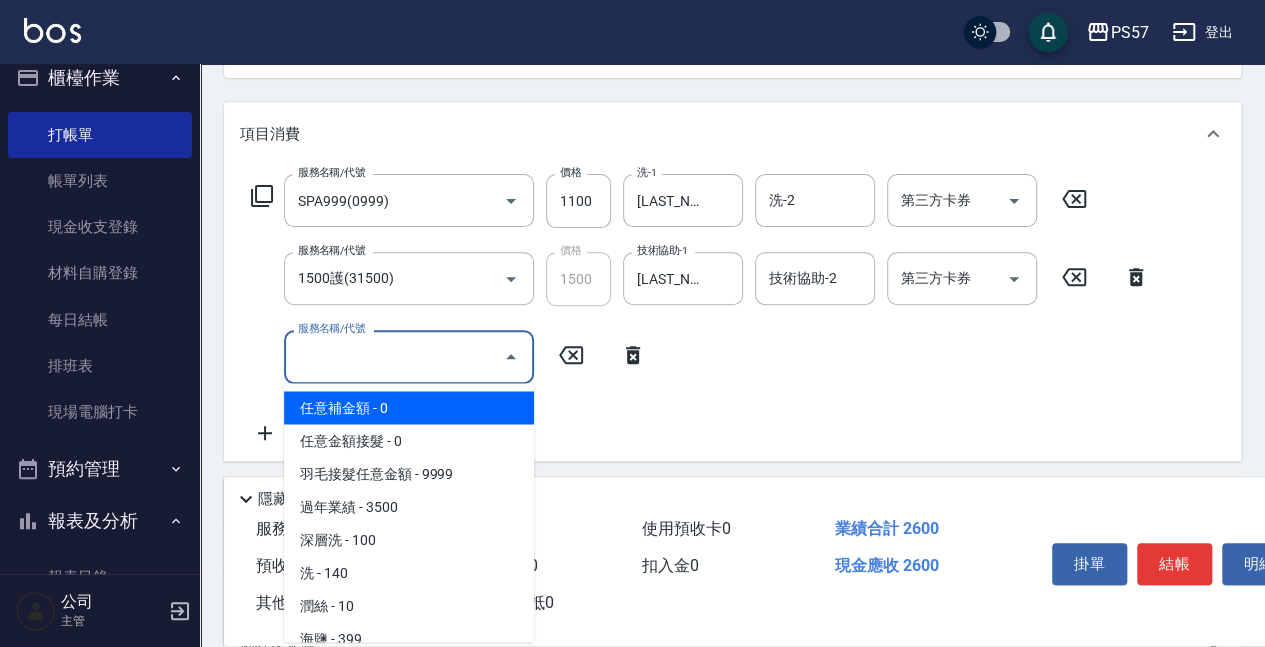 click on "任意補金額 - 0" at bounding box center (409, 407) 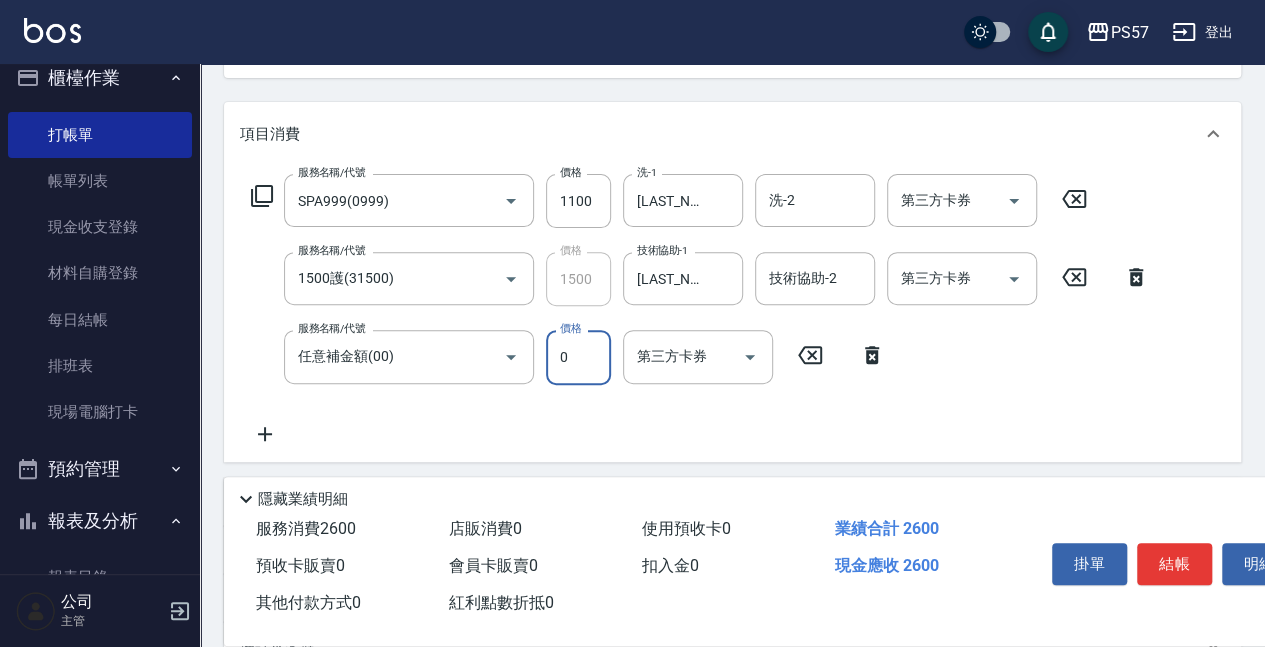 click on "0" at bounding box center (578, 357) 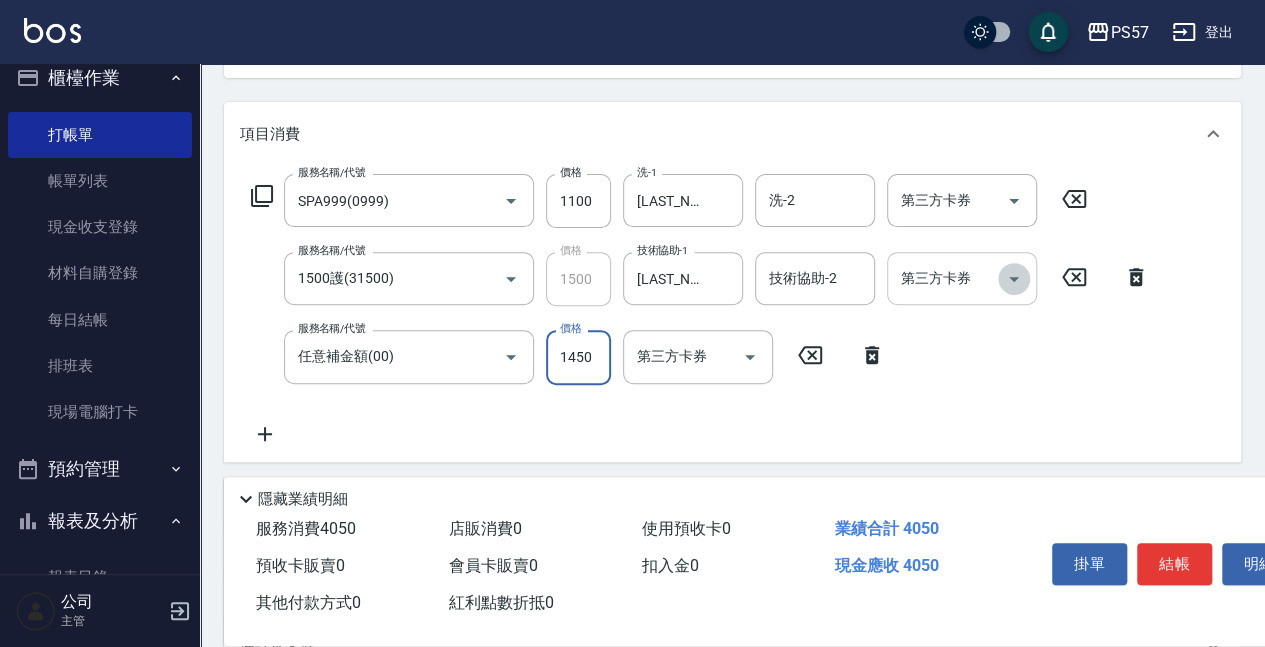 click 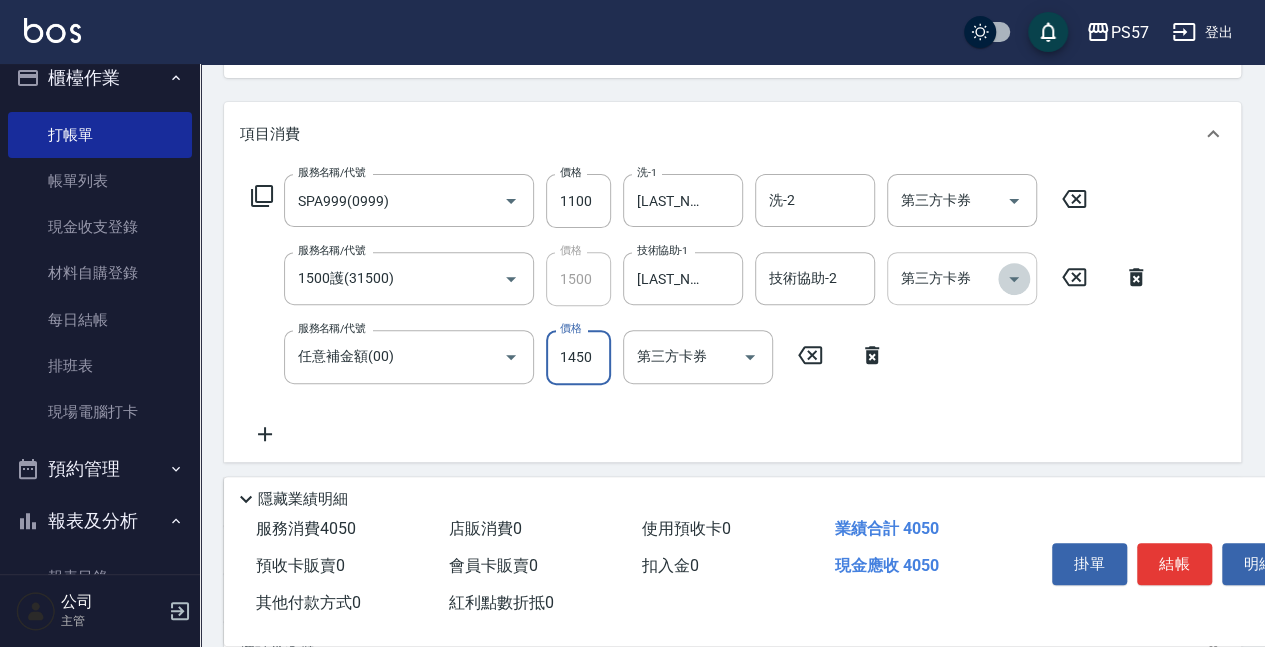 type on "1450" 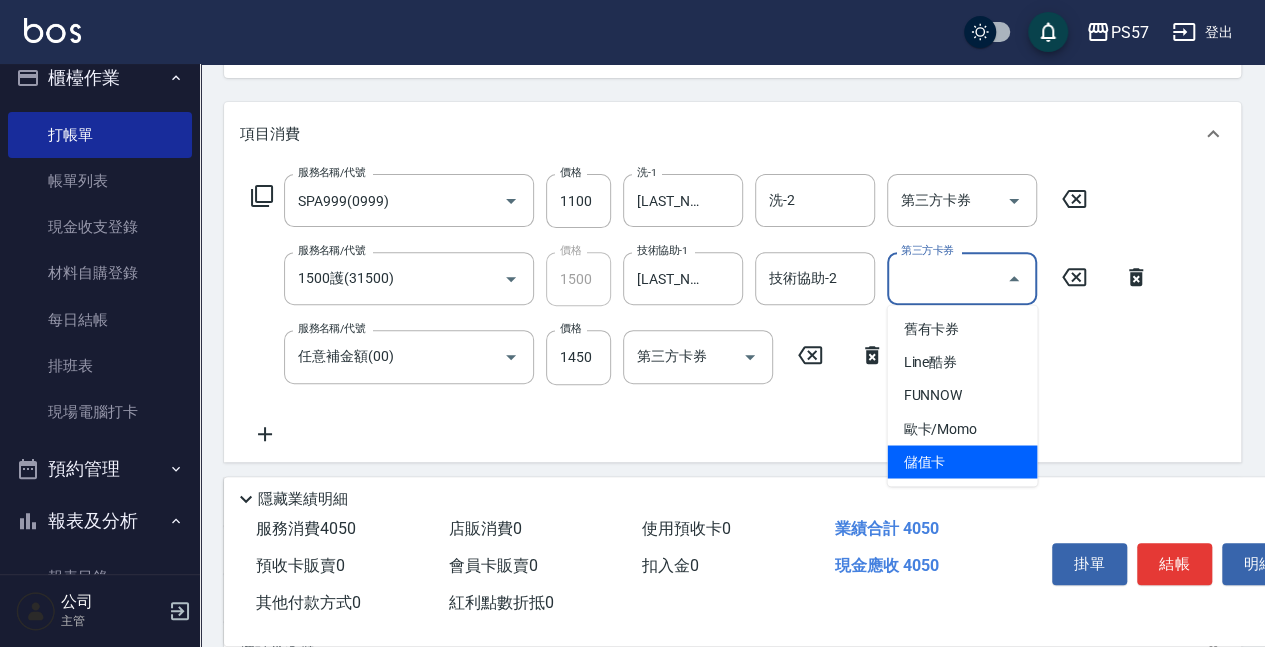 click on "儲值卡" at bounding box center [962, 461] 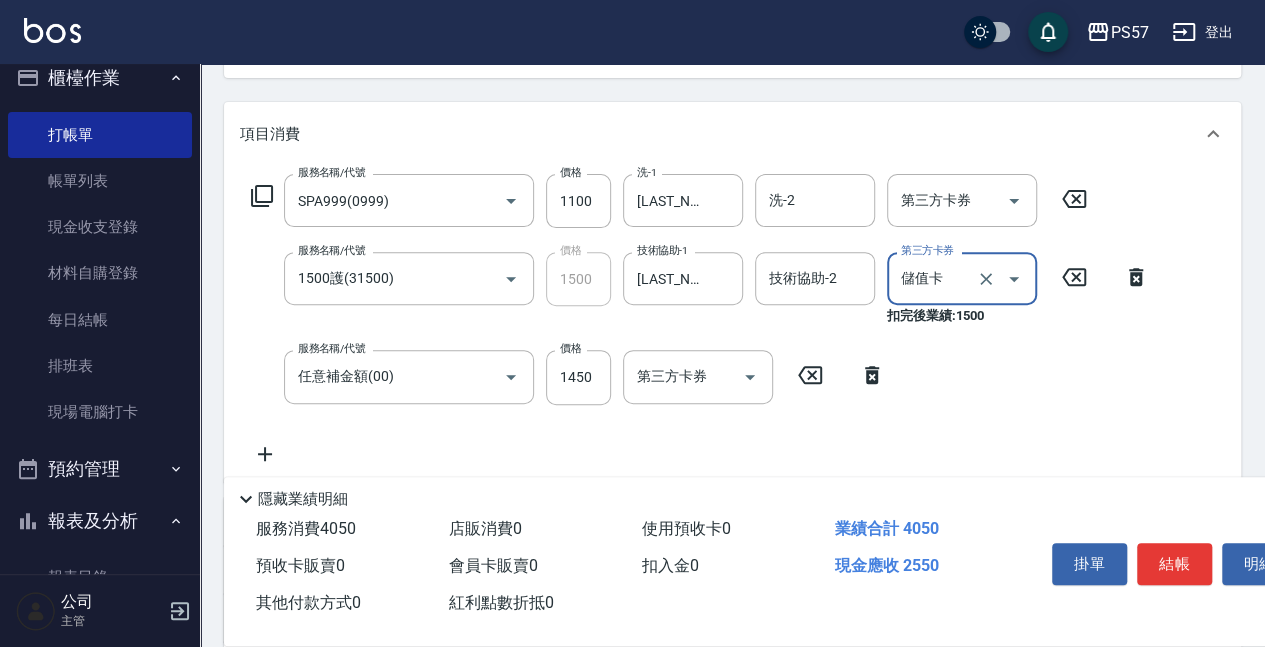 type on "儲值卡" 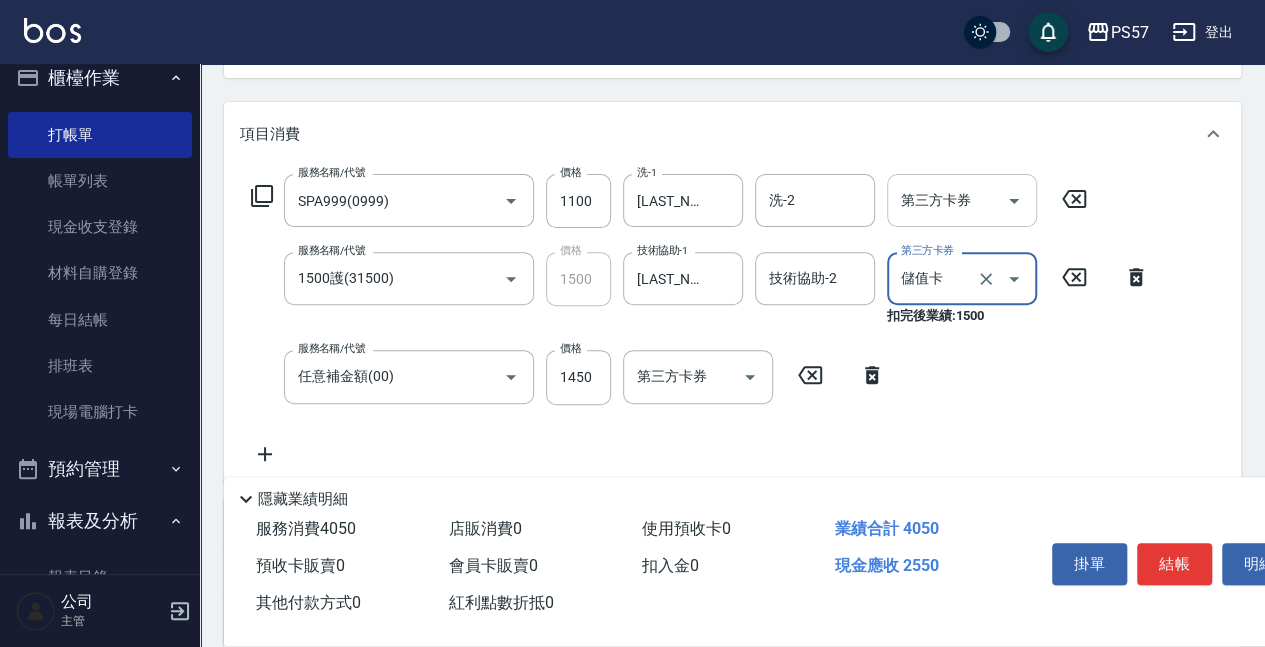 click at bounding box center [1014, 201] 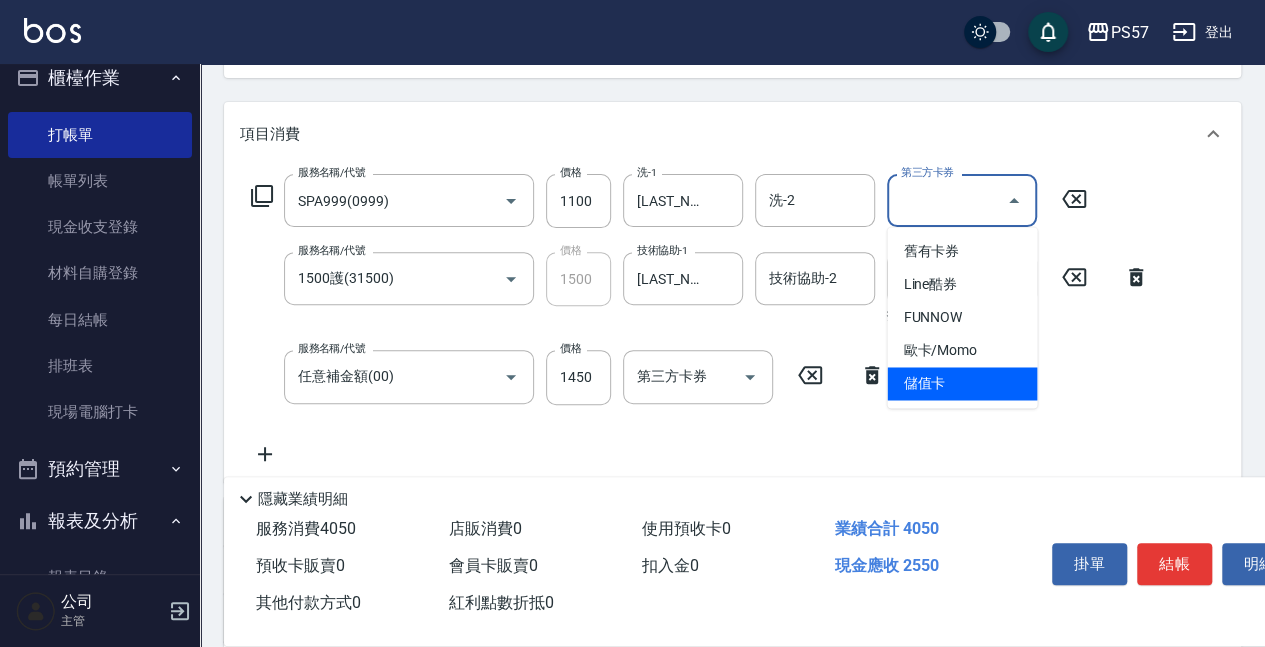 click on "儲值卡" at bounding box center [962, 383] 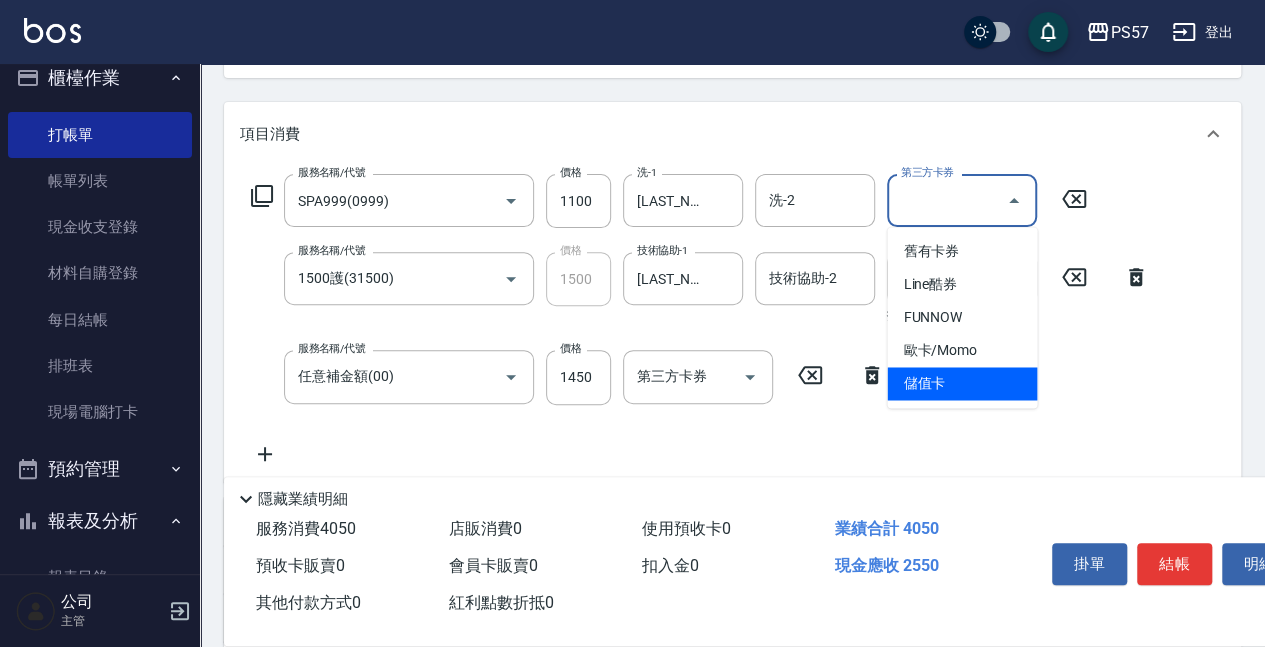 type on "儲值卡" 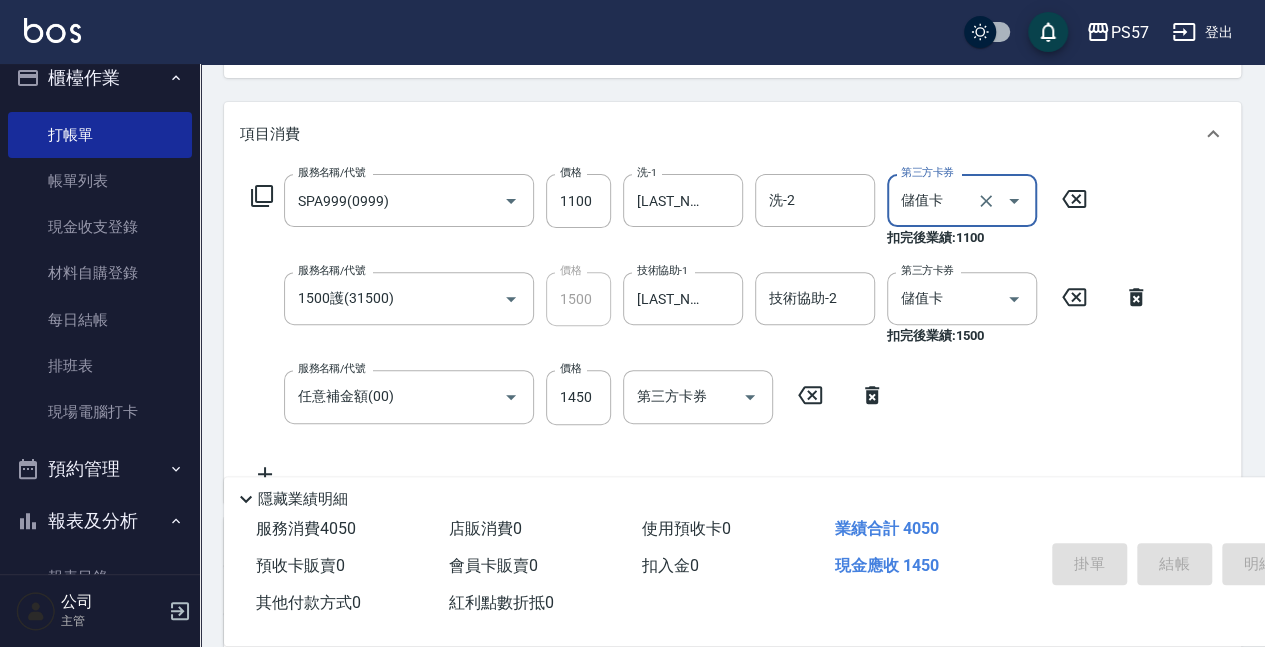 type on "[DATE] [TIME]" 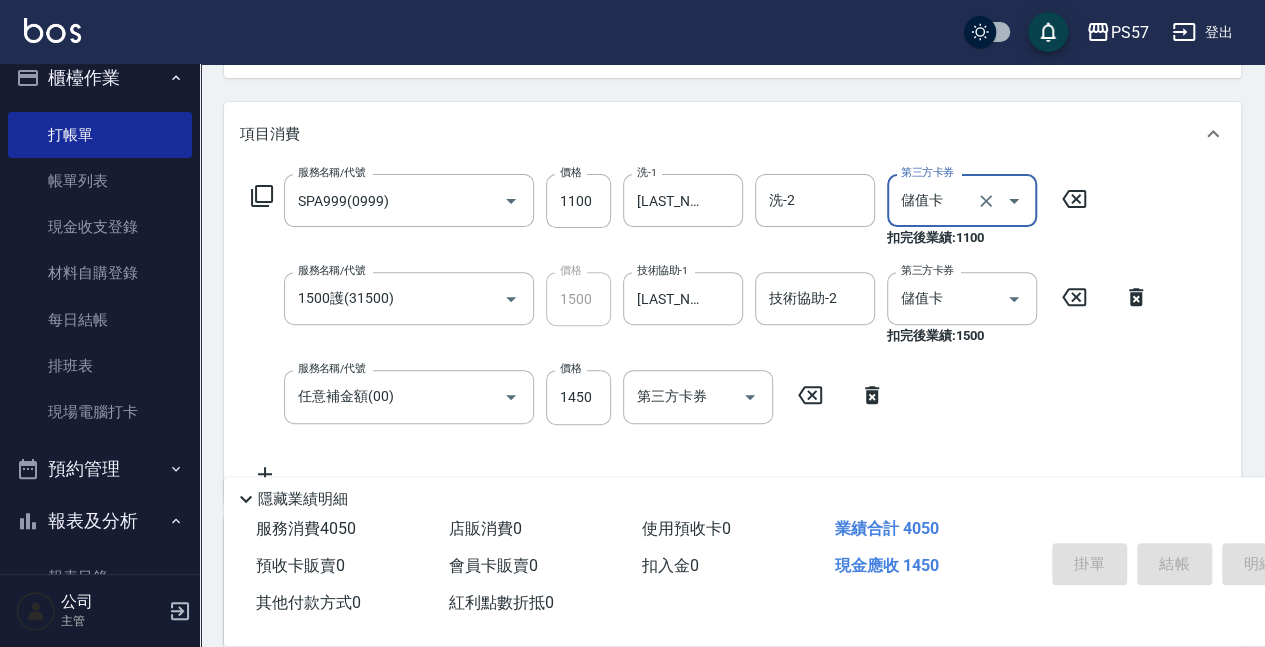 type 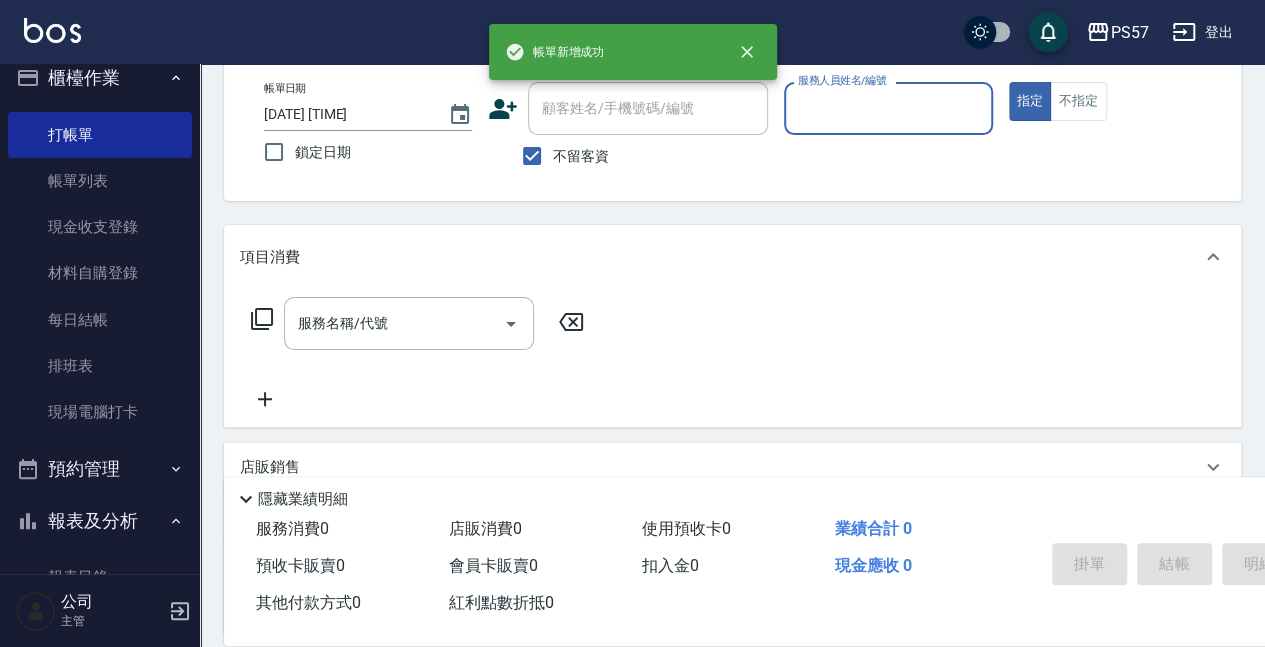 scroll, scrollTop: 127, scrollLeft: 0, axis: vertical 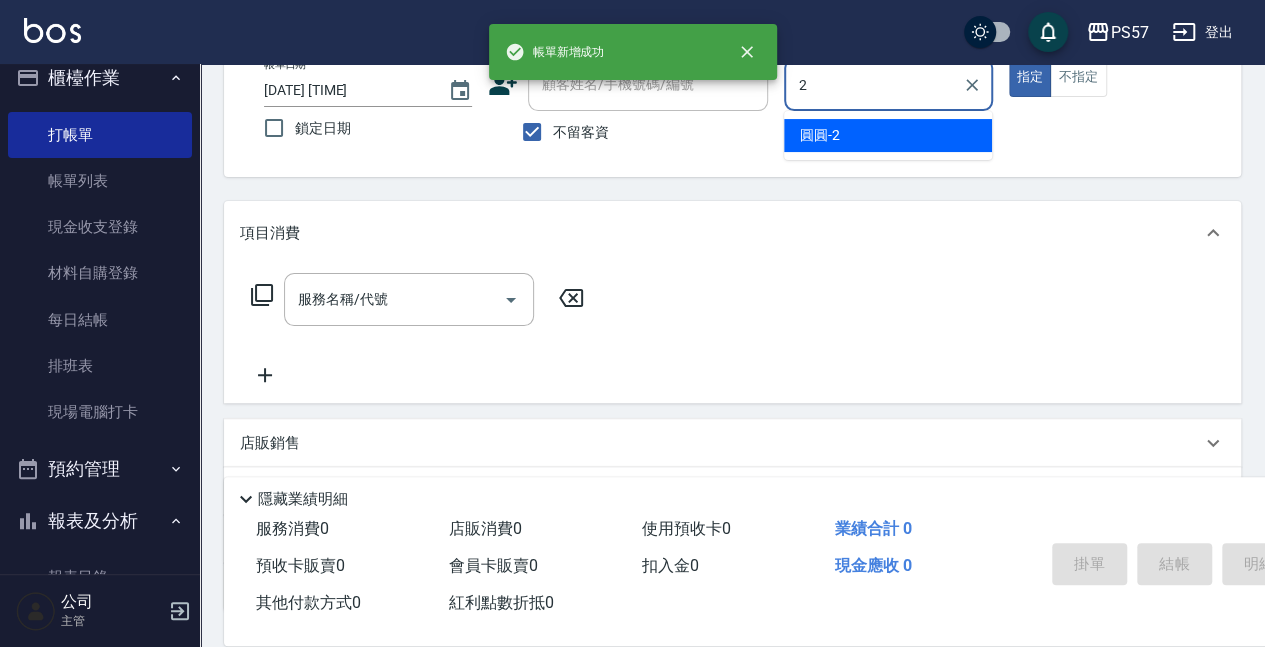 type on "圓圓-2" 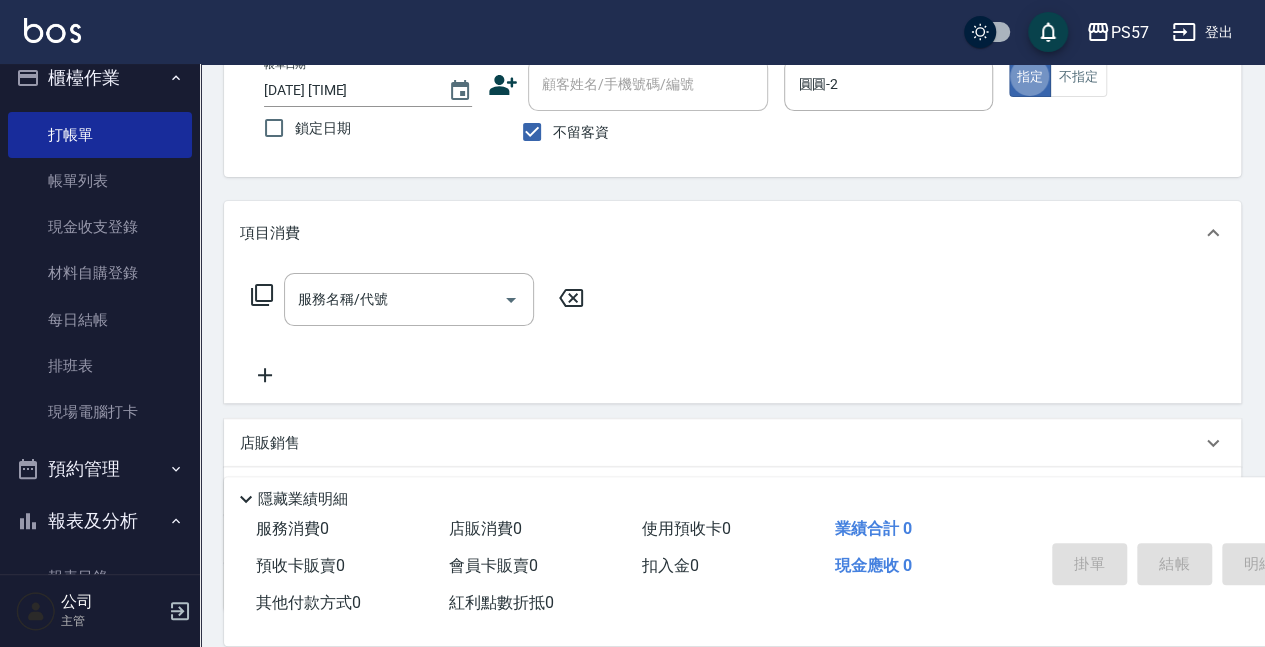 click on "服務名稱/代號" at bounding box center [394, 299] 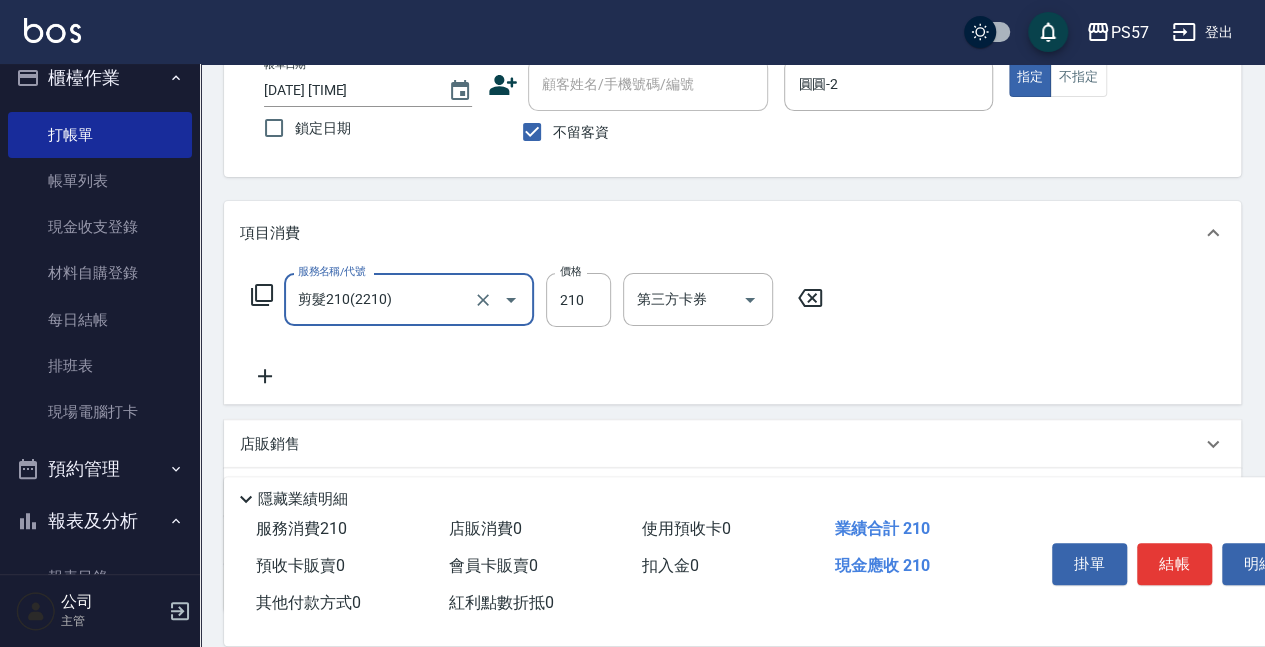 type on "剪髮210(2210)" 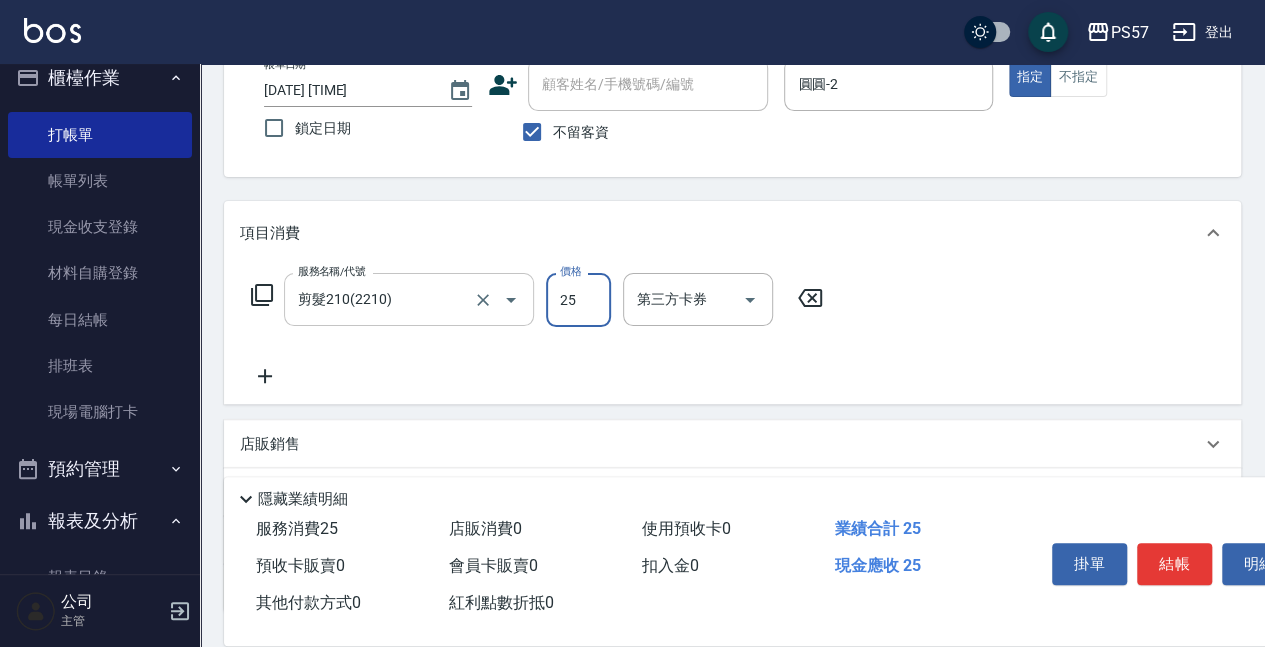 type on "250" 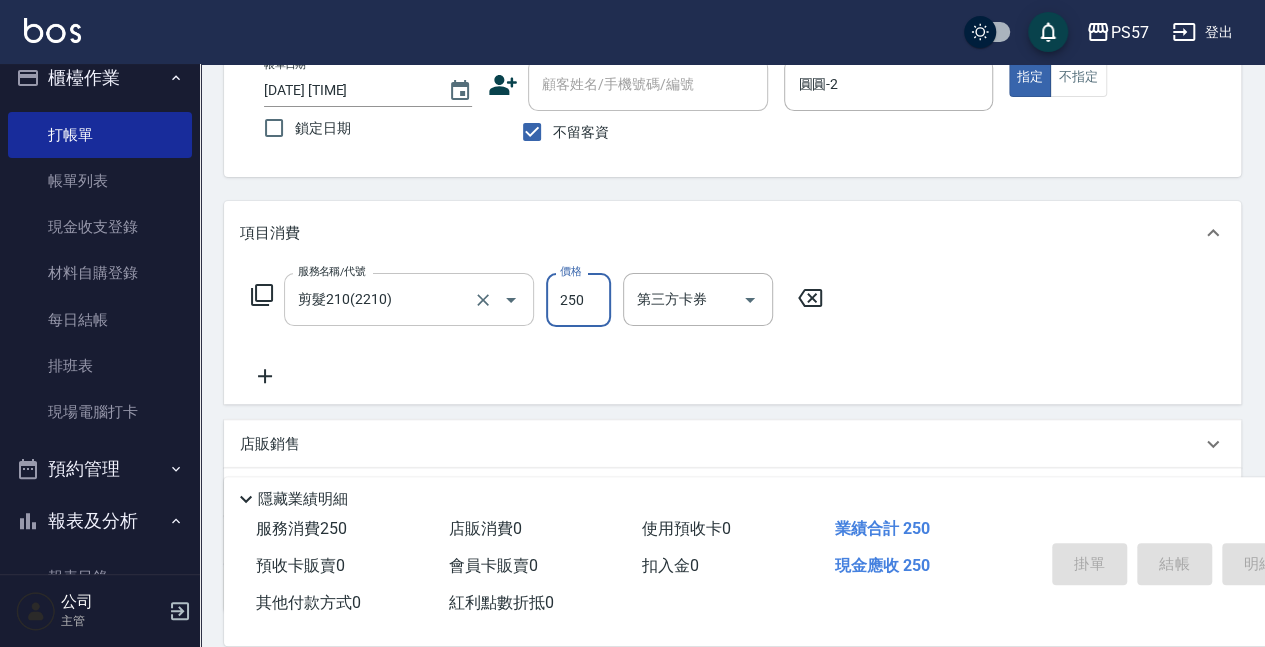 type 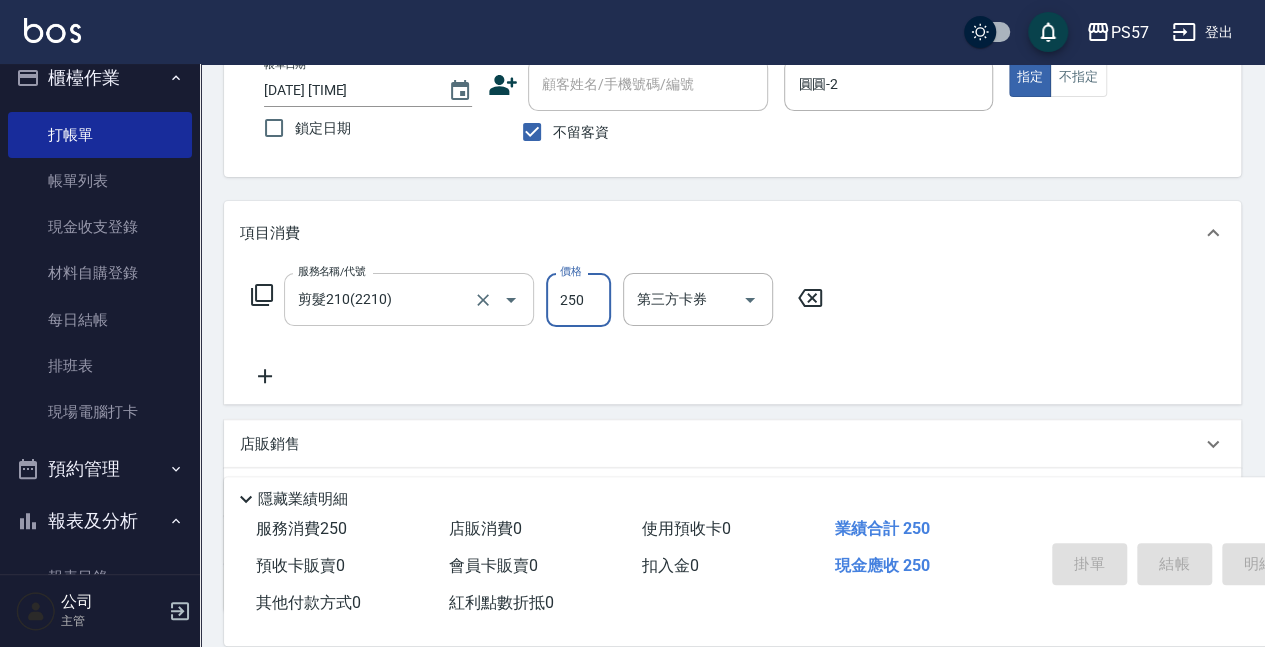 type 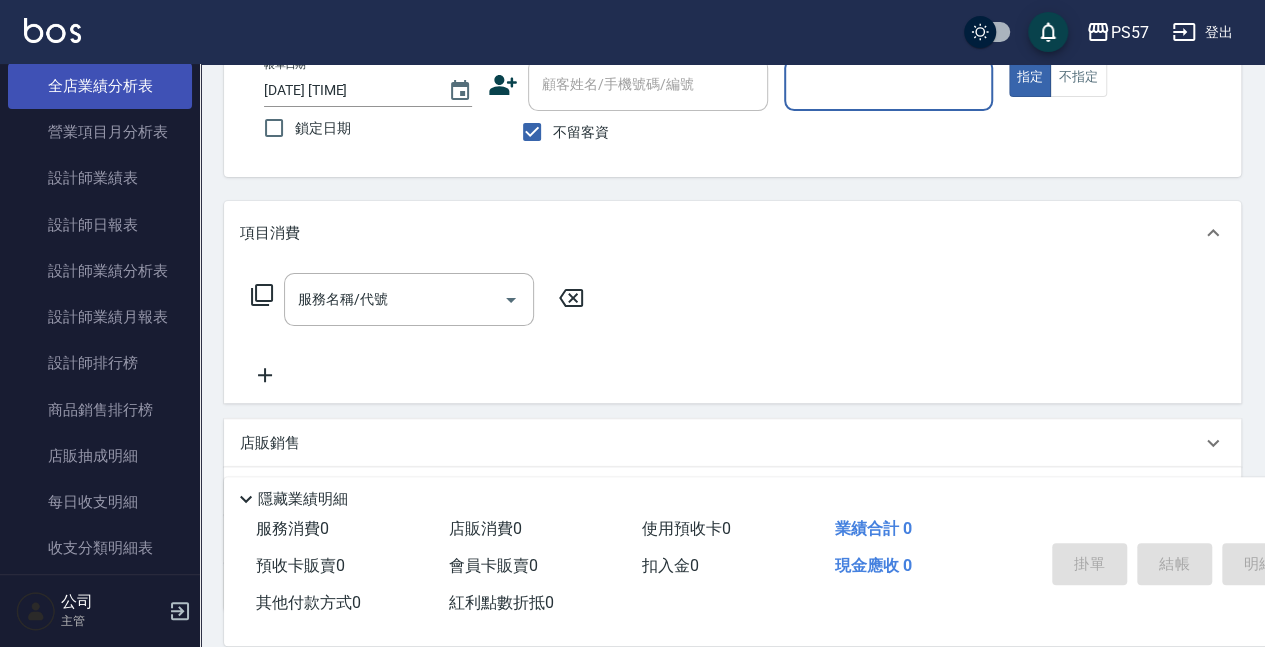 scroll, scrollTop: 1020, scrollLeft: 0, axis: vertical 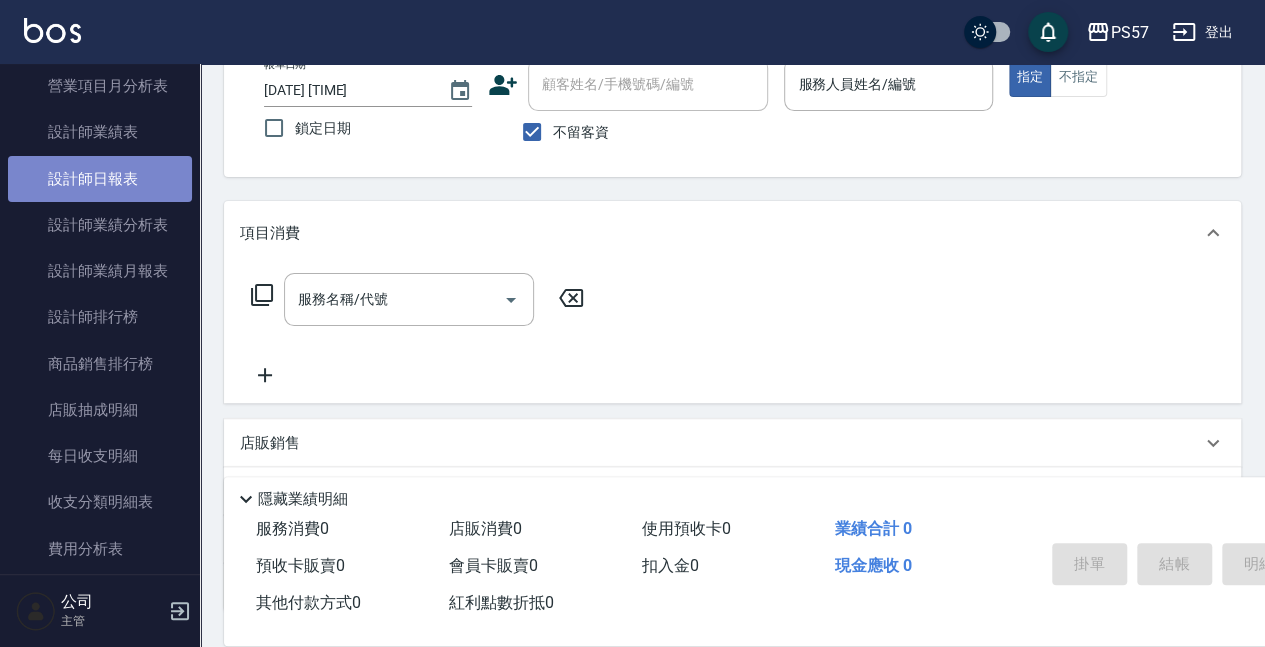 click on "設計師日報表" at bounding box center [100, 179] 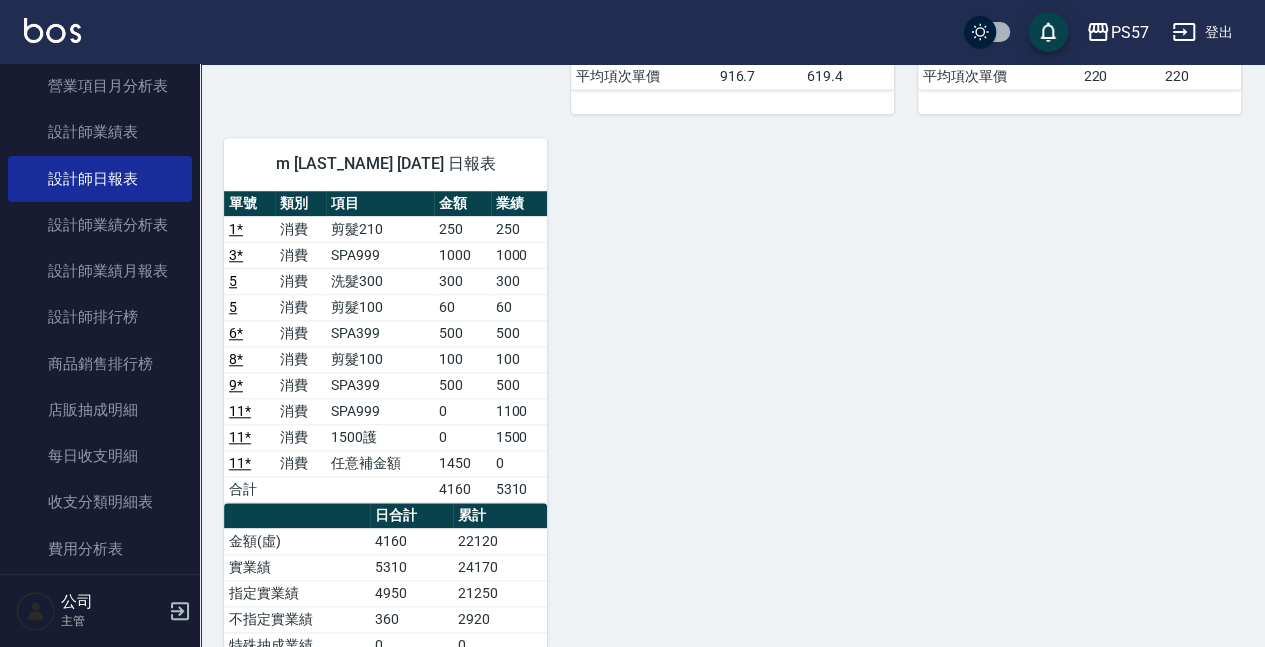 scroll, scrollTop: 933, scrollLeft: 0, axis: vertical 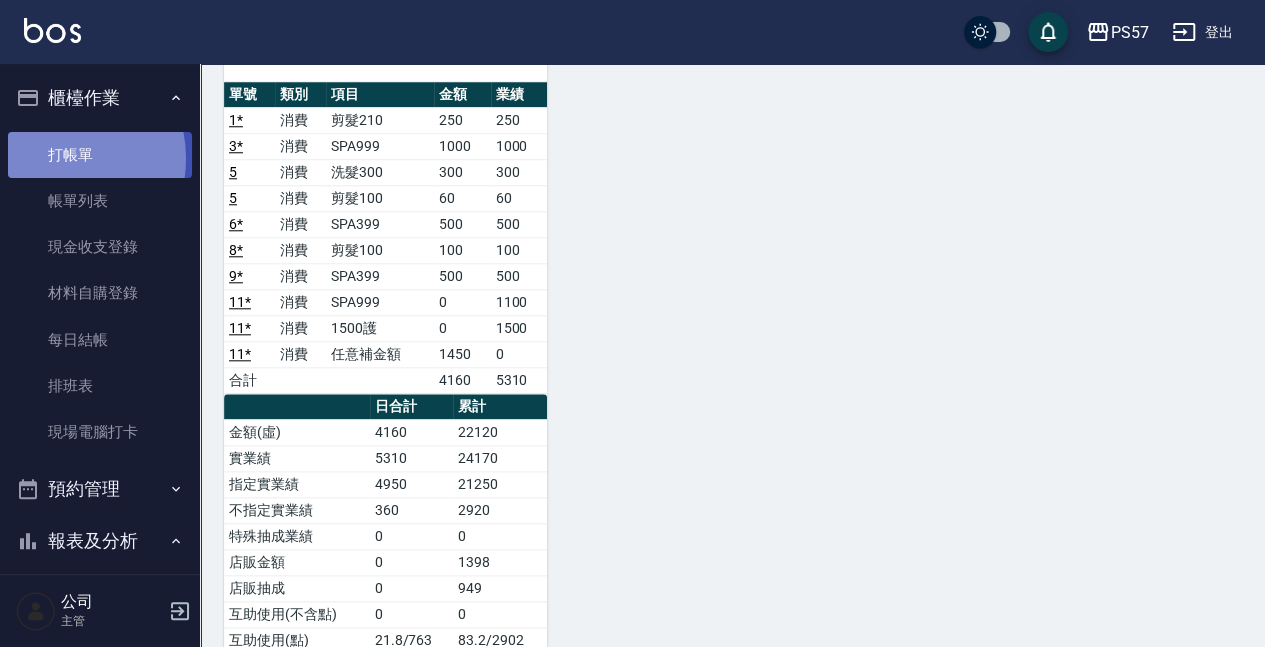 click on "打帳單" at bounding box center (100, 155) 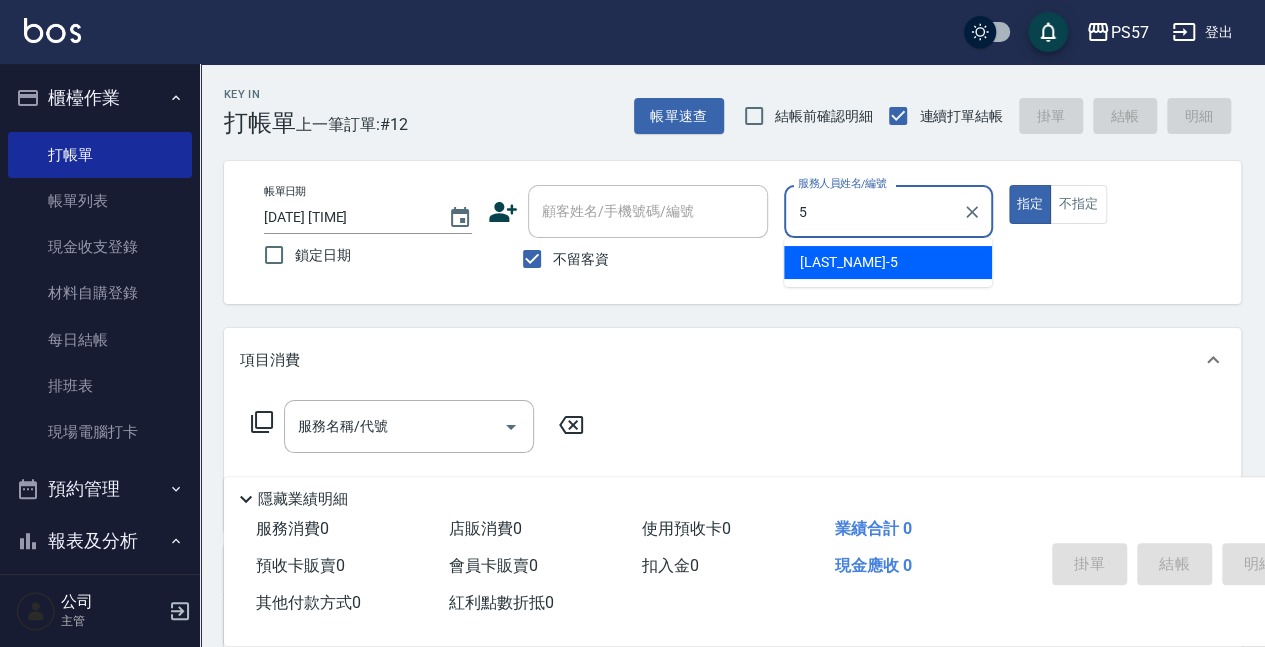 type on "[LAST_NAME]-[NUMBER]" 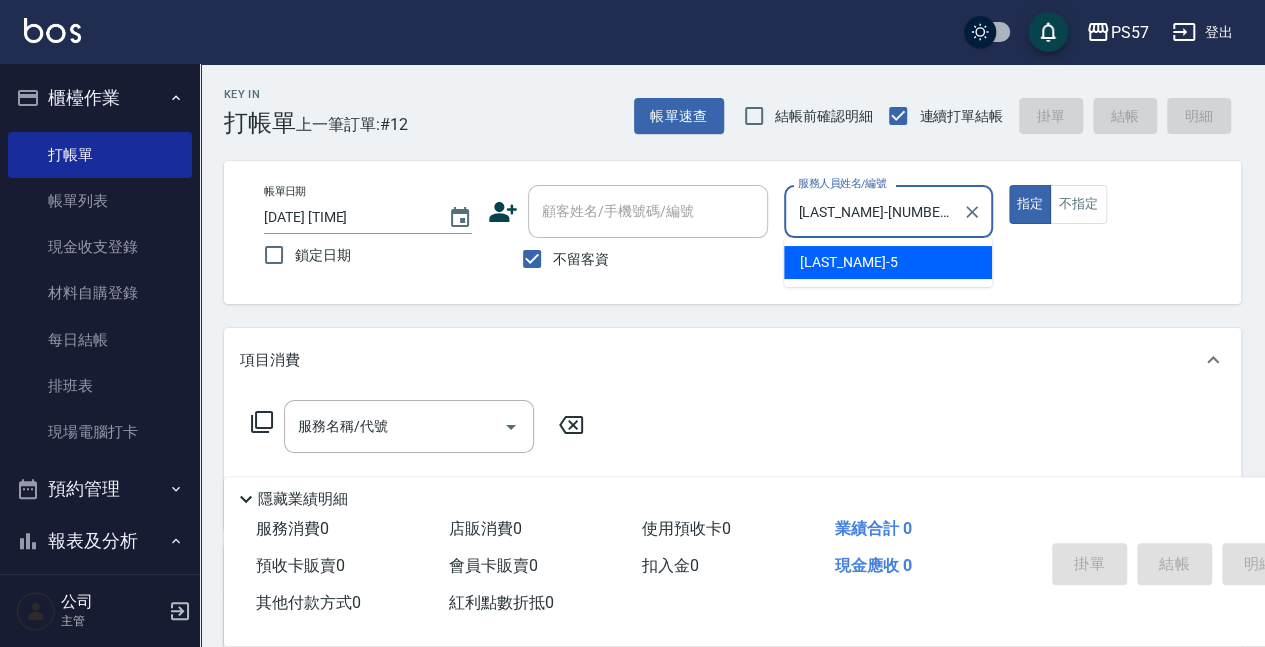 type on "true" 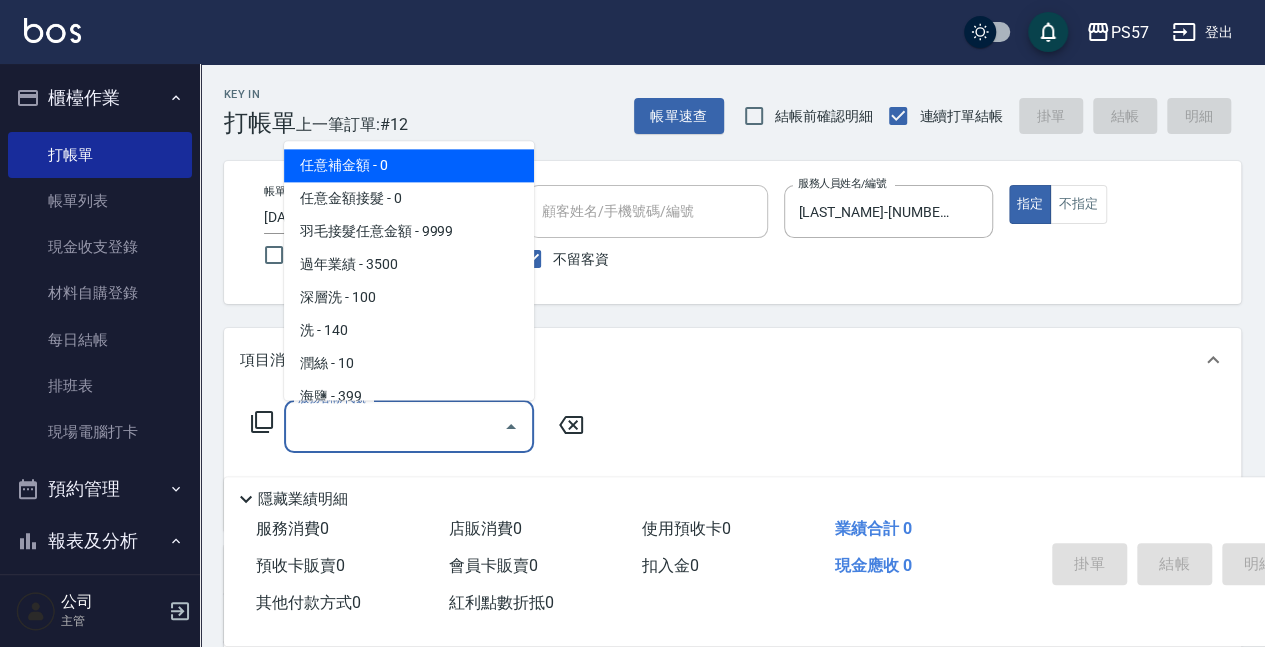 click on "服務名稱/代號 服務名稱/代號" at bounding box center (409, 426) 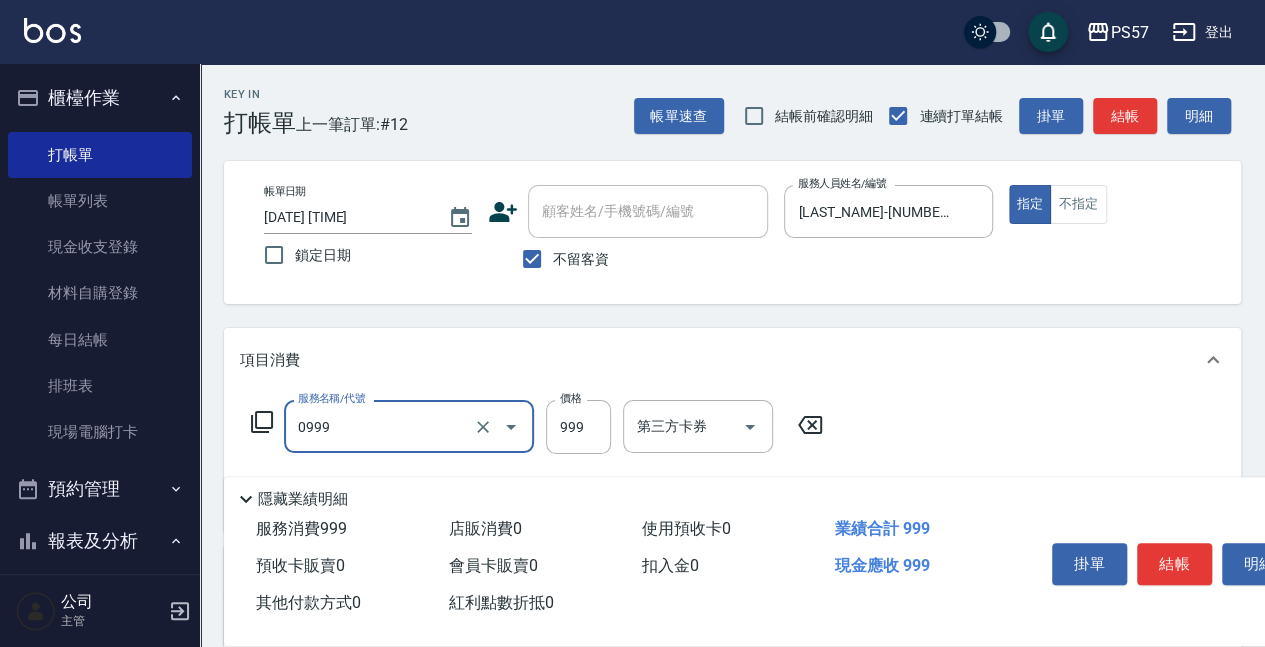 type on "SPA999(0999)" 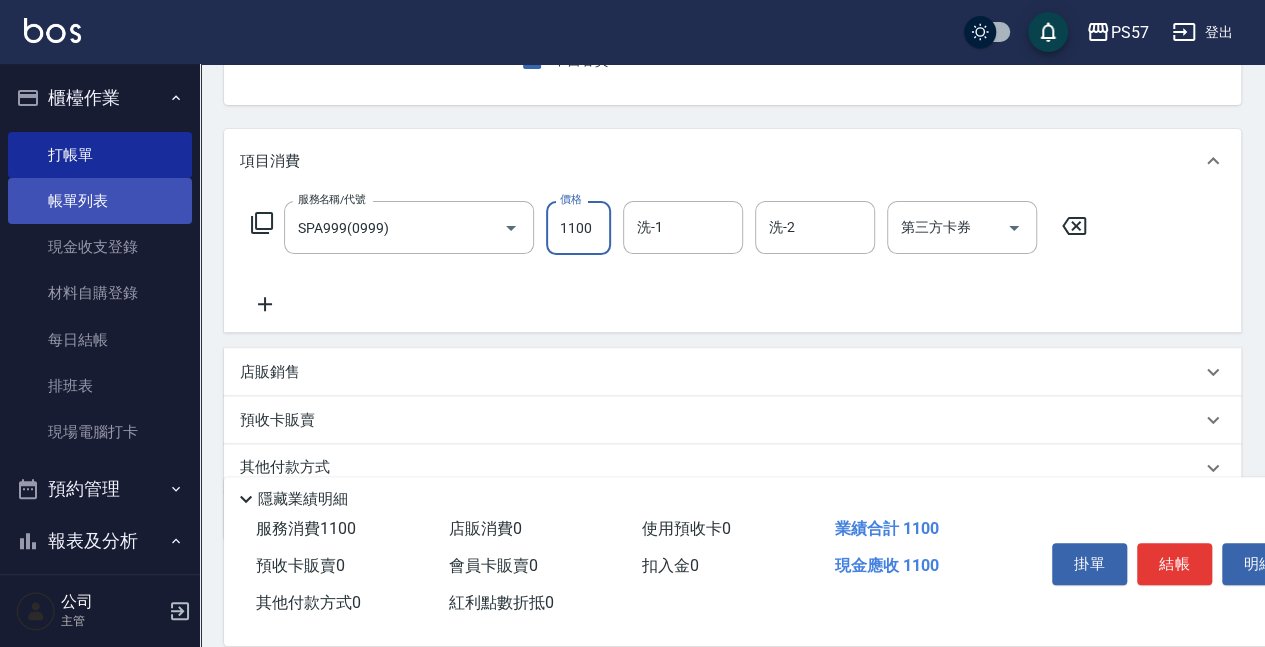 scroll, scrollTop: 200, scrollLeft: 0, axis: vertical 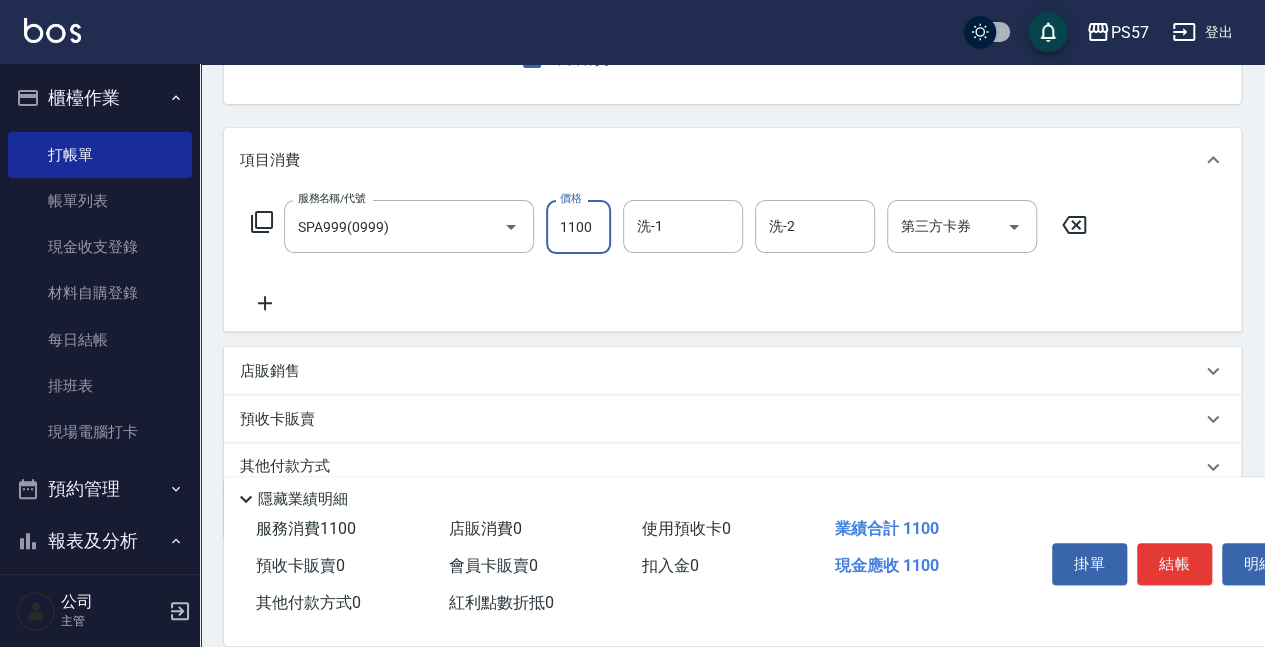 type on "1100" 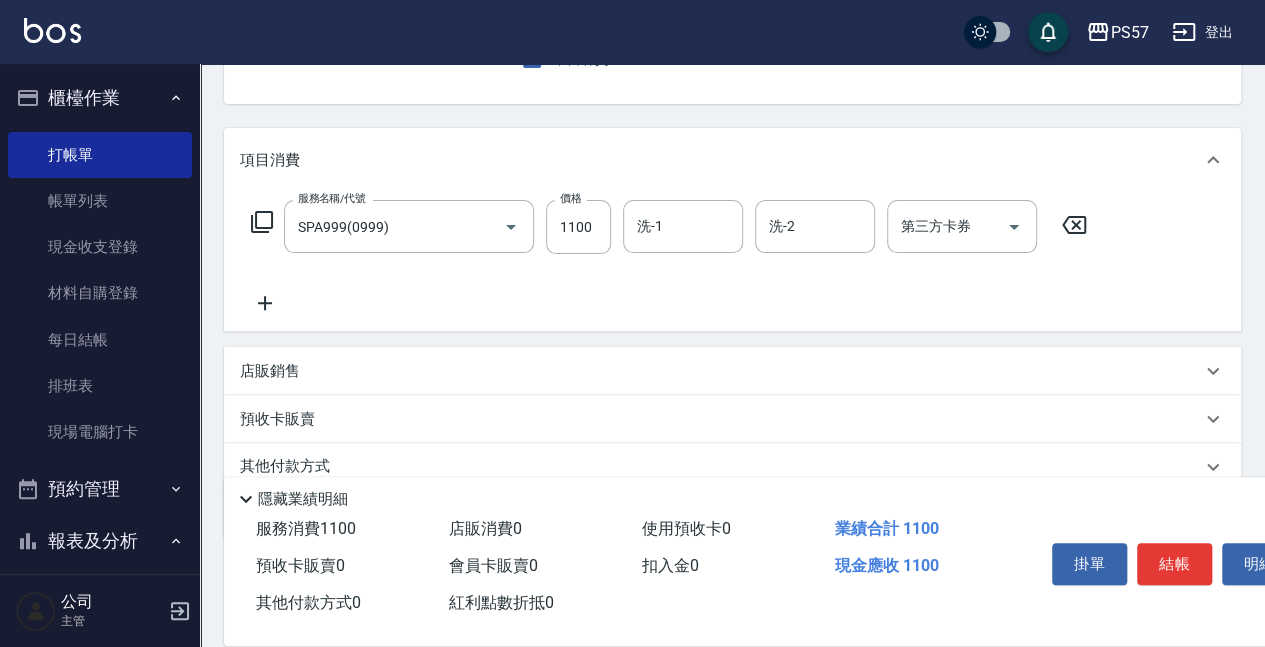 click 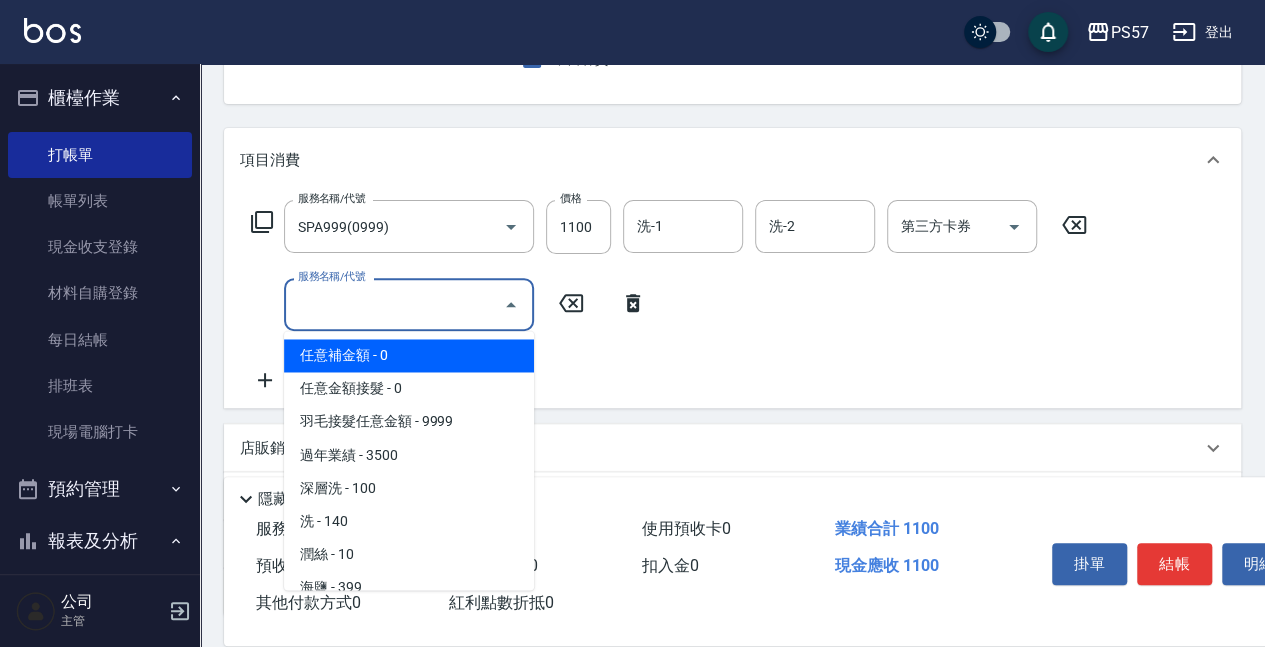 click on "服務名稱/代號" at bounding box center (394, 304) 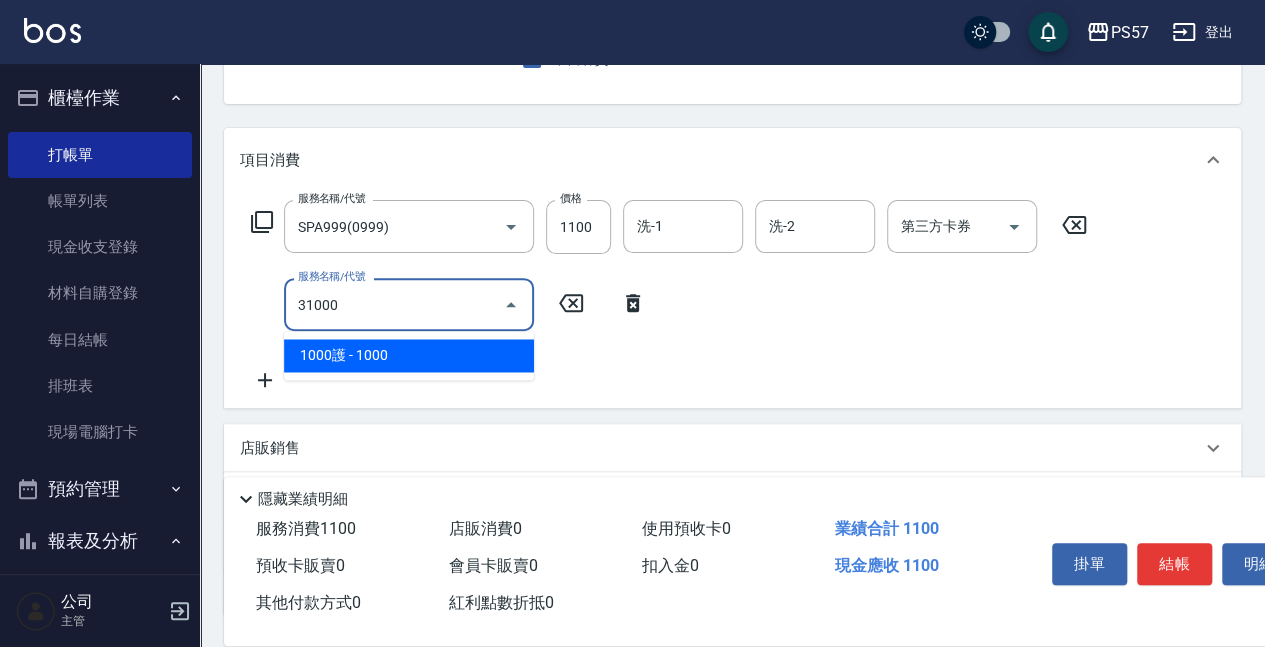 type on "1000護(31000)" 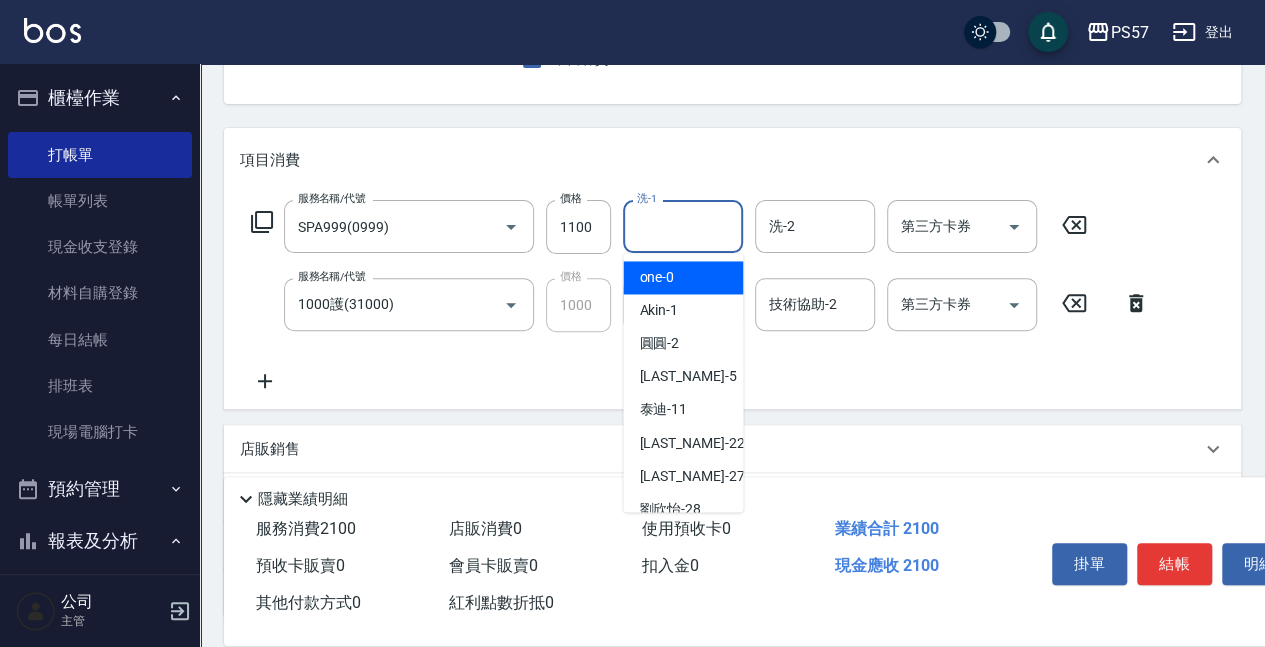click on "洗-1" at bounding box center (683, 226) 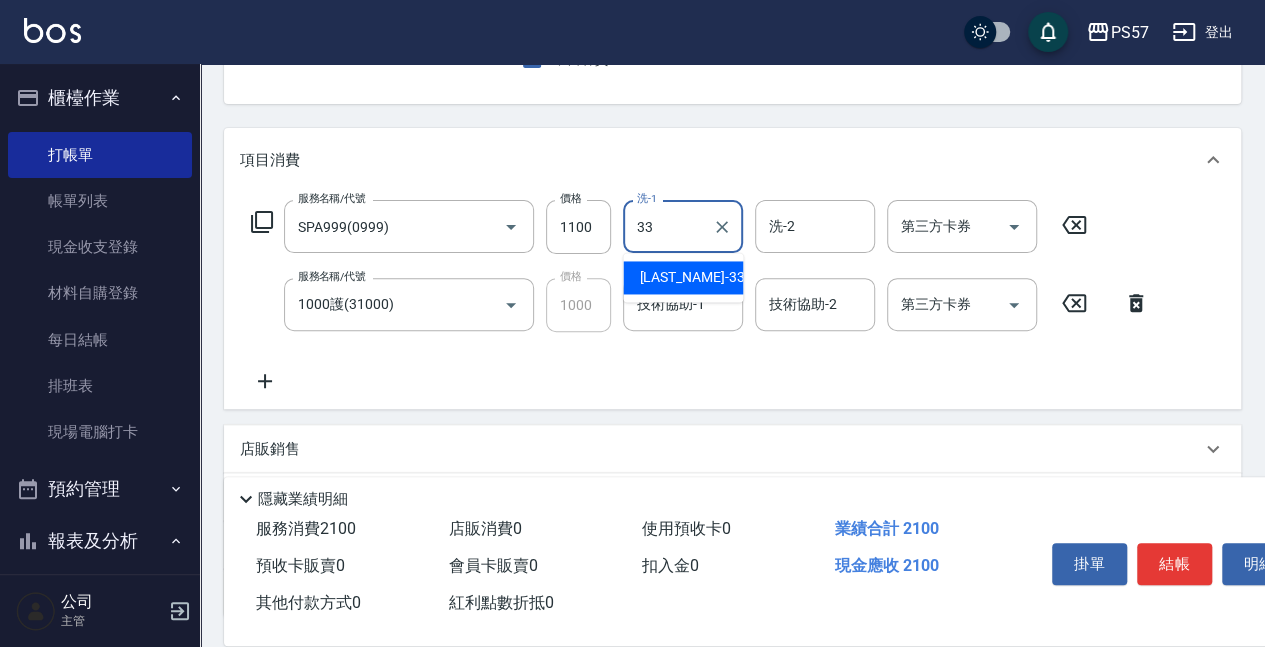 type on "[LAST_NAME]-[NUMBER]" 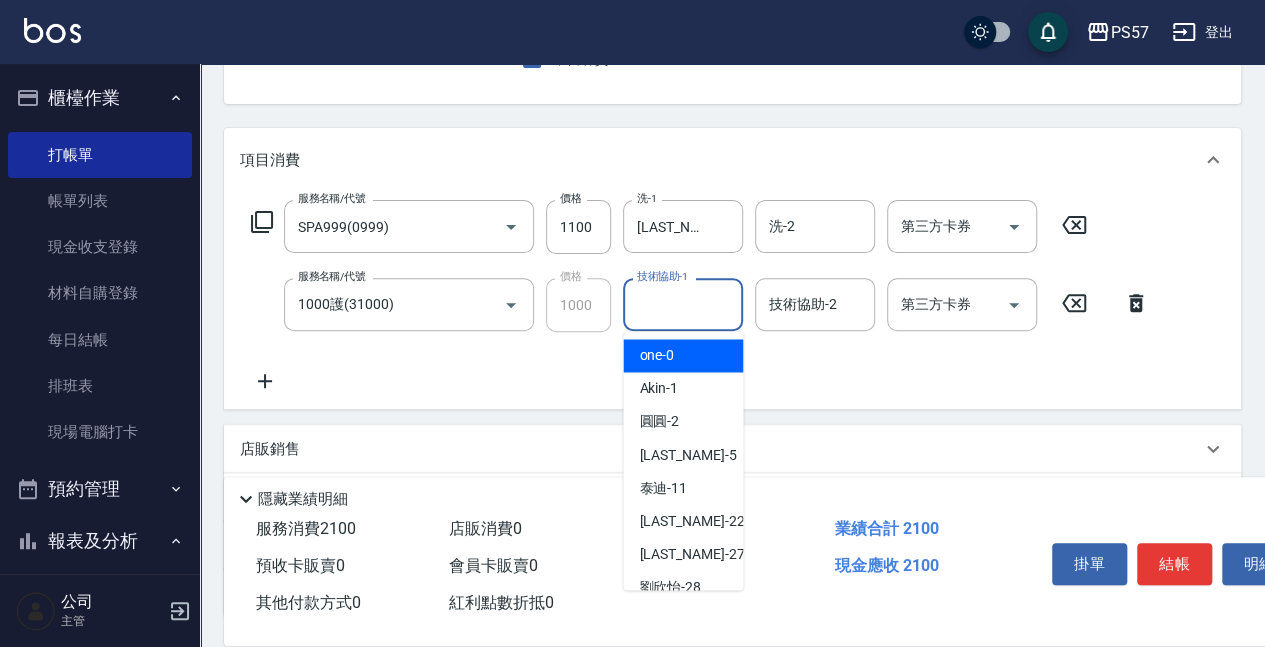 click on "技術協助-1" at bounding box center (683, 304) 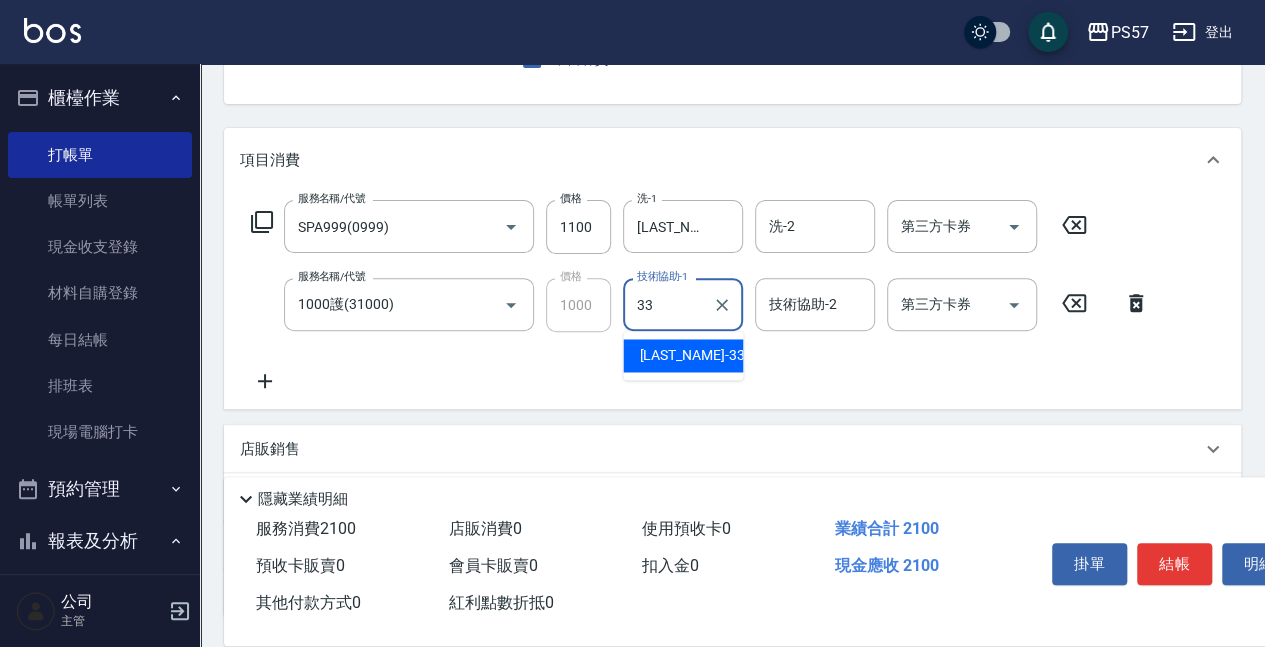 type on "[LAST_NAME]-[NUMBER]" 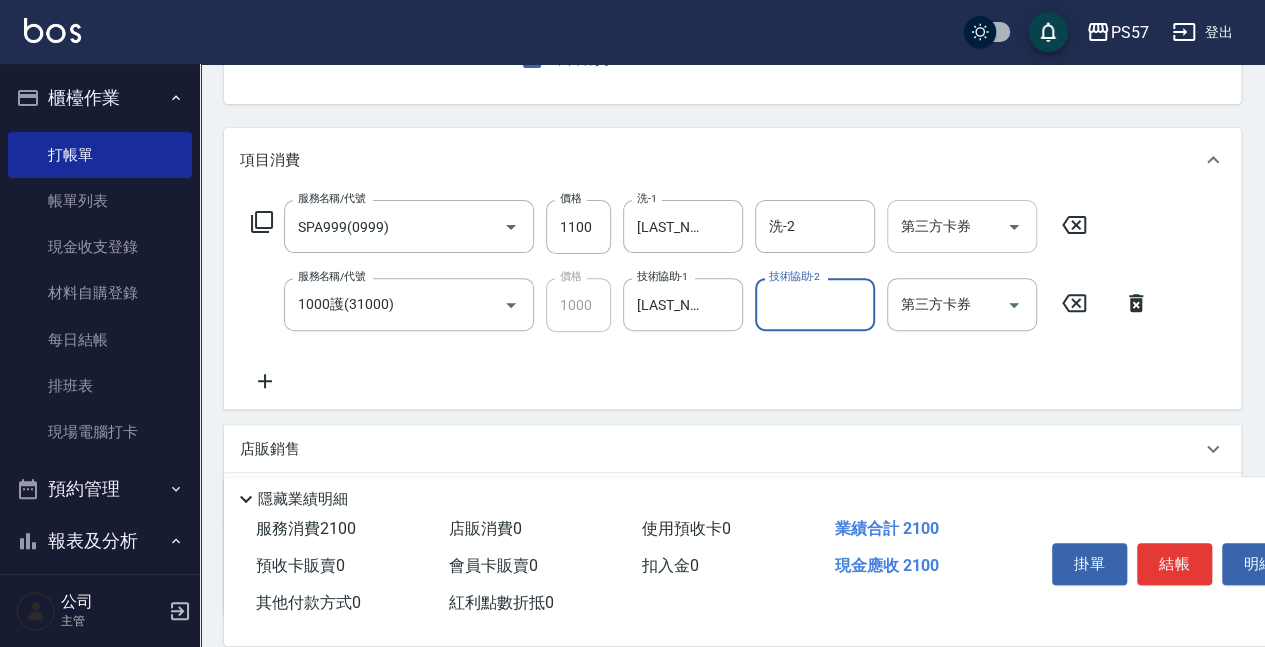 click on "第三方卡券" at bounding box center (947, 226) 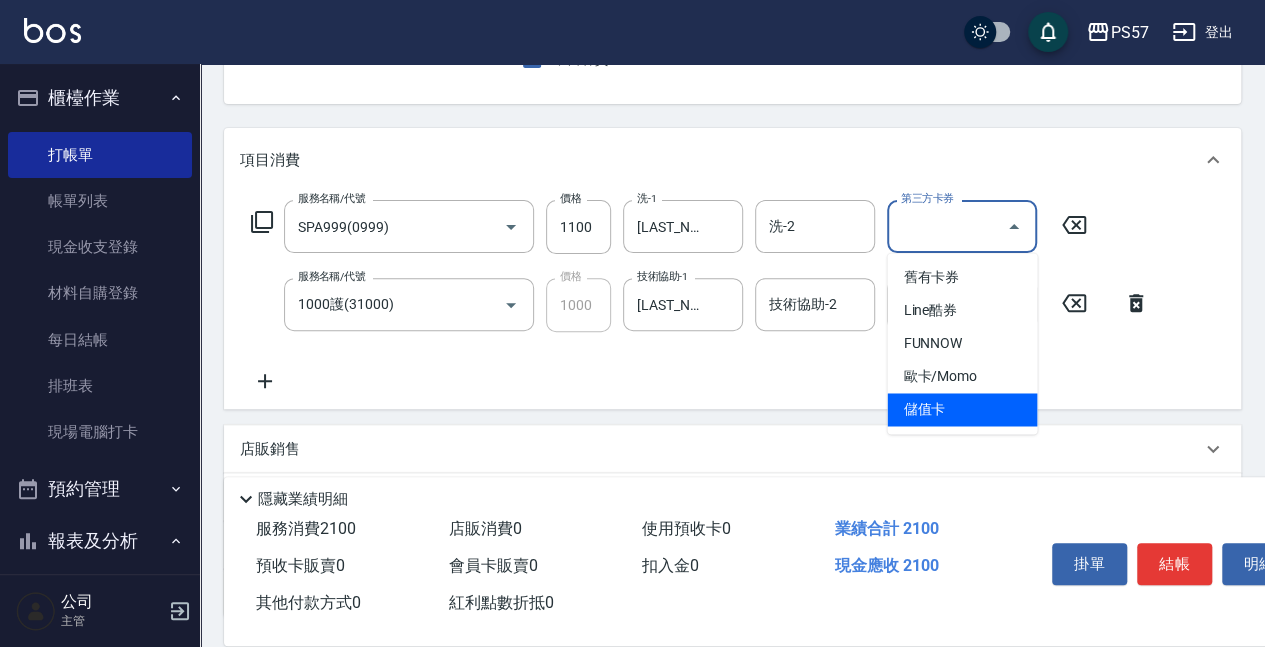 click on "儲值卡" at bounding box center (962, 409) 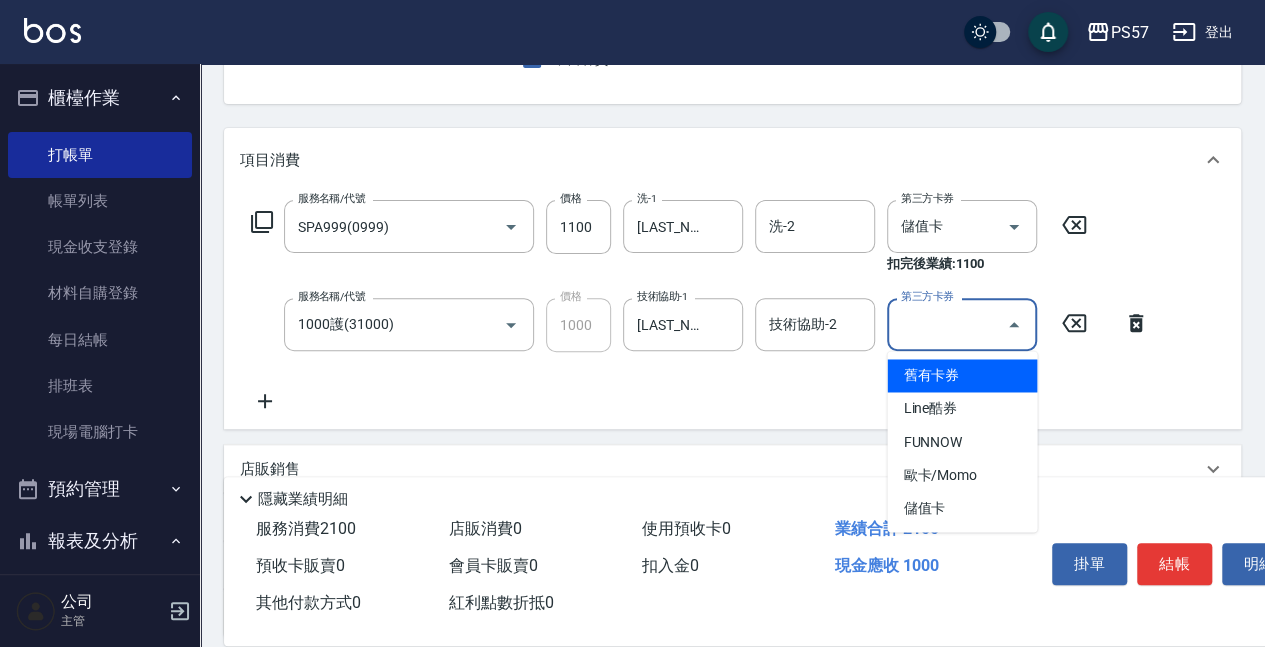 click on "第三方卡券" at bounding box center [947, 324] 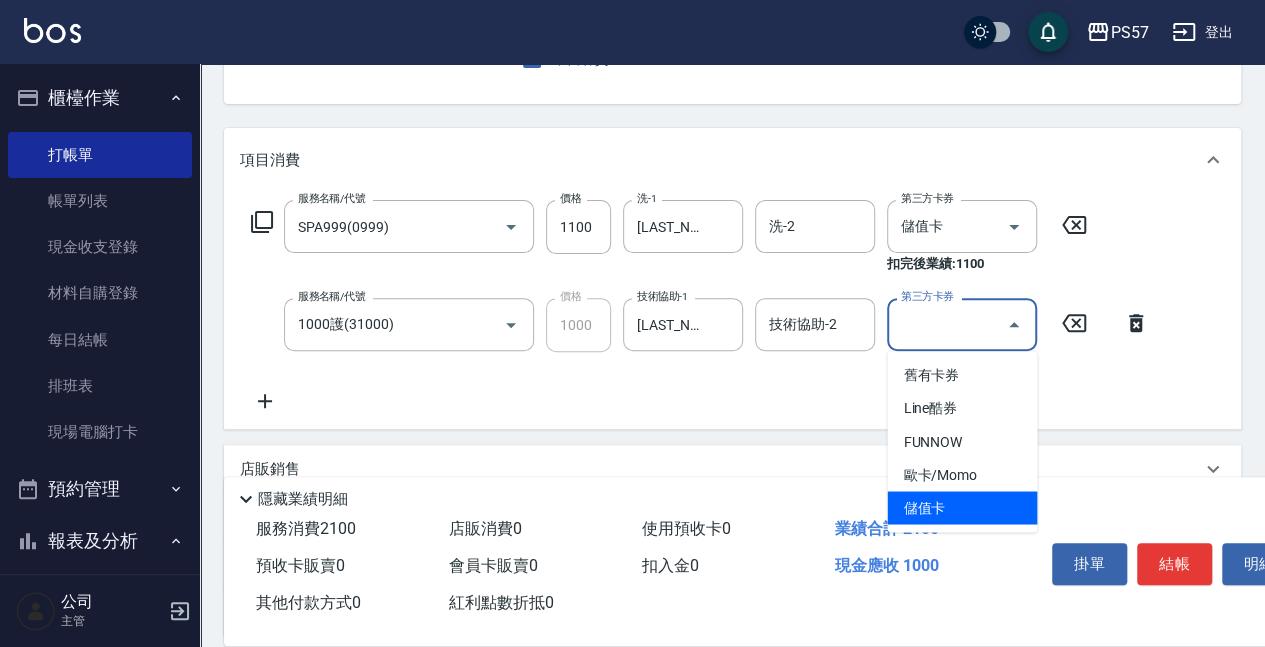 click on "儲值卡" at bounding box center (962, 507) 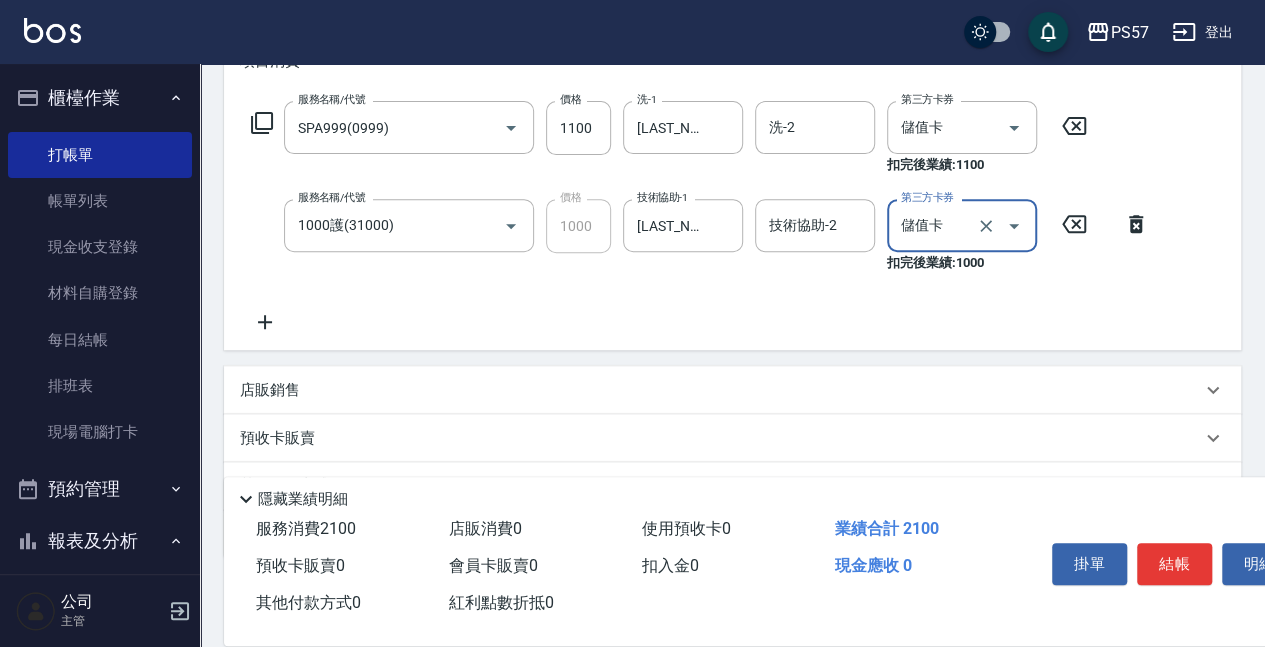 scroll, scrollTop: 267, scrollLeft: 0, axis: vertical 